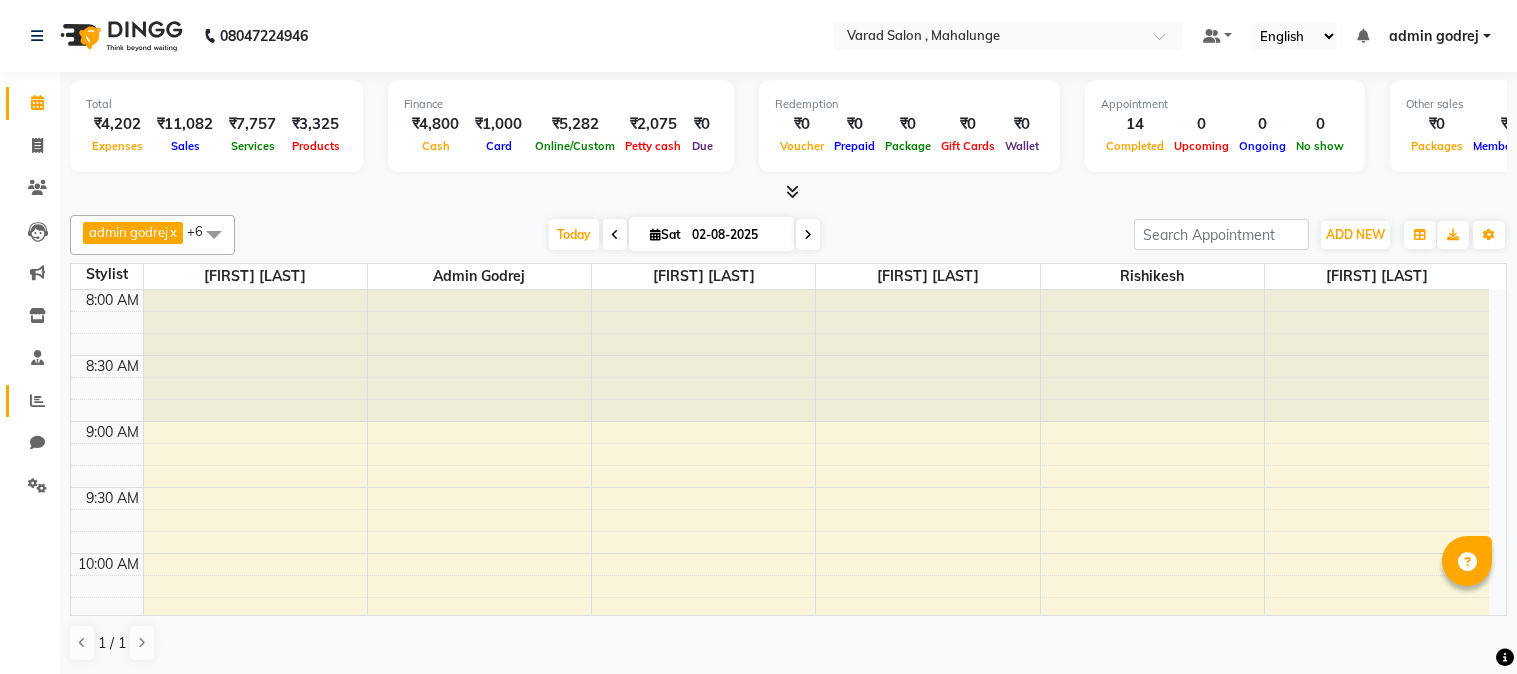 scroll, scrollTop: 0, scrollLeft: 0, axis: both 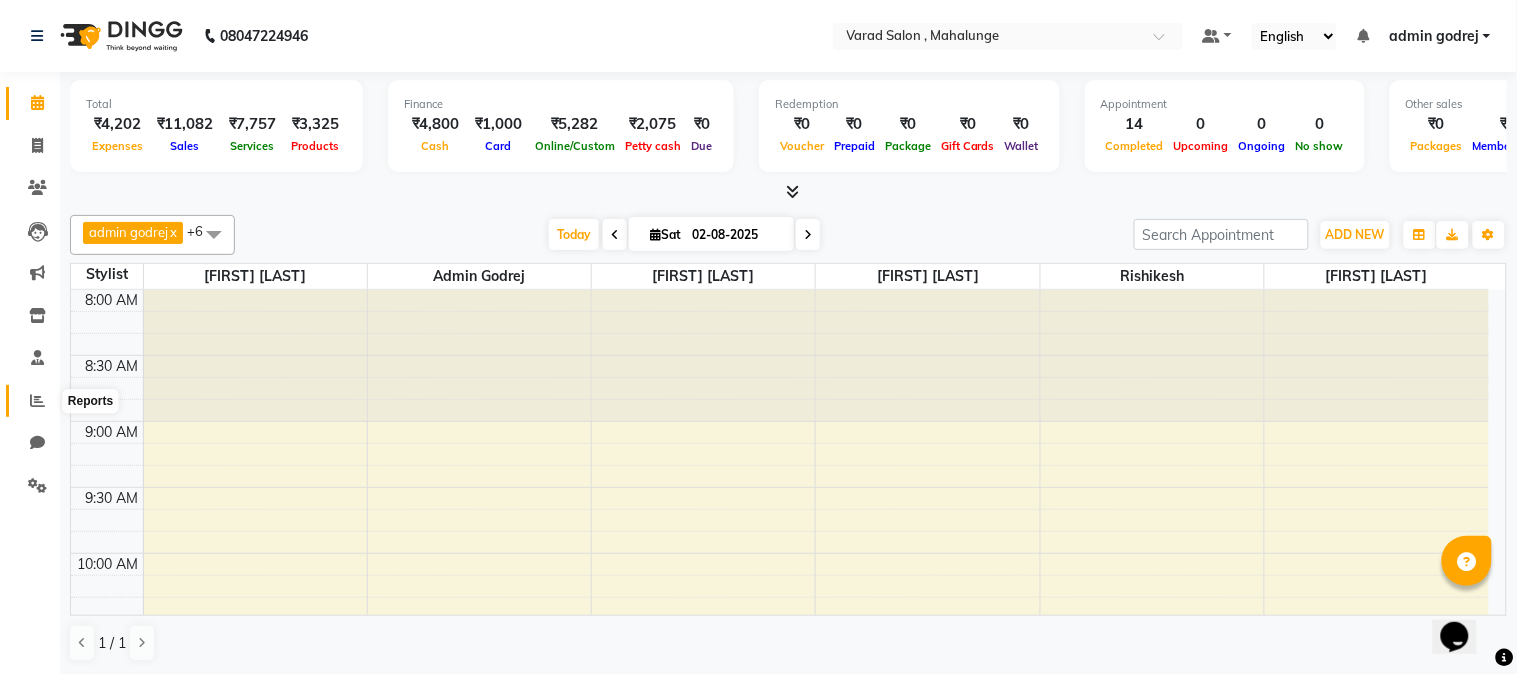 click 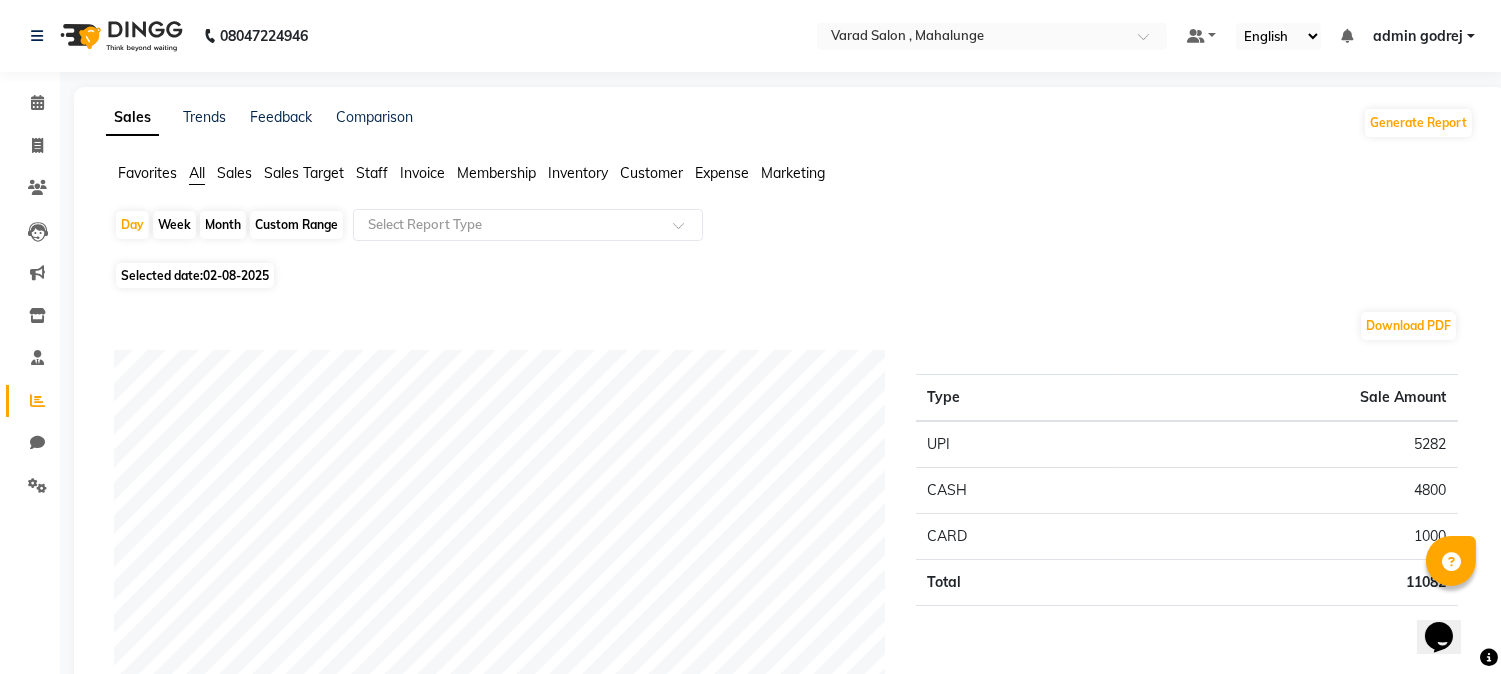 click on "Month" 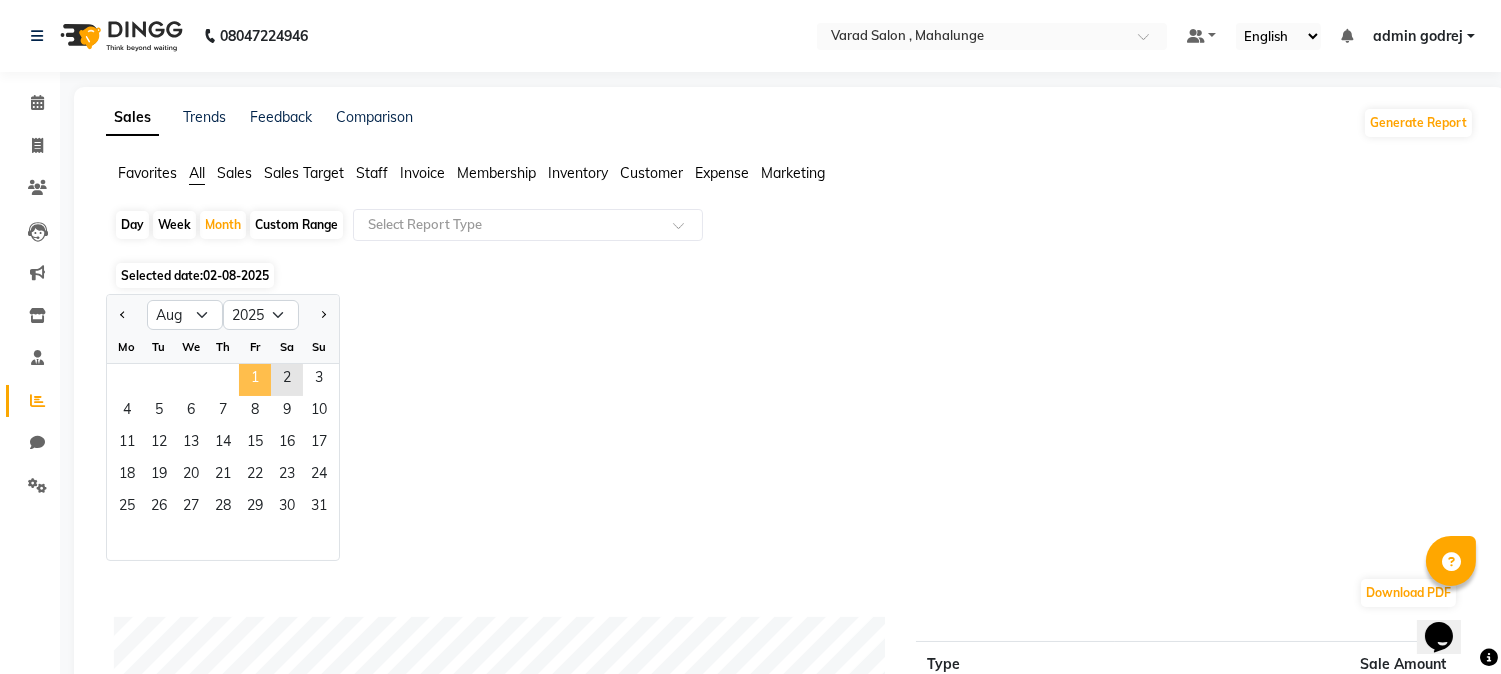 click on "1" 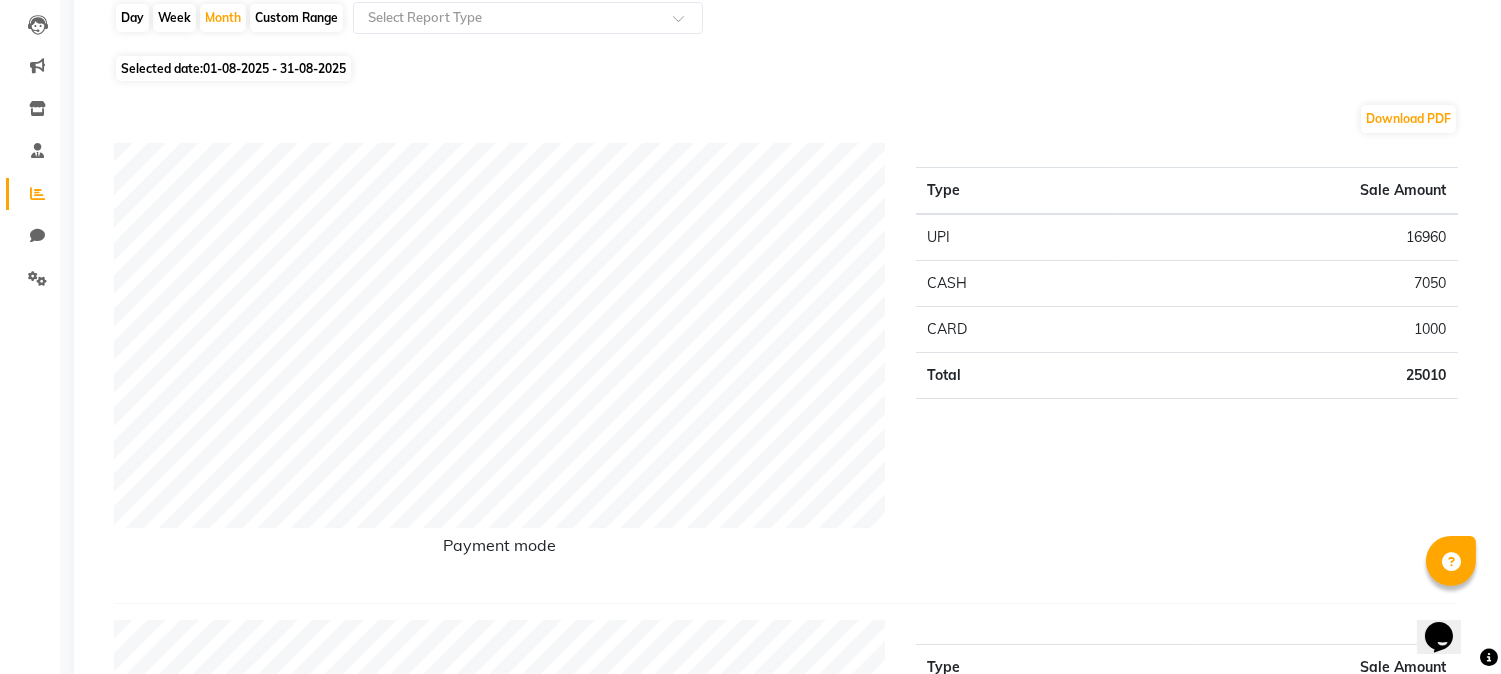 scroll, scrollTop: 111, scrollLeft: 0, axis: vertical 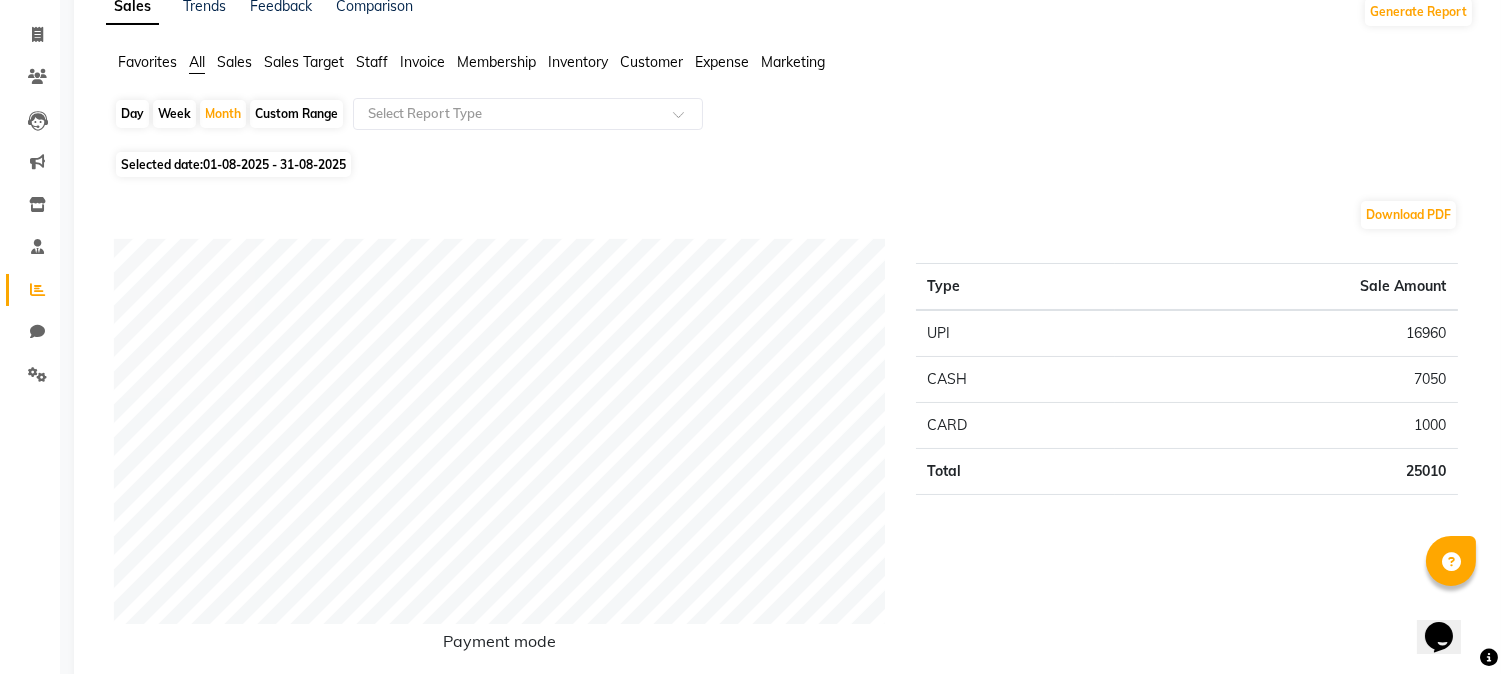 click on "Day" 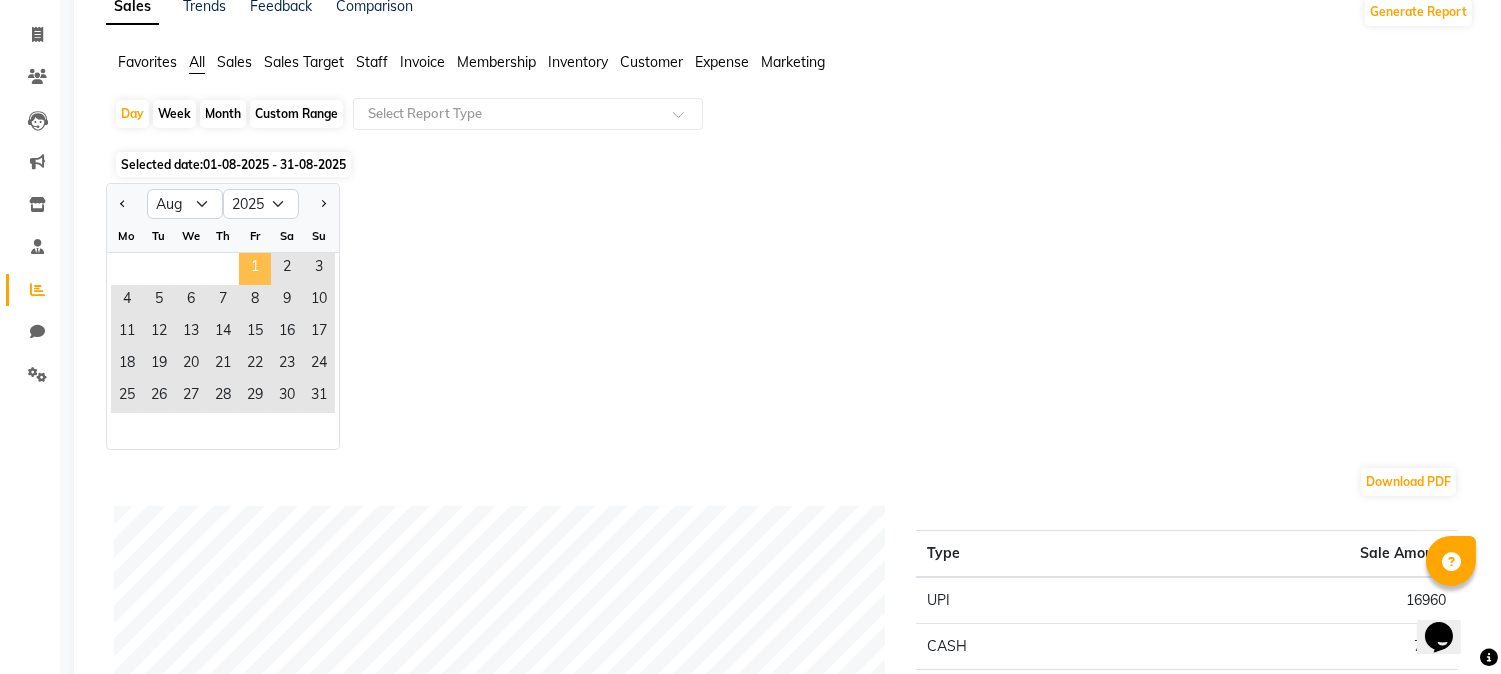 click on "1" 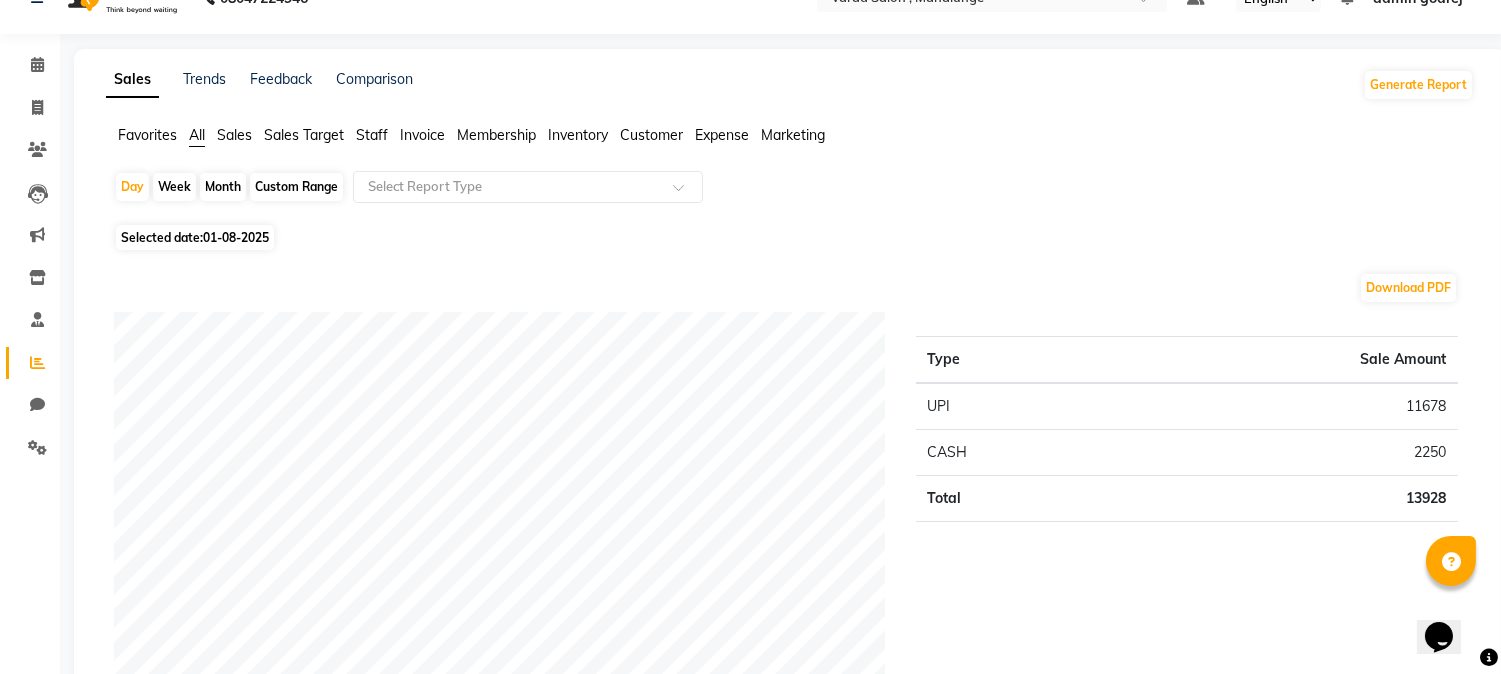 scroll, scrollTop: 0, scrollLeft: 0, axis: both 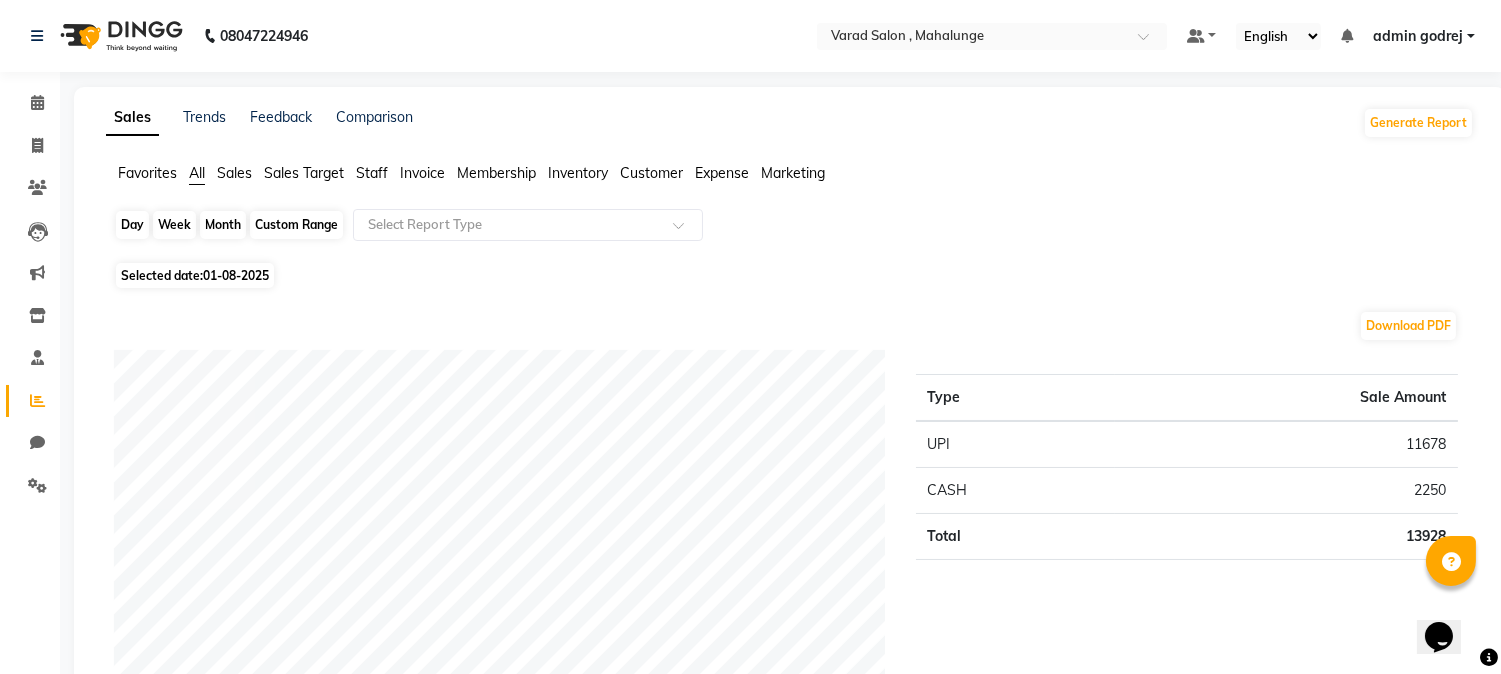 click on "Day" 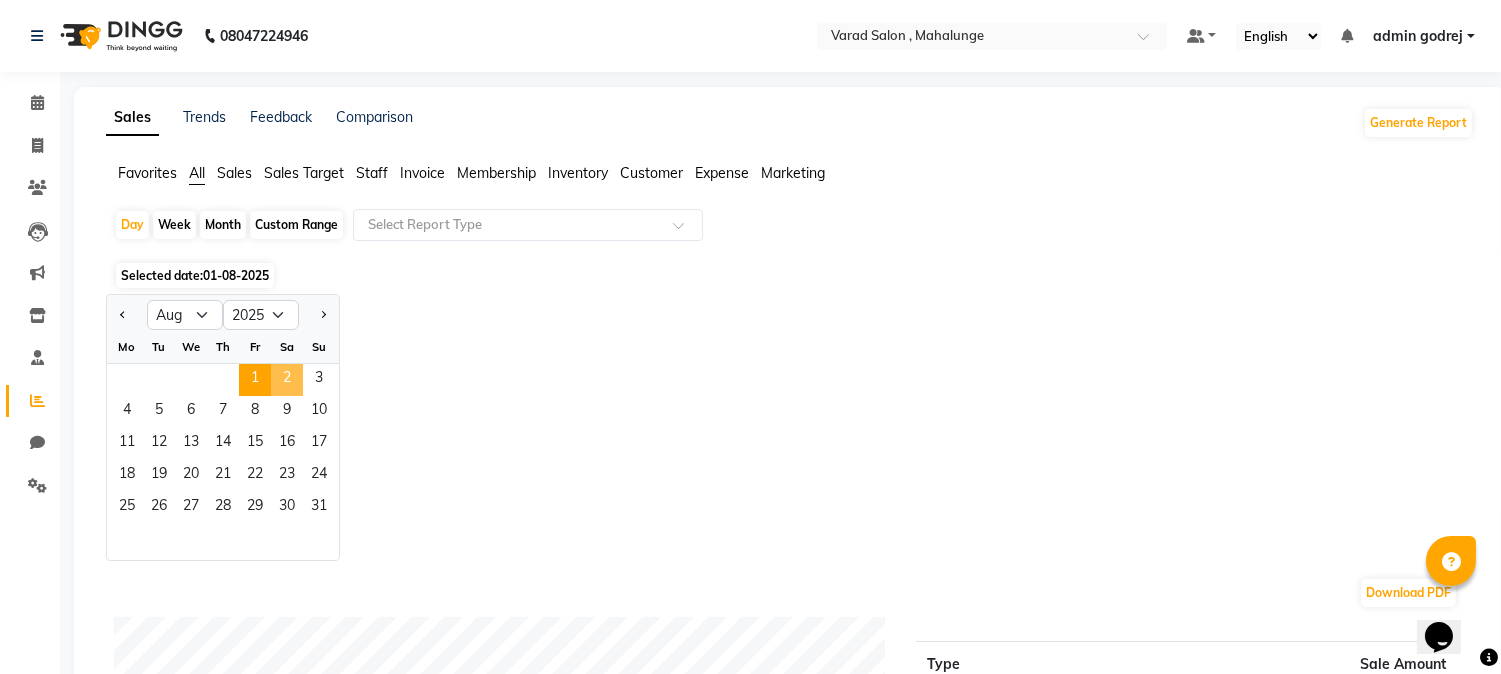 click on "2" 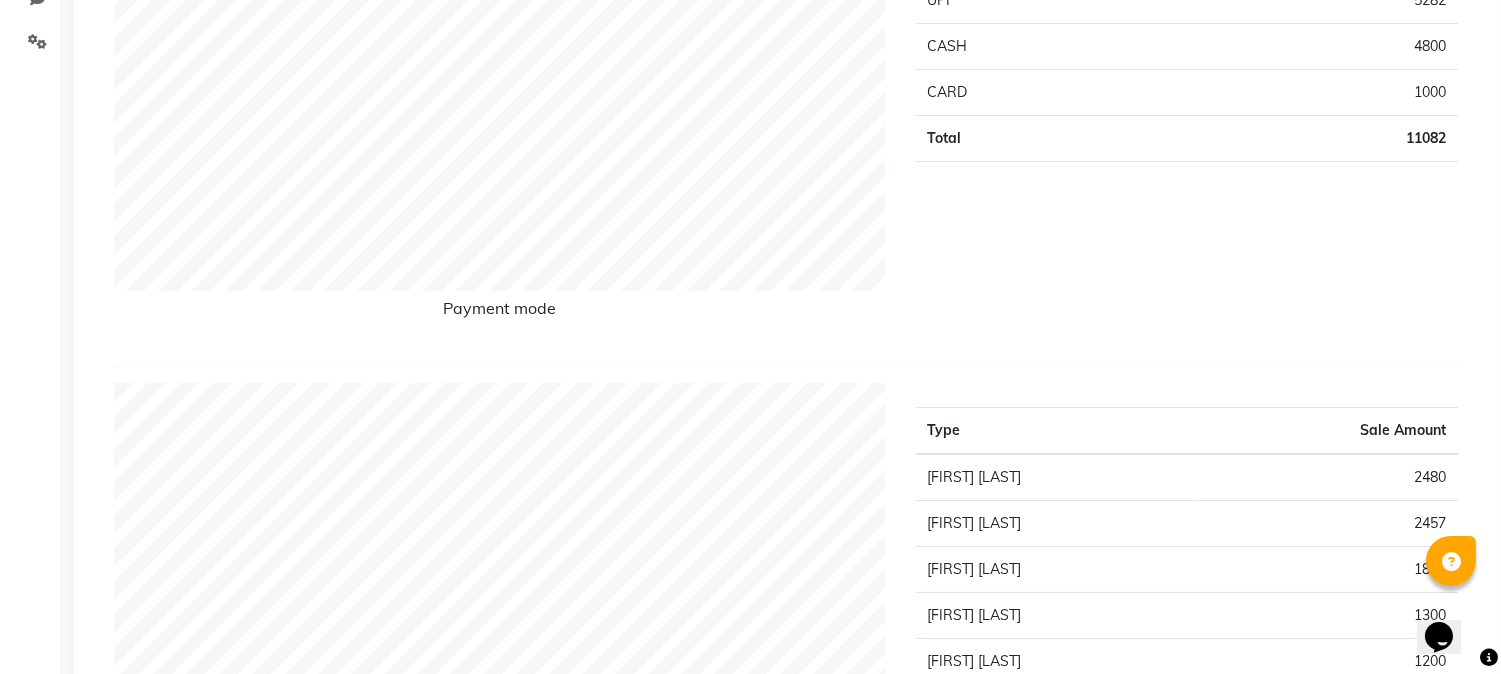 scroll, scrollTop: 0, scrollLeft: 0, axis: both 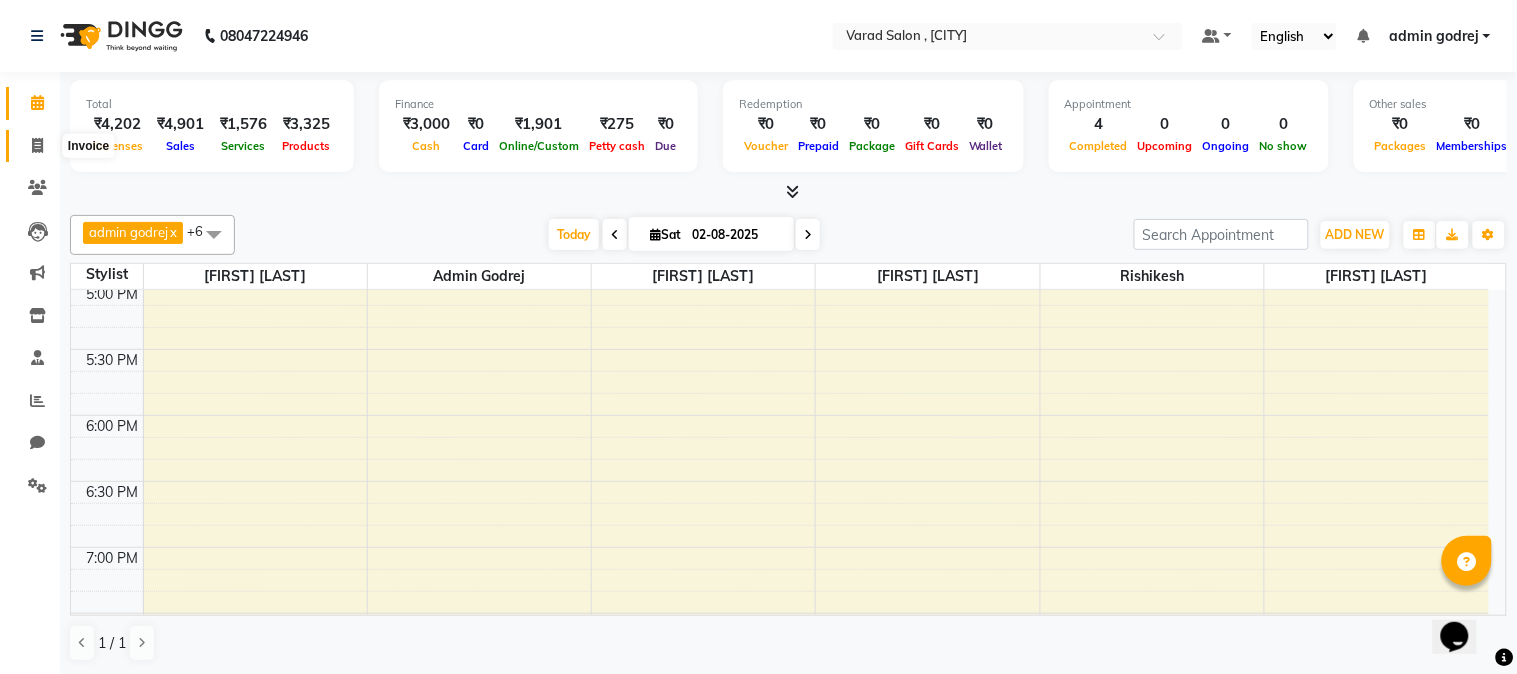 click 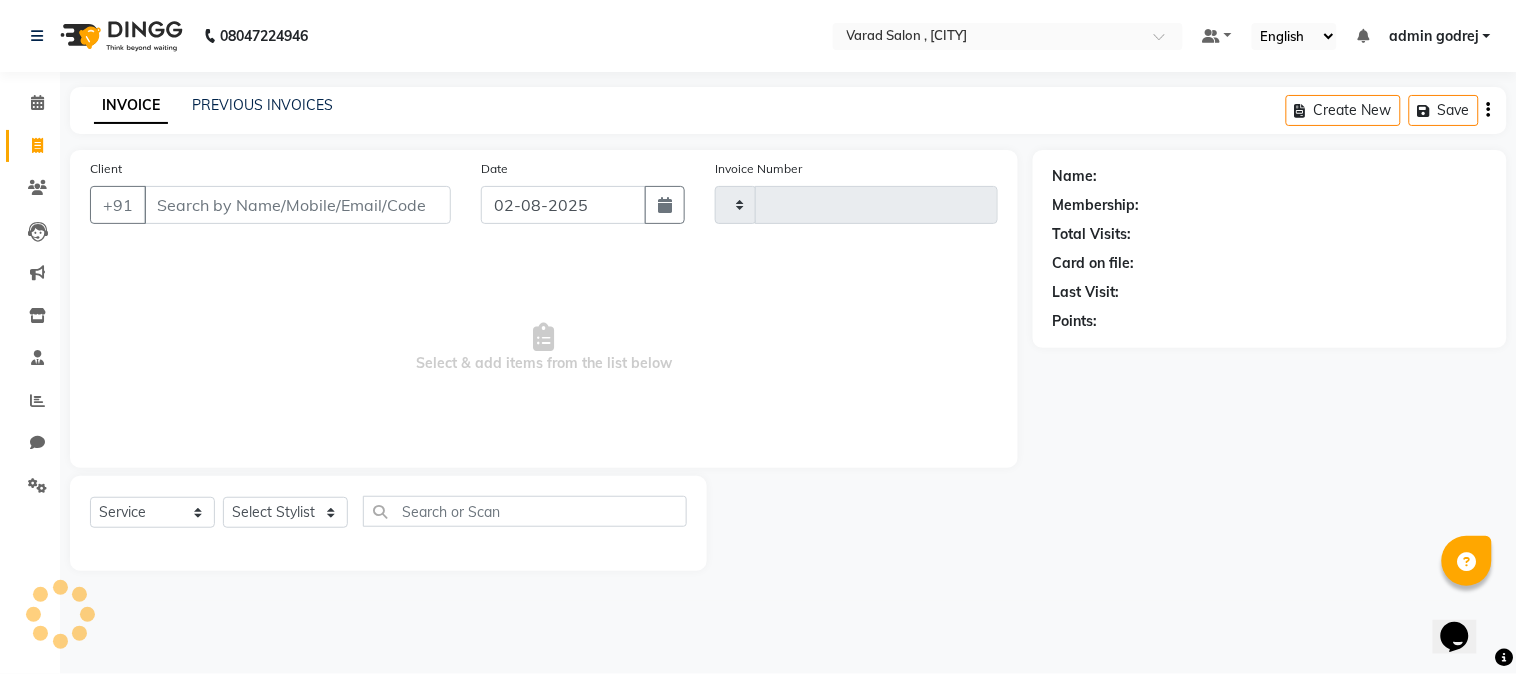 type on "1245" 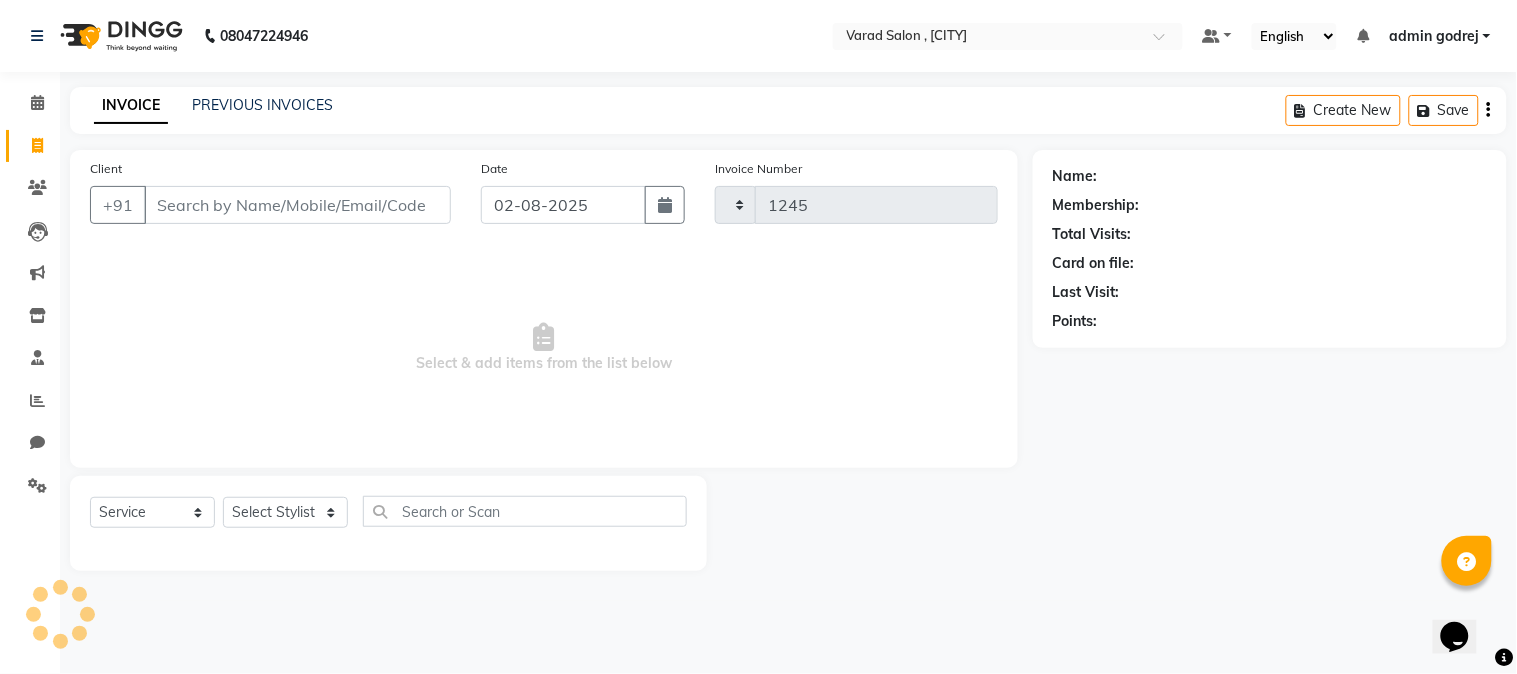 select on "7250" 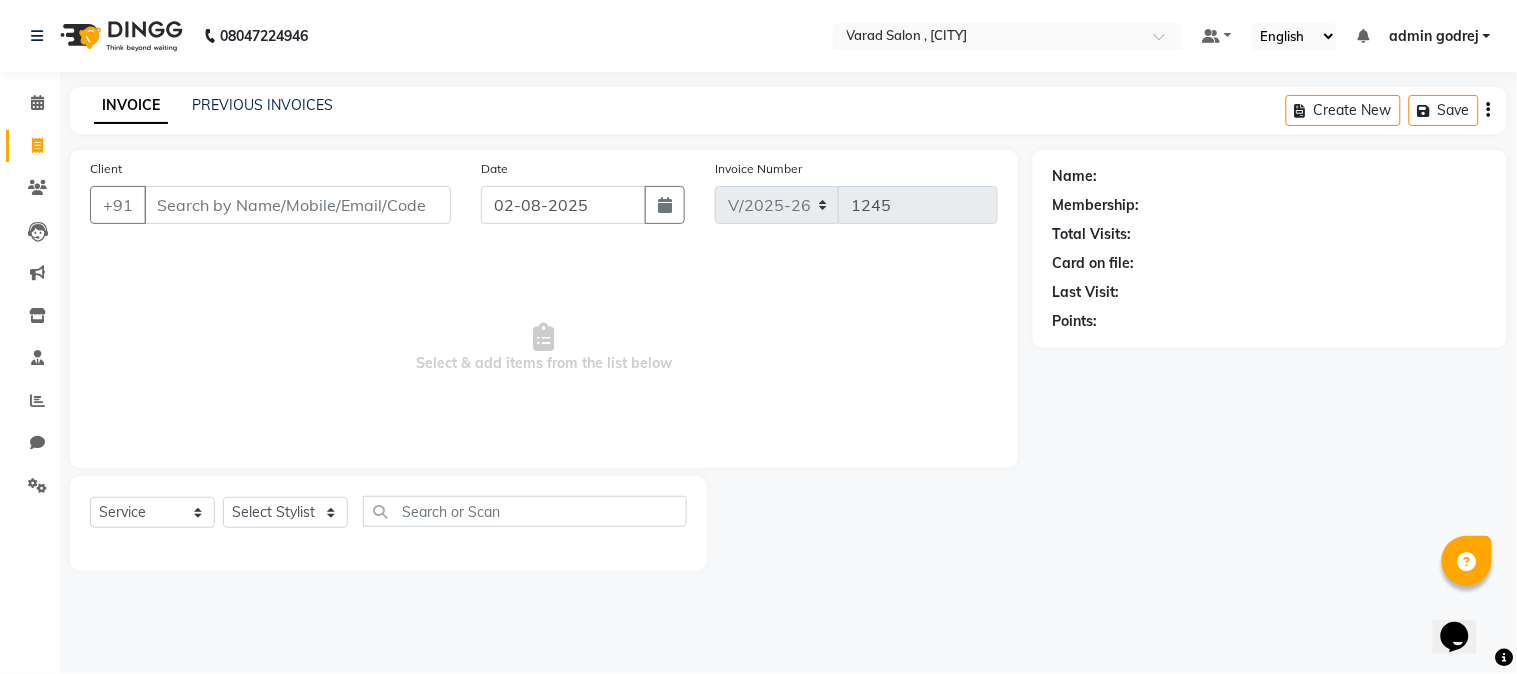 click 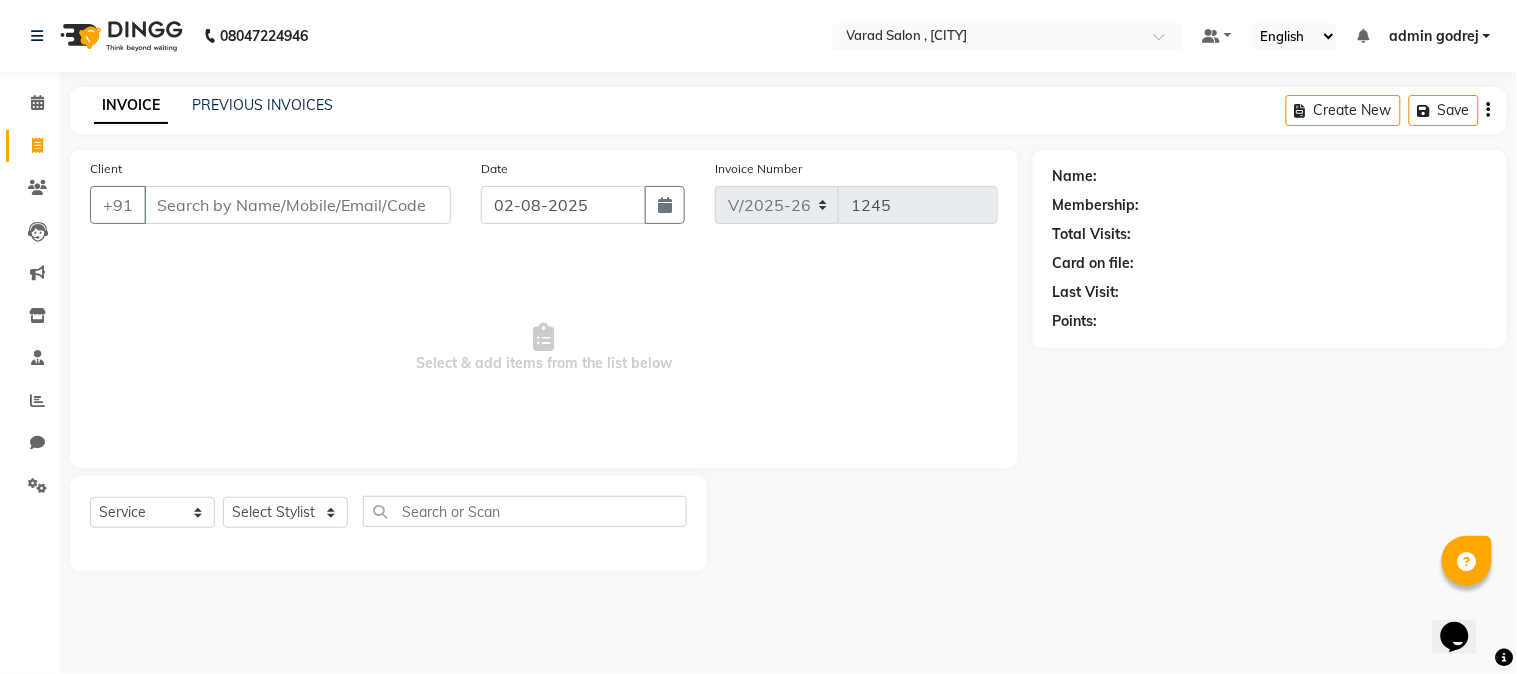 click 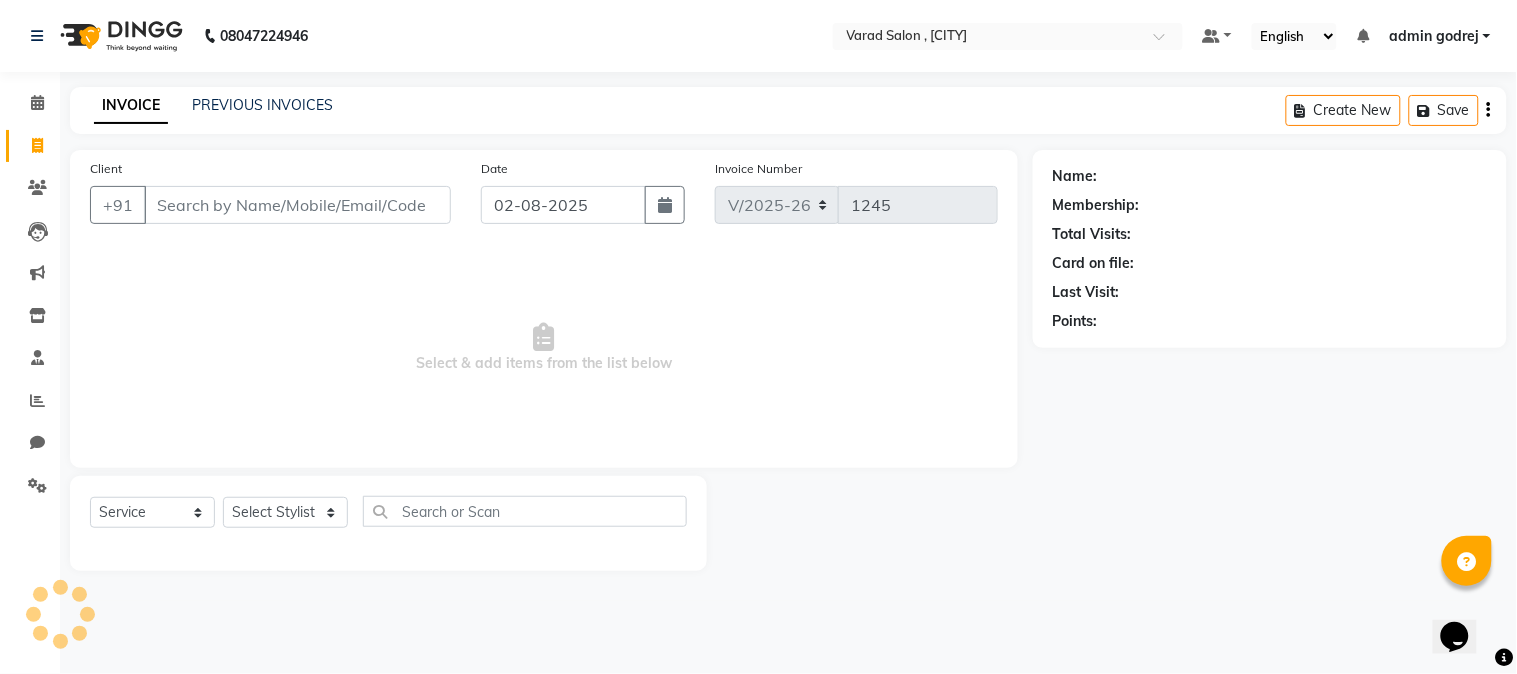 click 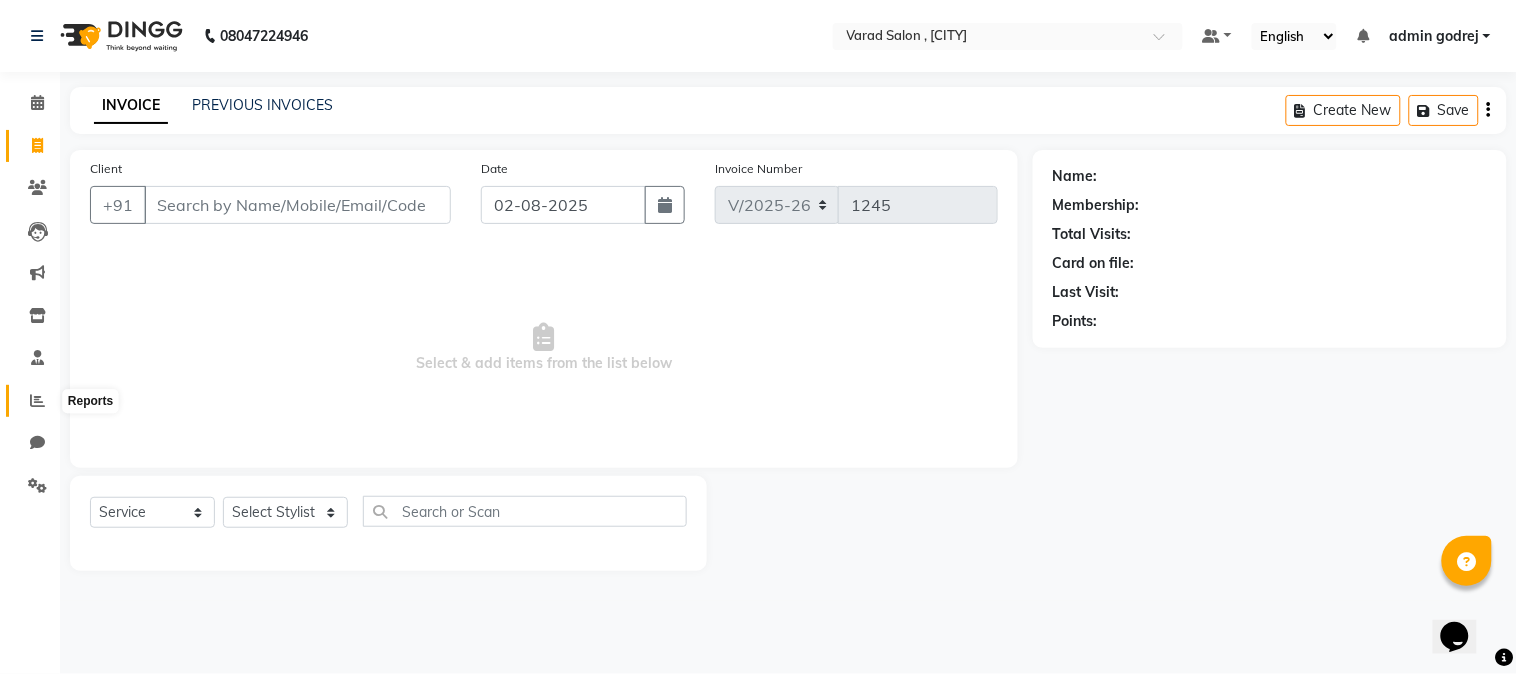click 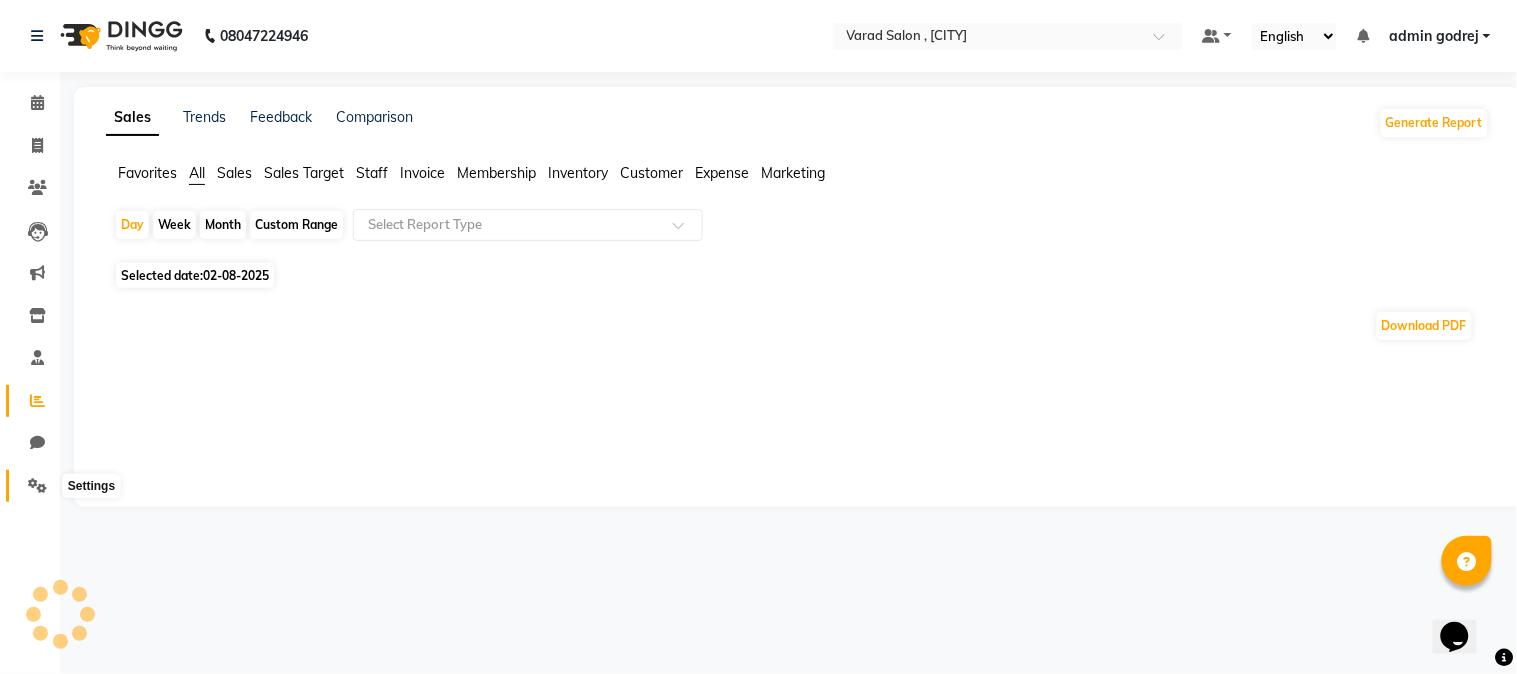 click 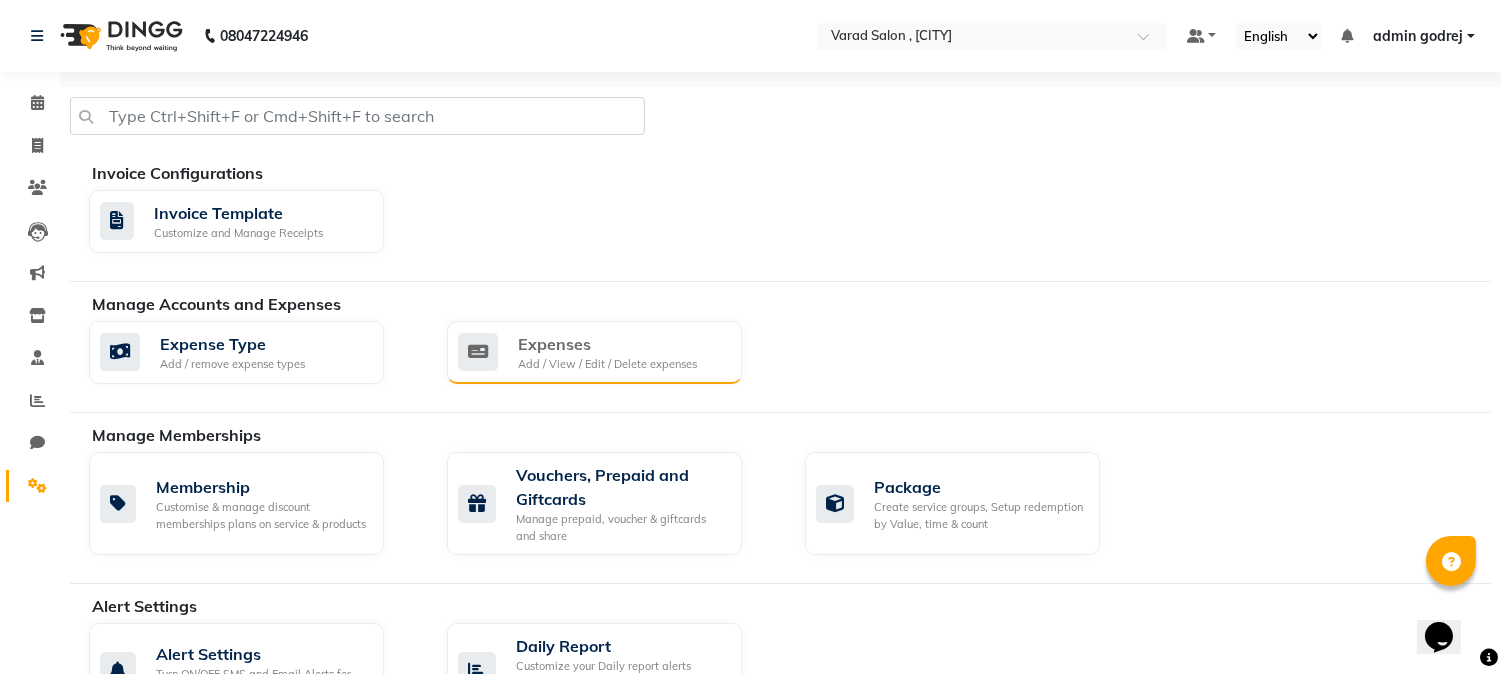 click on "Add / View / Edit / Delete expenses" 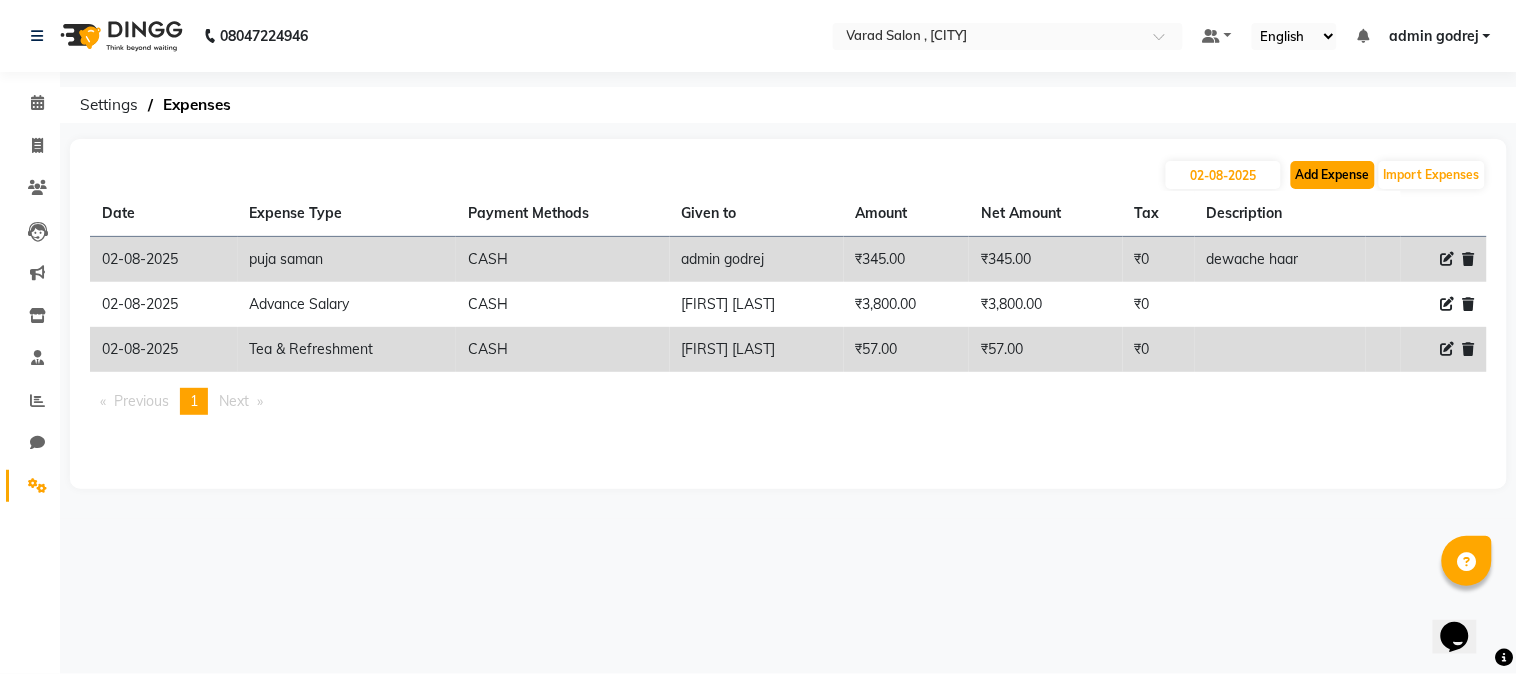 click on "Add Expense" 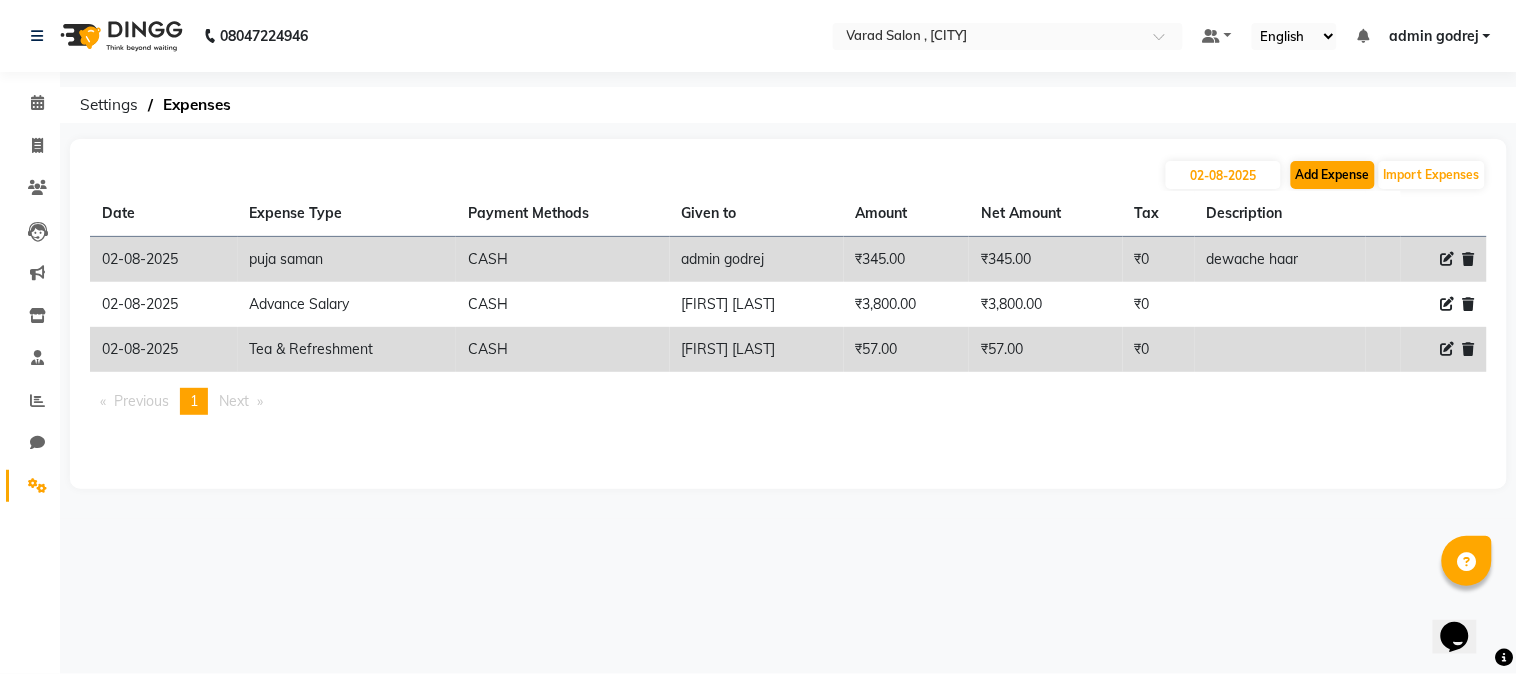 select on "1" 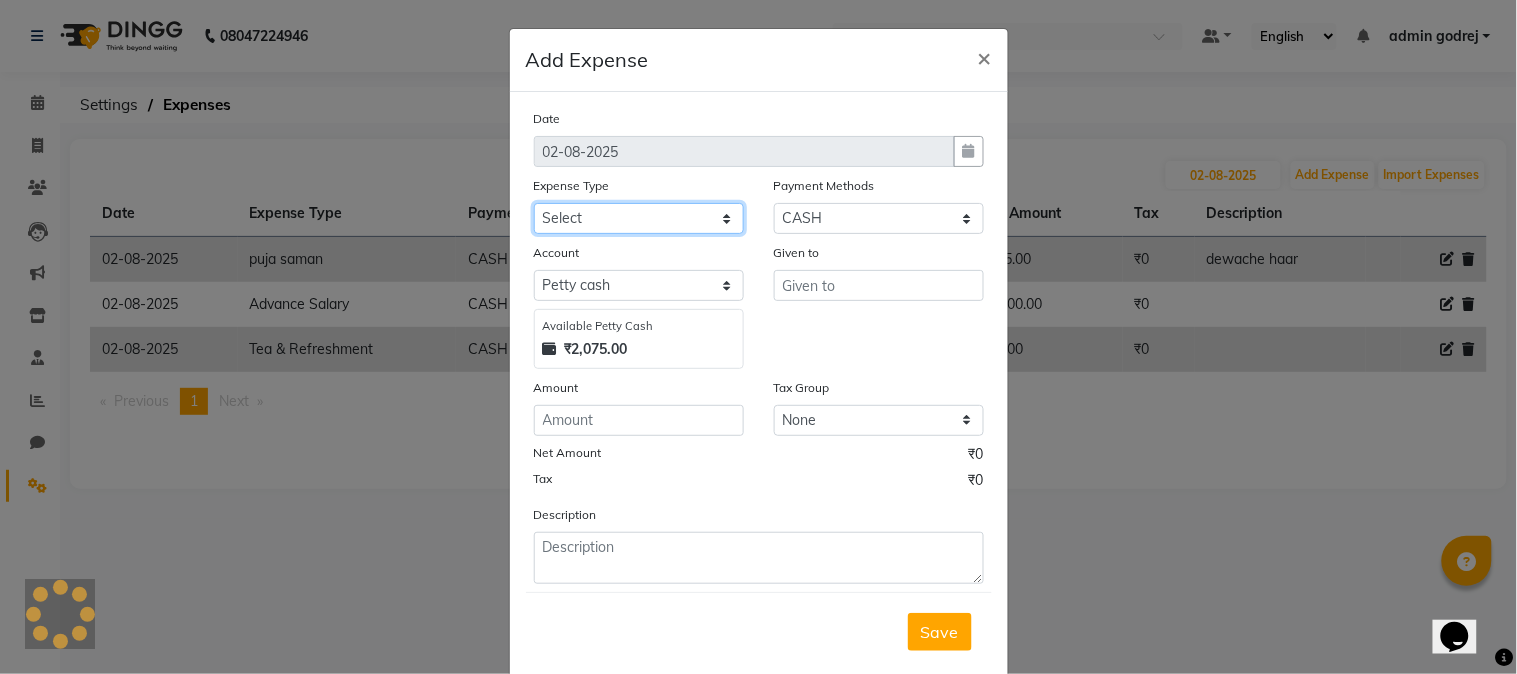 click on "Select Advance Salary Amezon parcel Bank charges birthday cake BLINKIT Car maintenance Cash transfer to bank Client Snacks Clinical charges clint snaks Equipment flower pot Fuel Govt fee Hand Over To [FIRST] [LAST] Incentive Insurance International purchase kacharawala Laundry Loan Repayment Maintenance Marketing milk Miscellaneous Other Pantry portar Product puja saman Rent room deposit Salary salon products Staff Snacks Staff Tip staff welfare Tea & Refreshment Utilities" 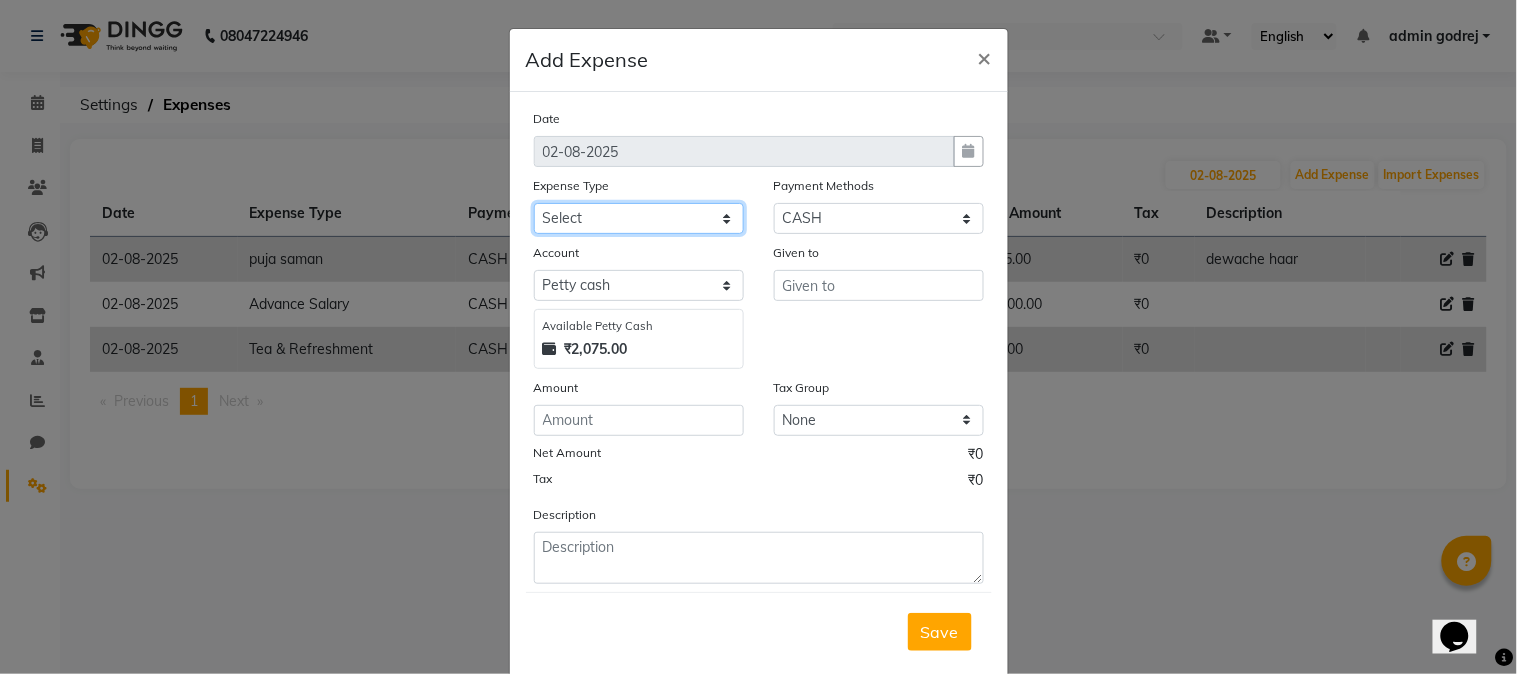 select on "18224" 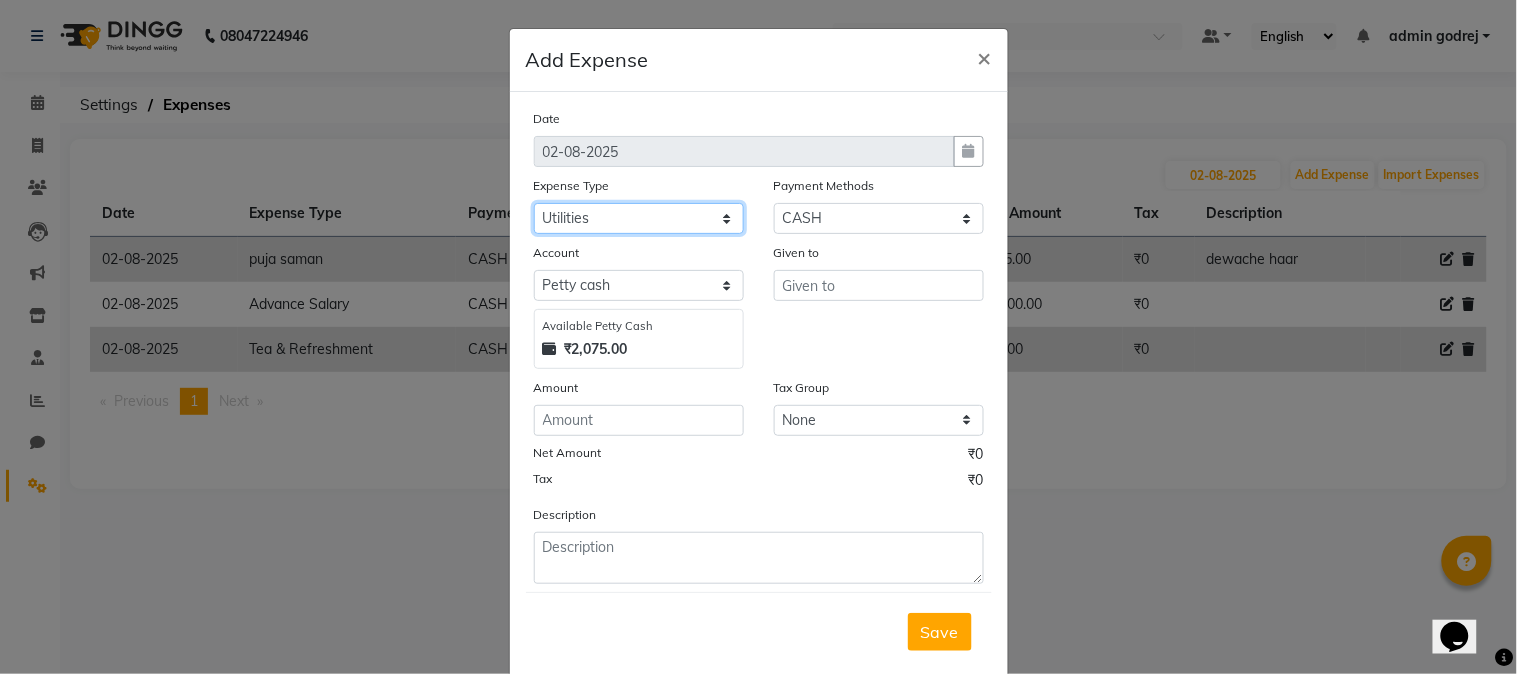click on "Select Advance Salary Amezon parcel Bank charges birthday cake BLINKIT Car maintenance Cash transfer to bank Client Snacks Clinical charges clint snaks Equipment flower pot Fuel Govt fee Hand Over To [FIRST] [LAST] Incentive Insurance International purchase kacharawala Laundry Loan Repayment Maintenance Marketing milk Miscellaneous Other Pantry portar Product puja saman Rent room deposit Salary salon products Staff Snacks Staff Tip staff welfare Tea & Refreshment Utilities" 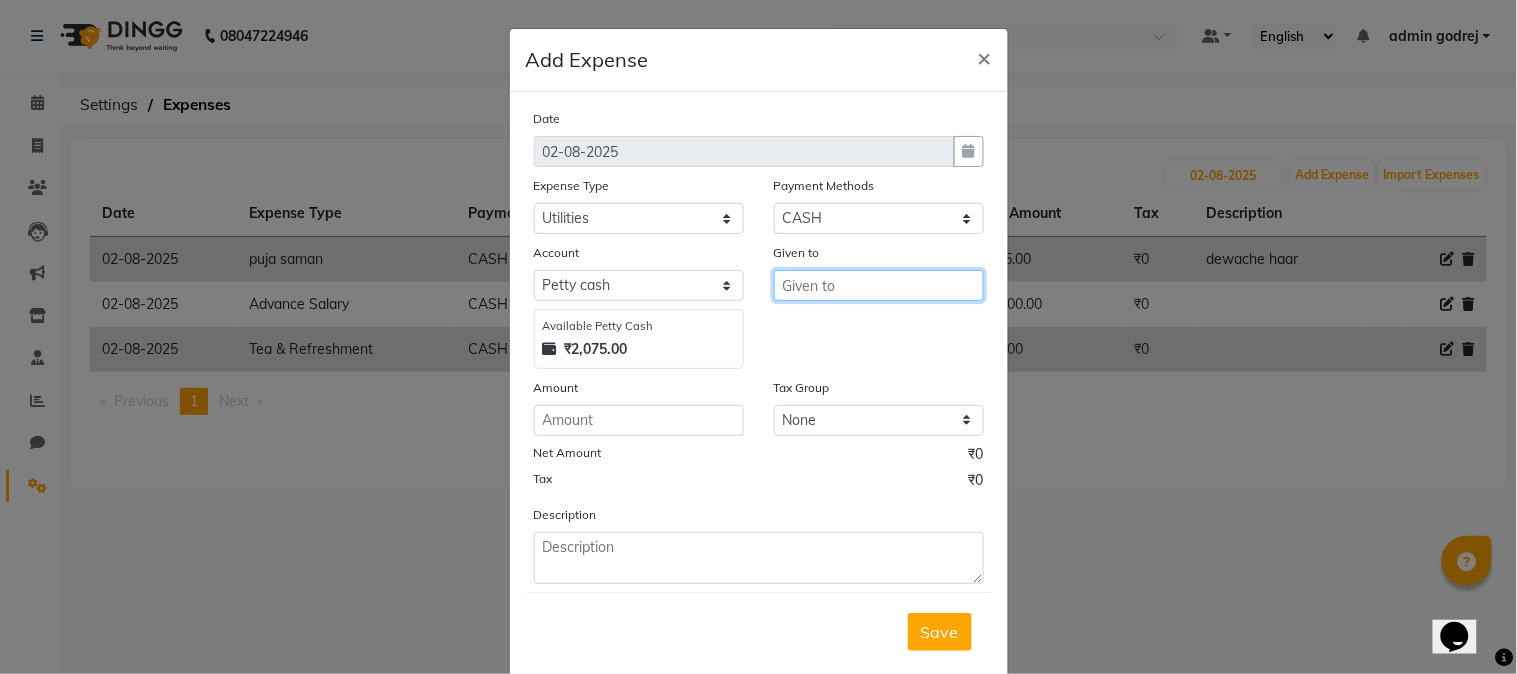 click at bounding box center [879, 285] 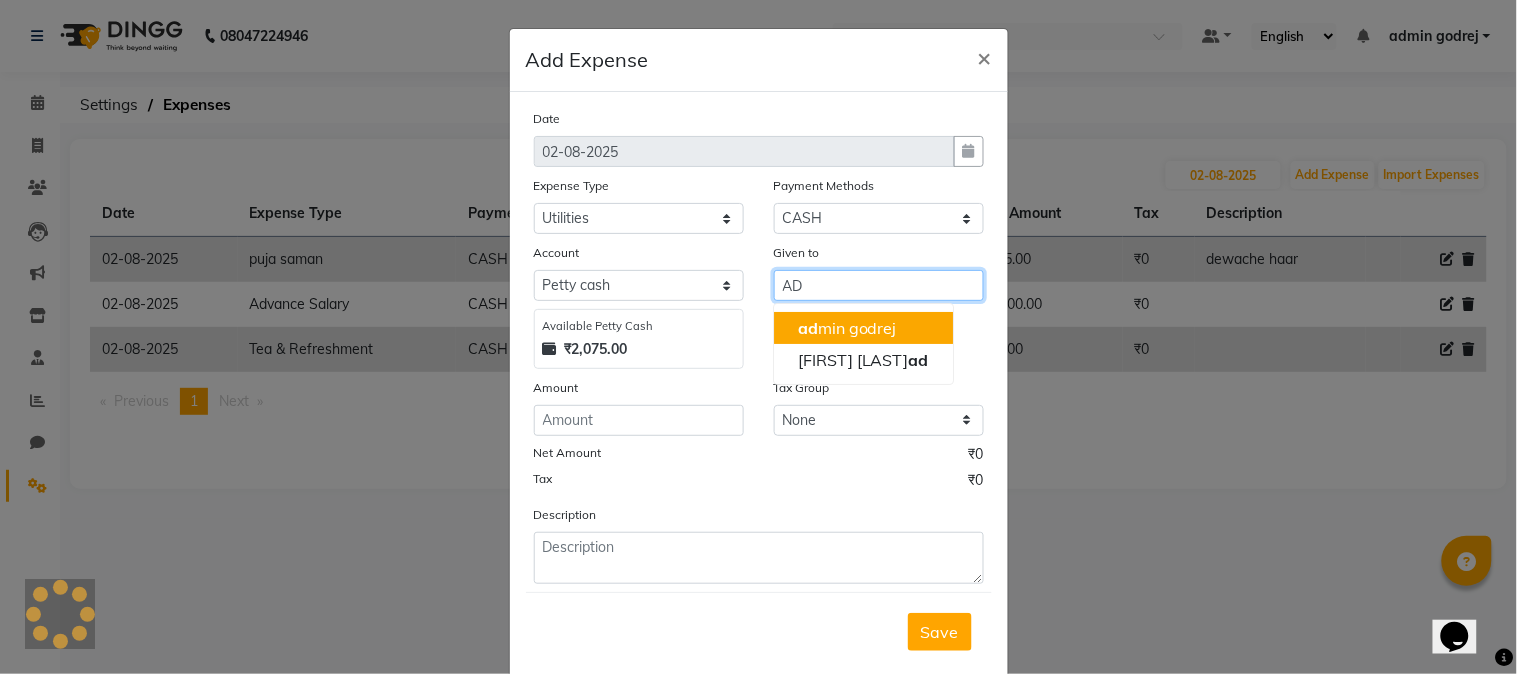 click on "ad min godrej" at bounding box center [847, 328] 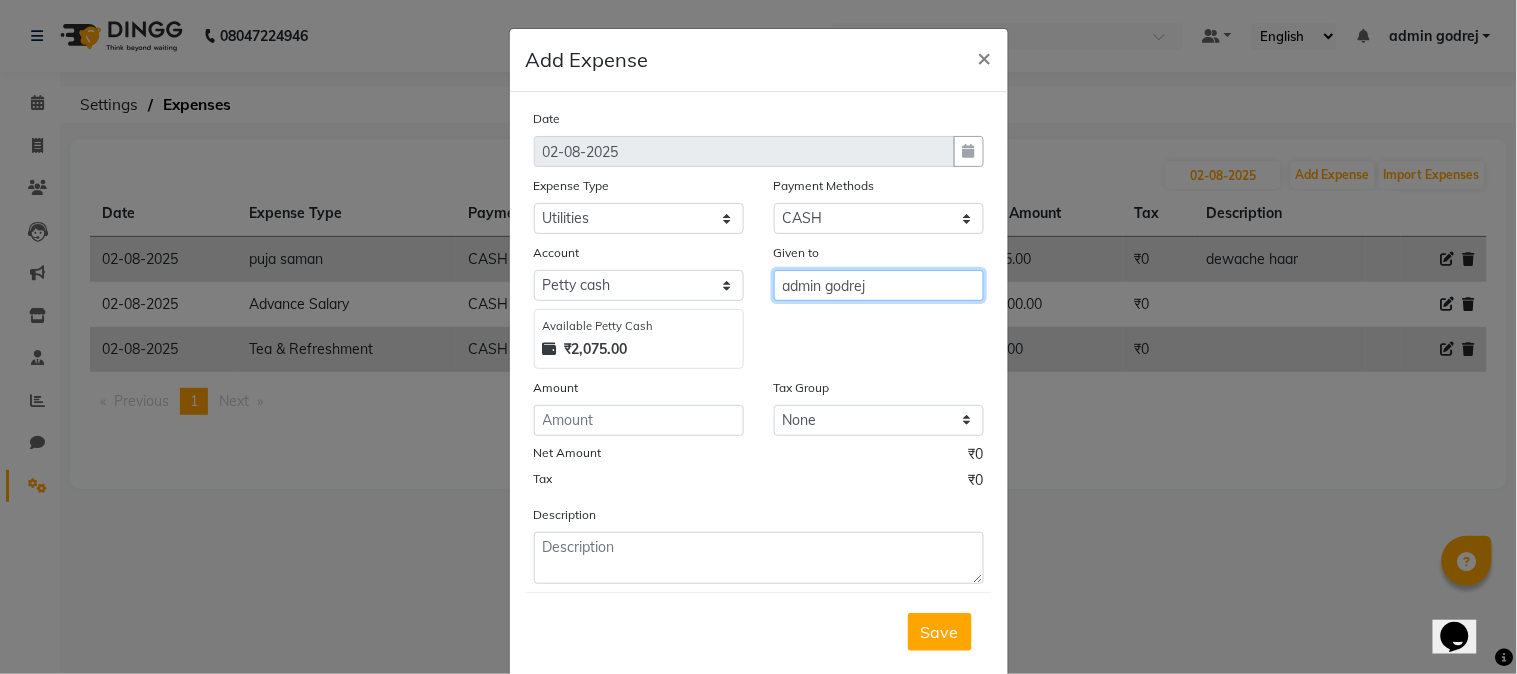 type on "admin godrej" 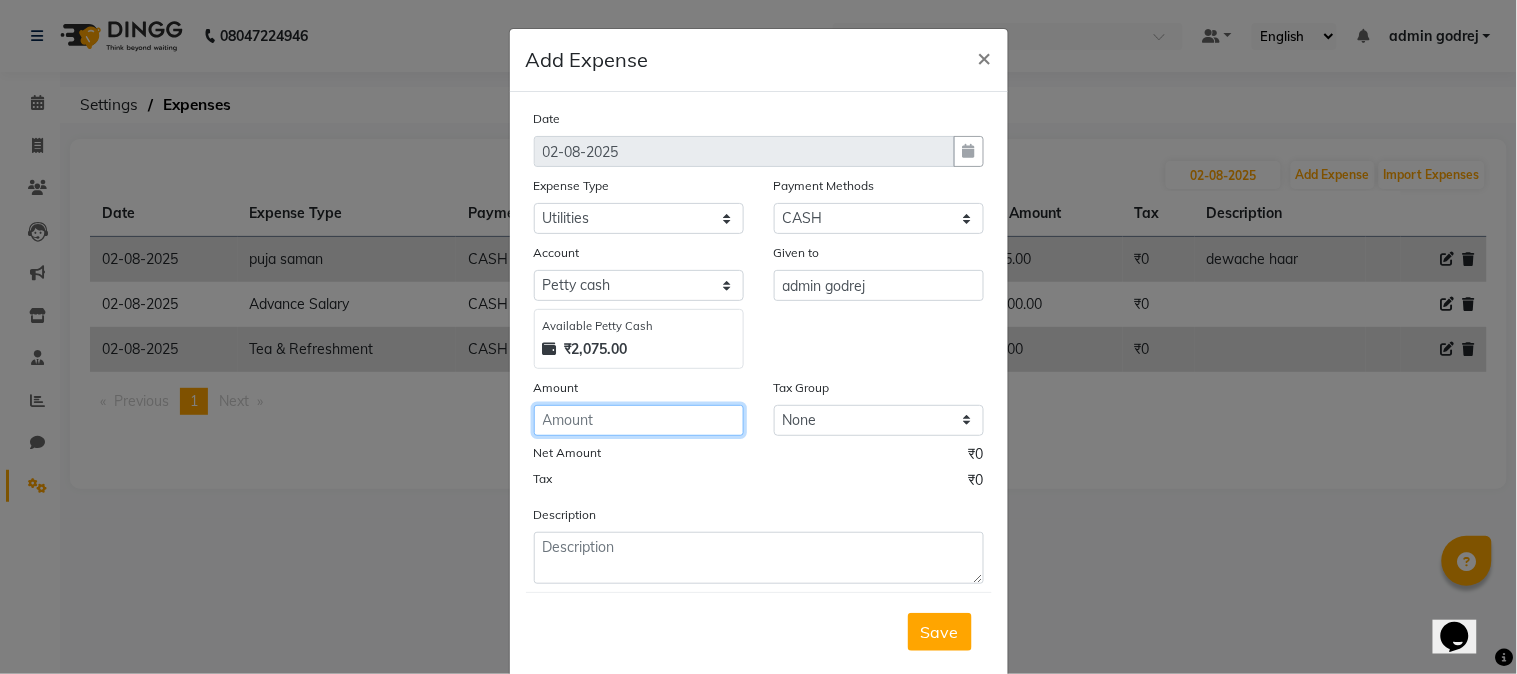 click 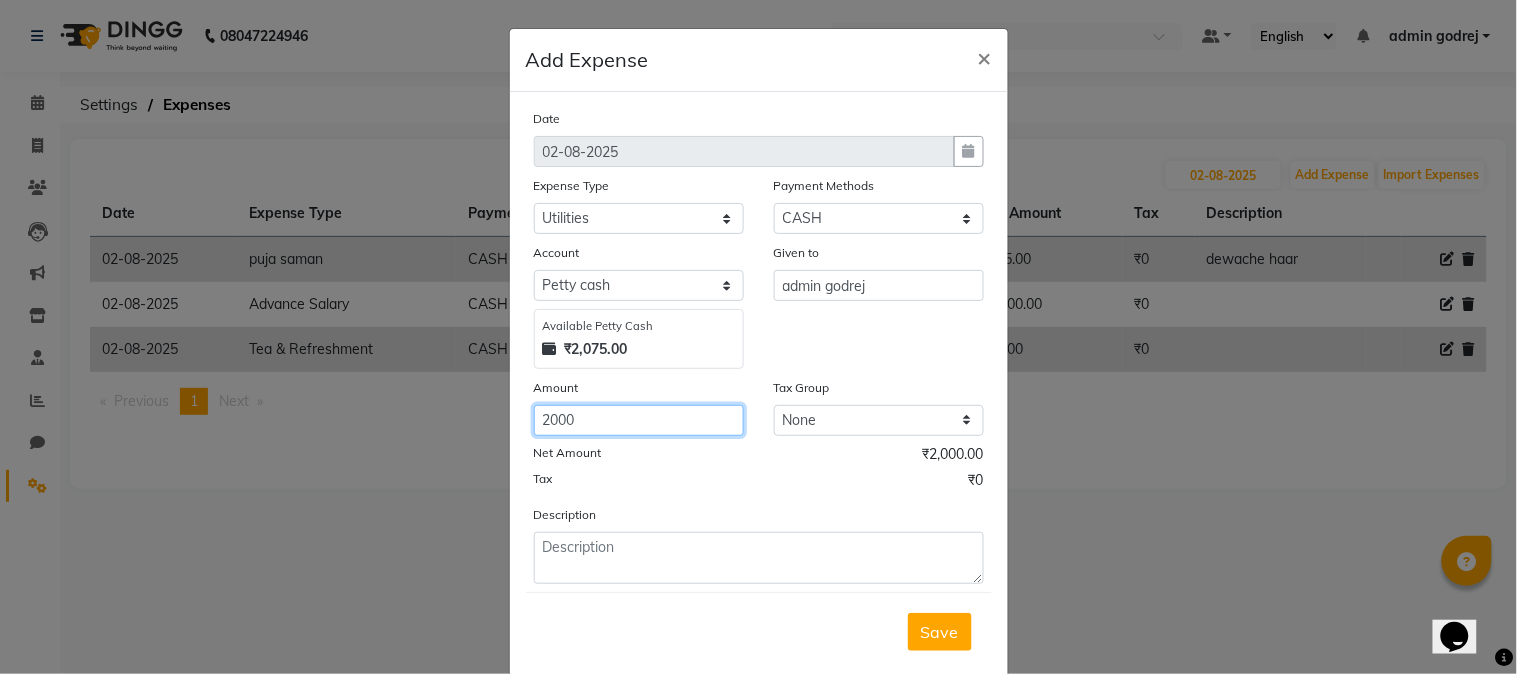 type on "2000" 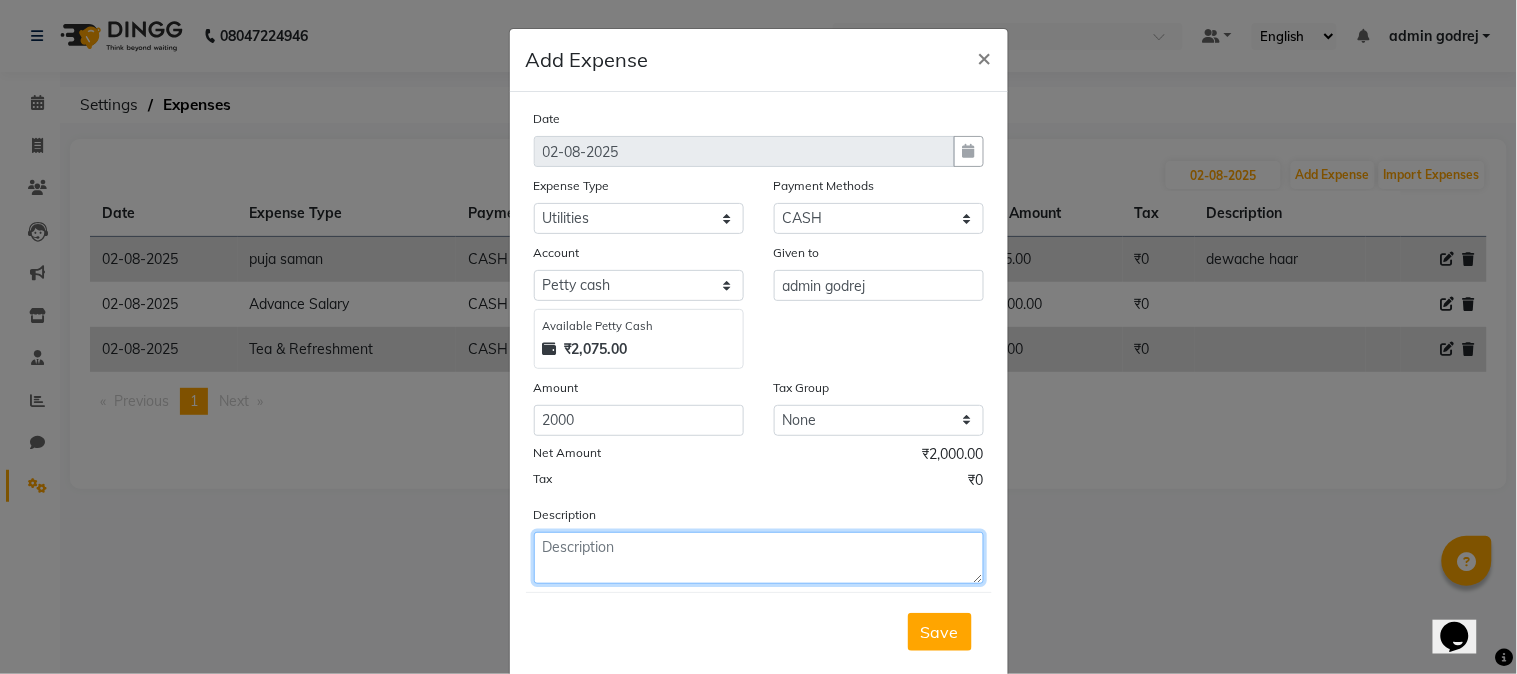 click 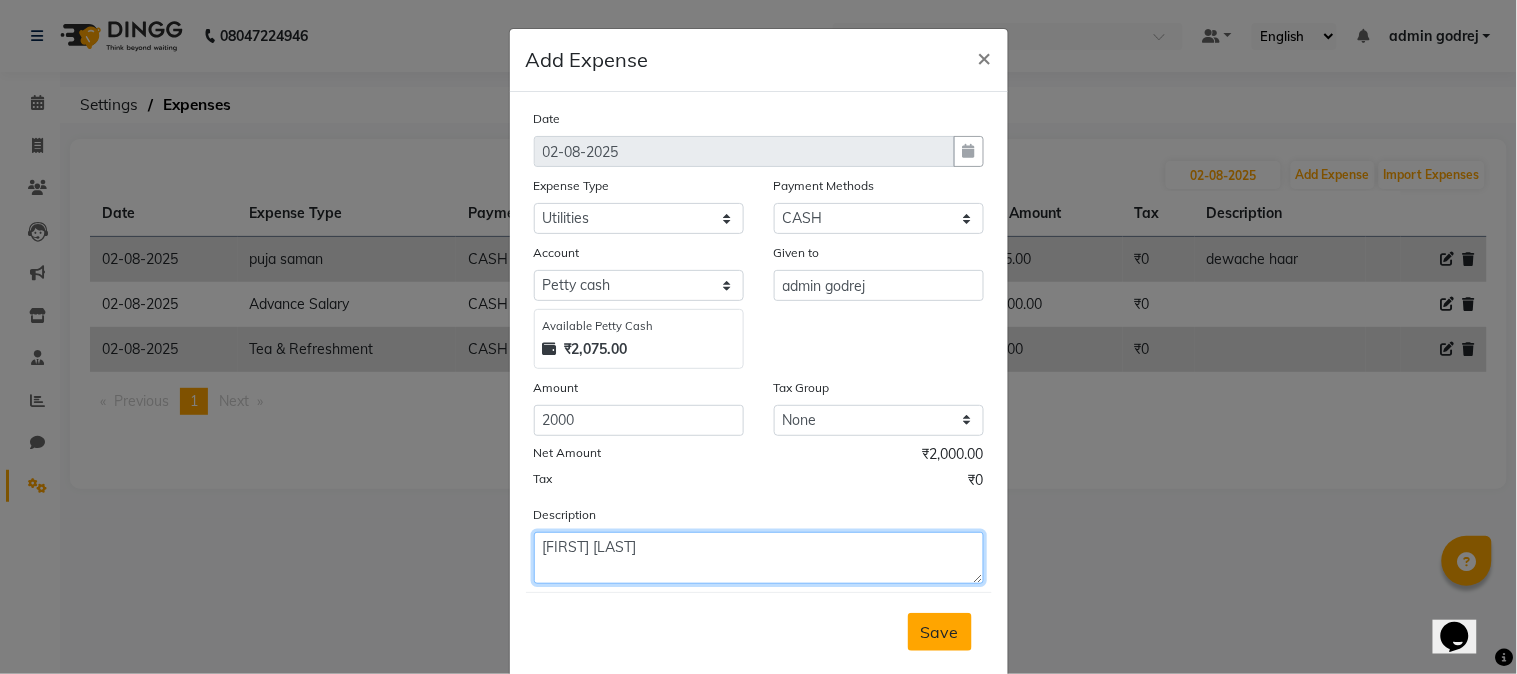 type on "[FIRST] [LAST]" 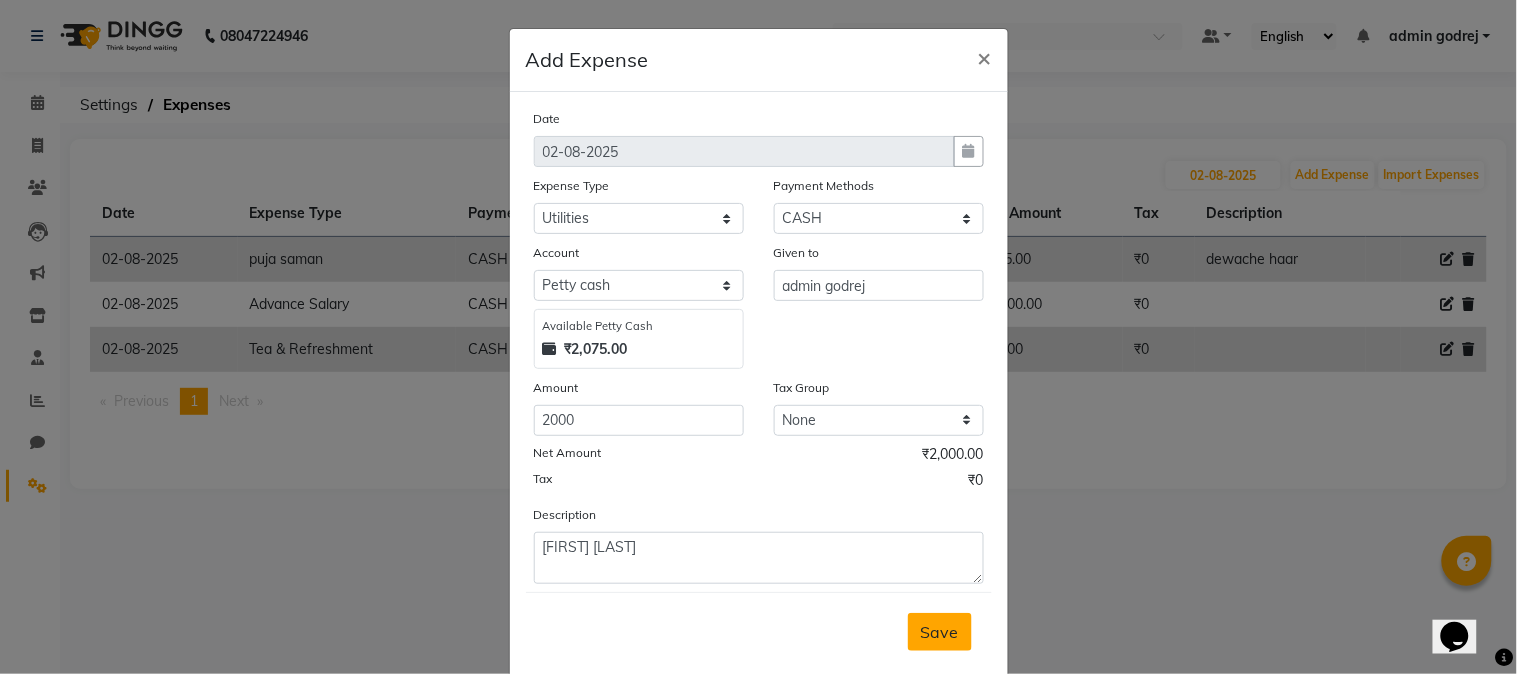click on "Save" at bounding box center [940, 632] 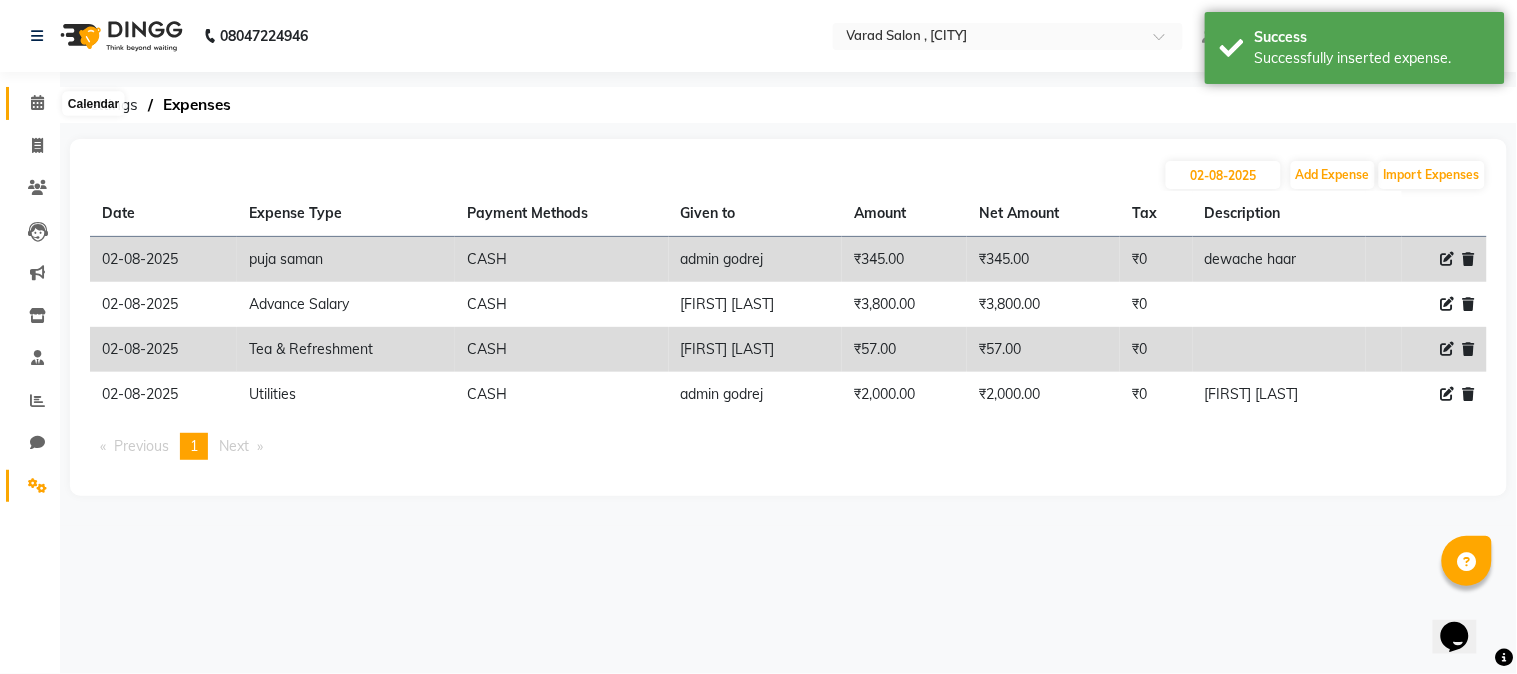 click 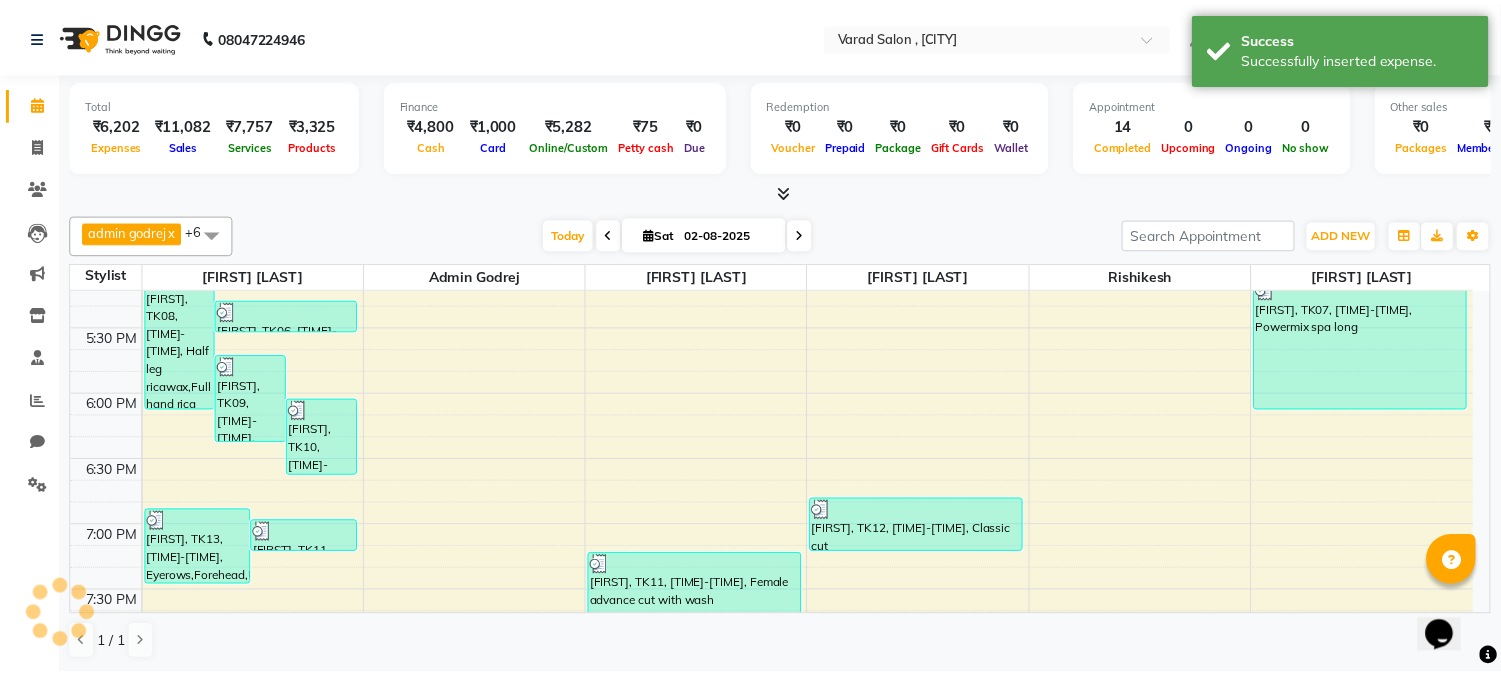 scroll, scrollTop: 0, scrollLeft: 0, axis: both 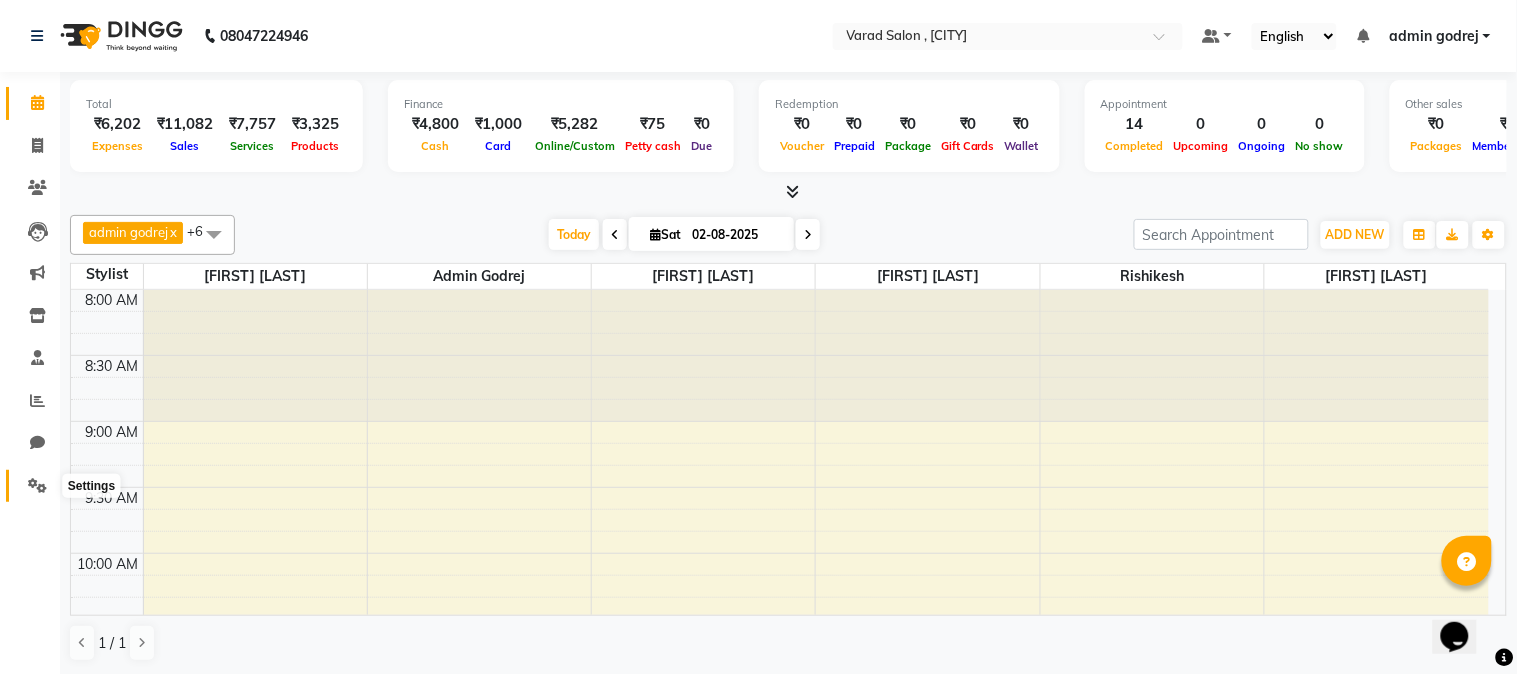 click 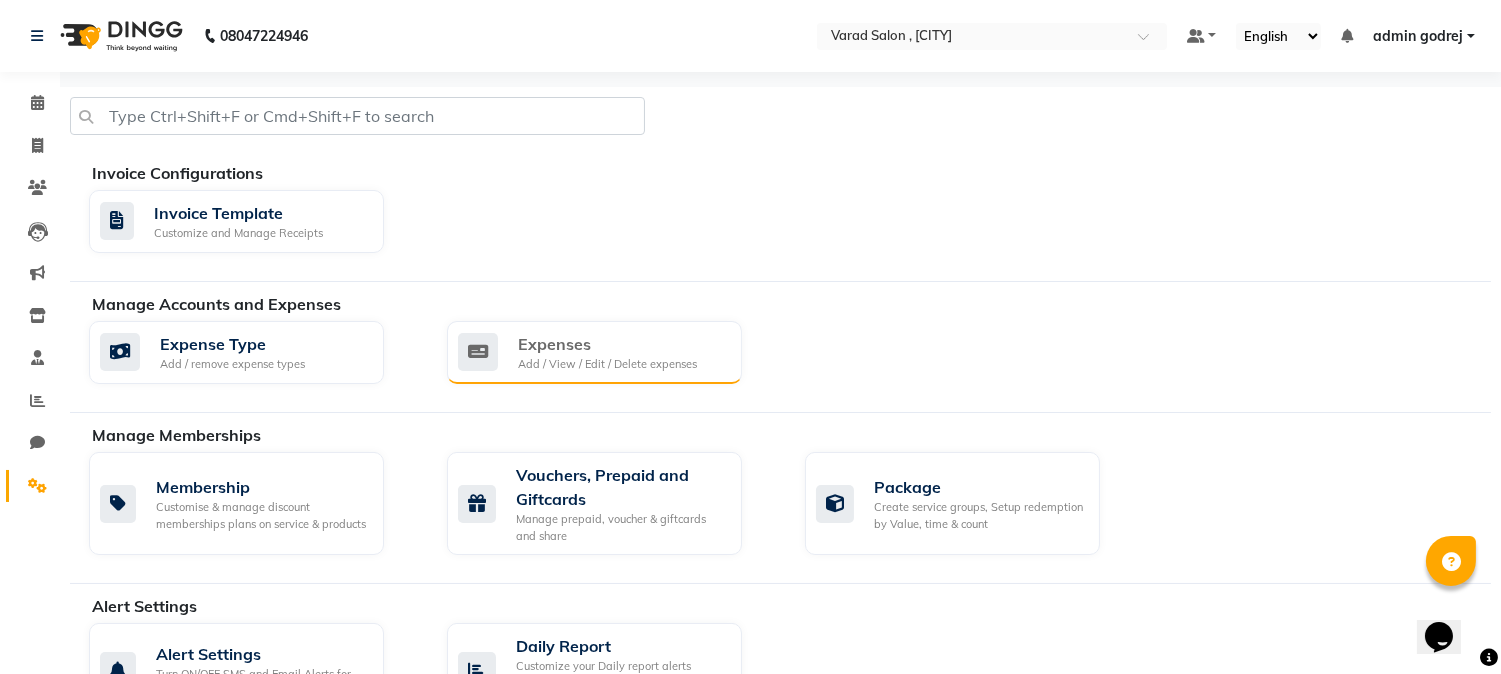 click on "Add / View / Edit / Delete expenses" 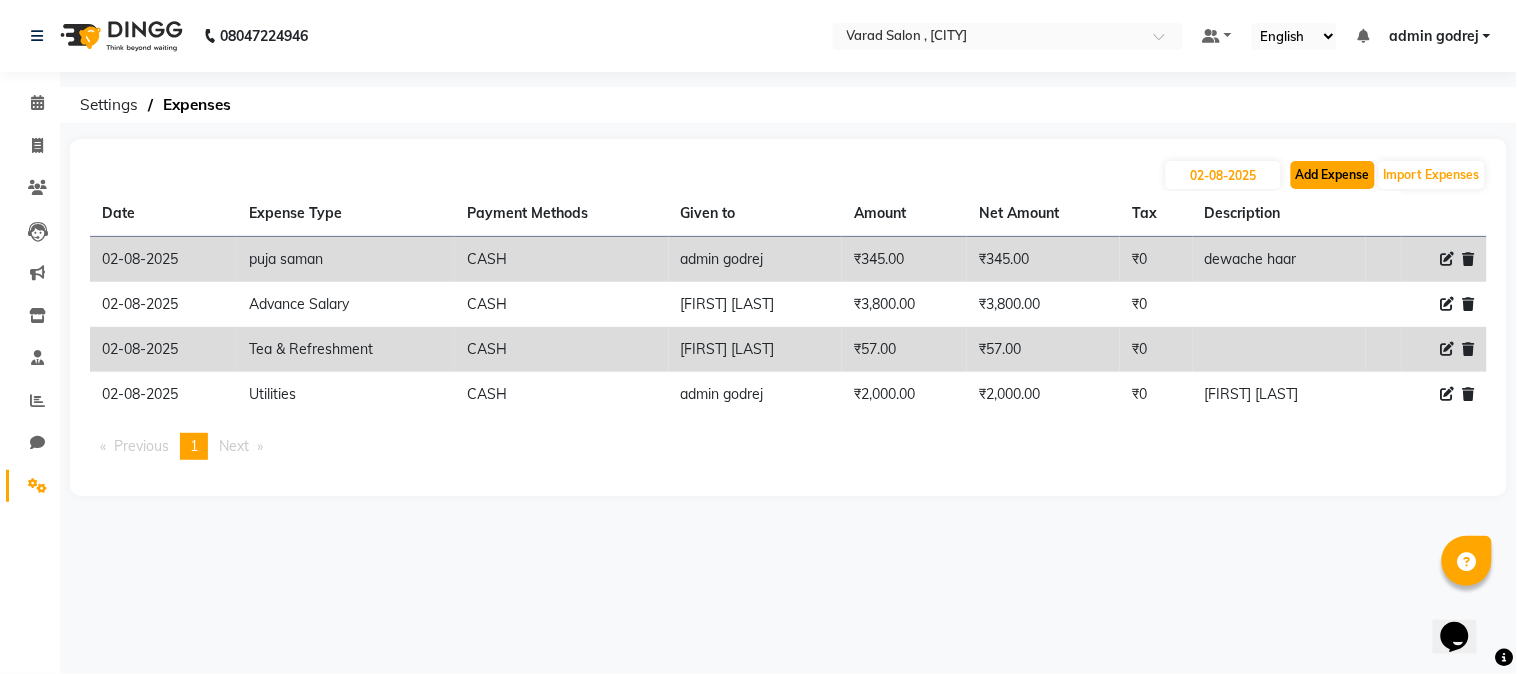 click on "Add Expense" 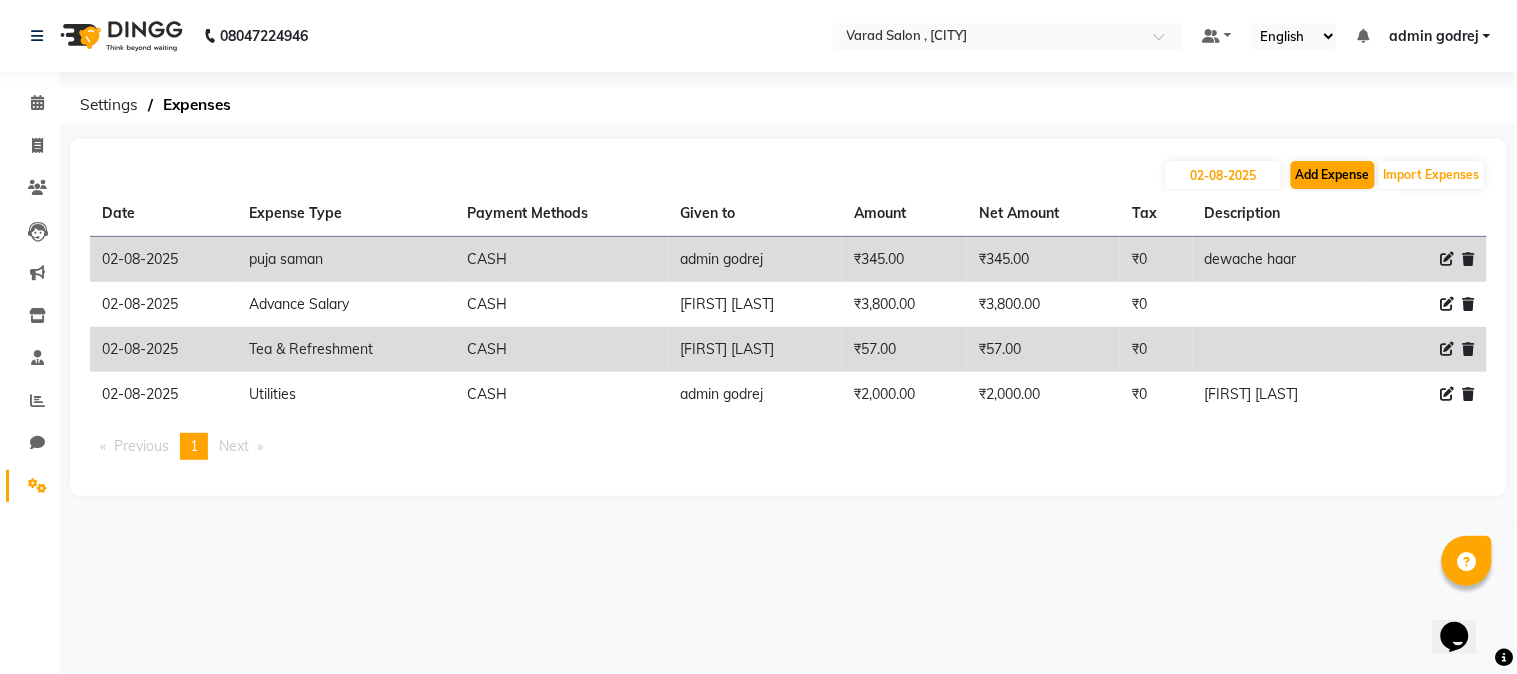 select on "1" 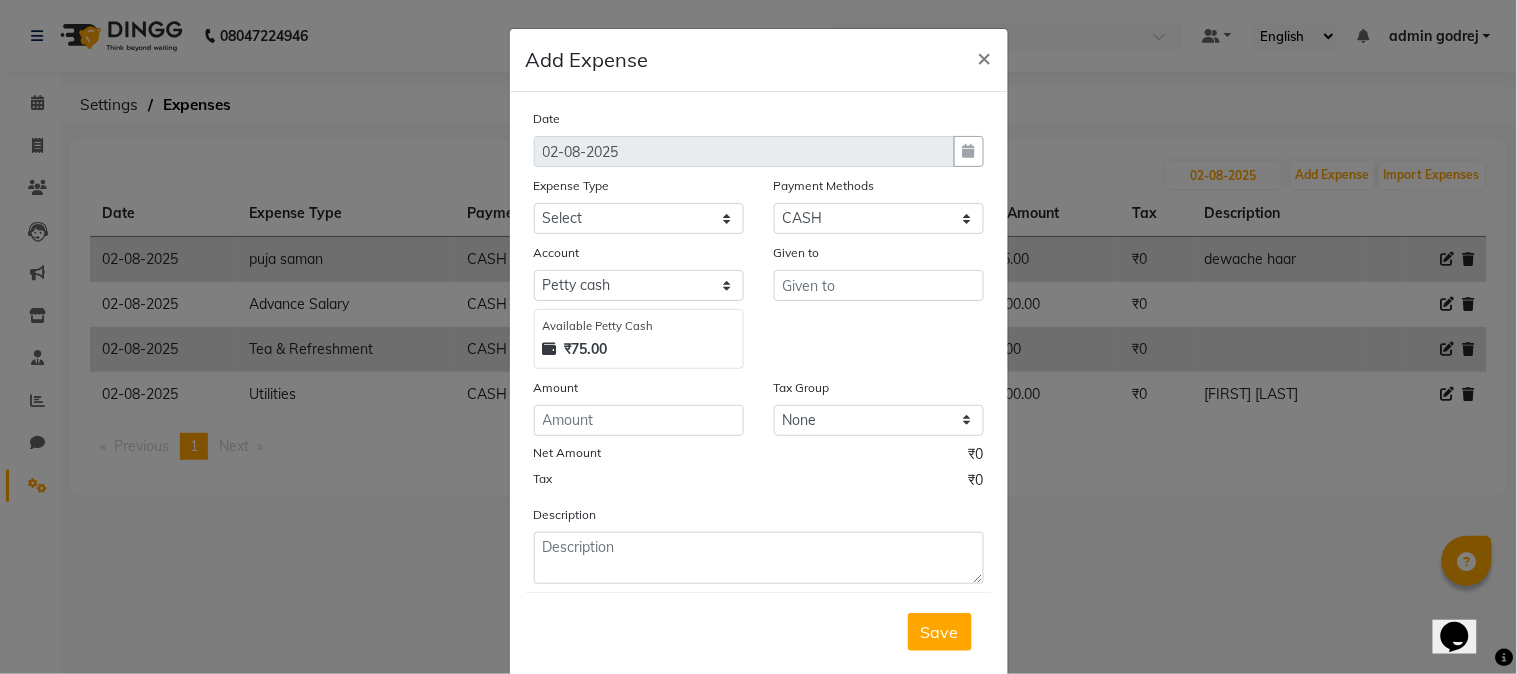 click on "Add Expense  × Date 02-08-2025 Expense Type Select Advance Salary Amezon parcel Bank charges birthday cake BLINKIT Car maintenance  Cash transfer to bank Client Snacks Clinical charges clint snaks Equipment flower pot Fuel Govt fee Hand Over To [FIRST] [LAST] Incentive Insurance International purchase kacharawala Laundry Loan Repayment Maintenance Marketing milk Miscellaneous Other Pantry portar Product puja saman Rent room deposit Salary salon products Staff Snacks Staff Tip staff welfare Tea & Refreshment Utilities Payment Methods Select Package Prepaid Complimentary CARD UPI CASH Wallet Voucher Family Account Select Petty cash Default account Available Petty Cash ₹75.00 Given to Amount Tax Group None GST Net Amount ₹0 Tax ₹0 Description  Save" 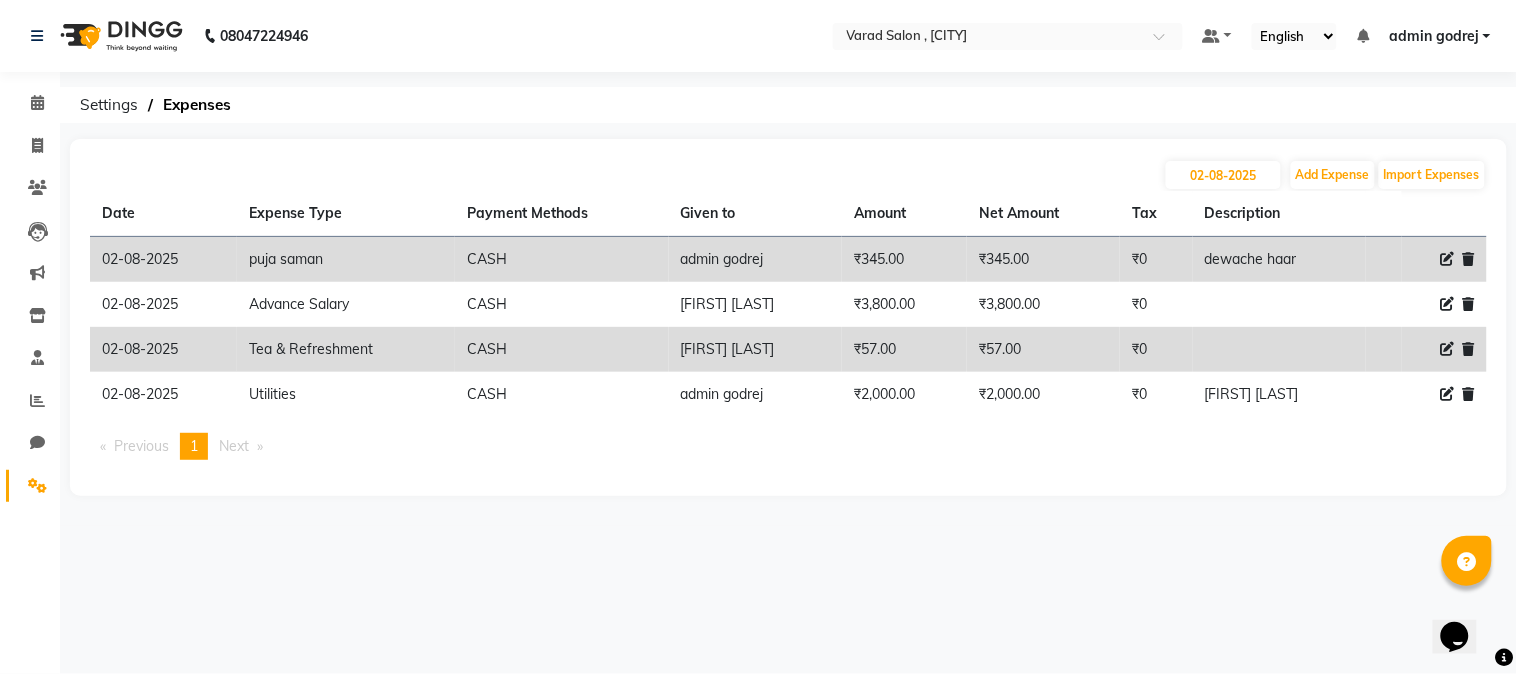 click 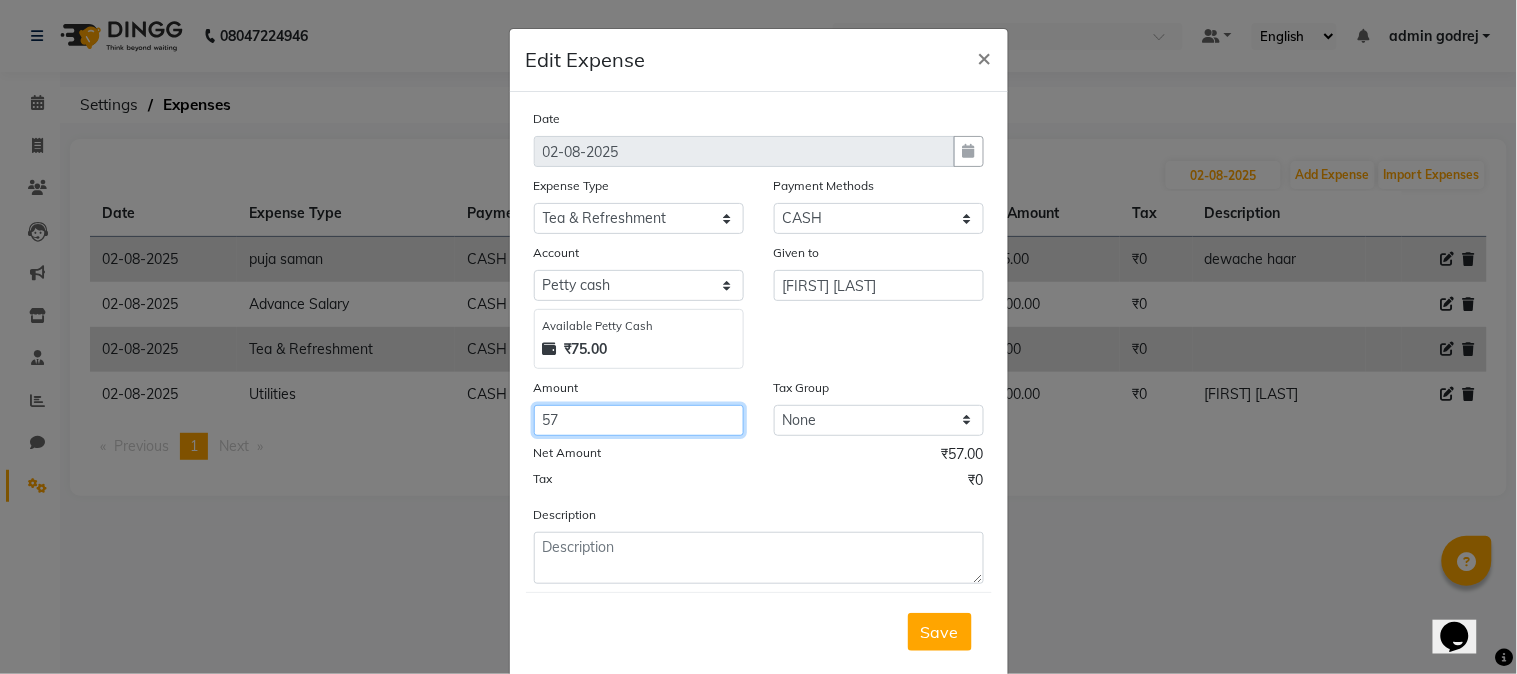 click on "57" 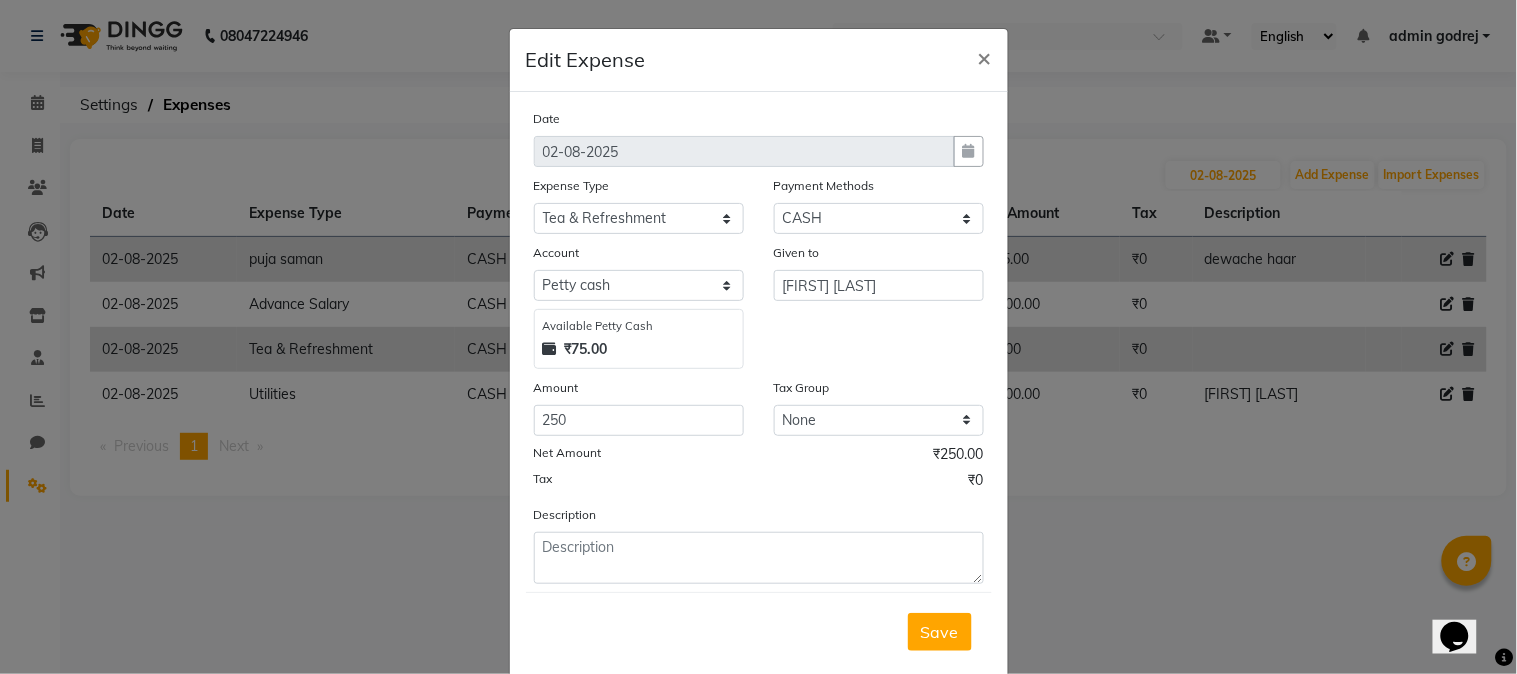 click on "Save" 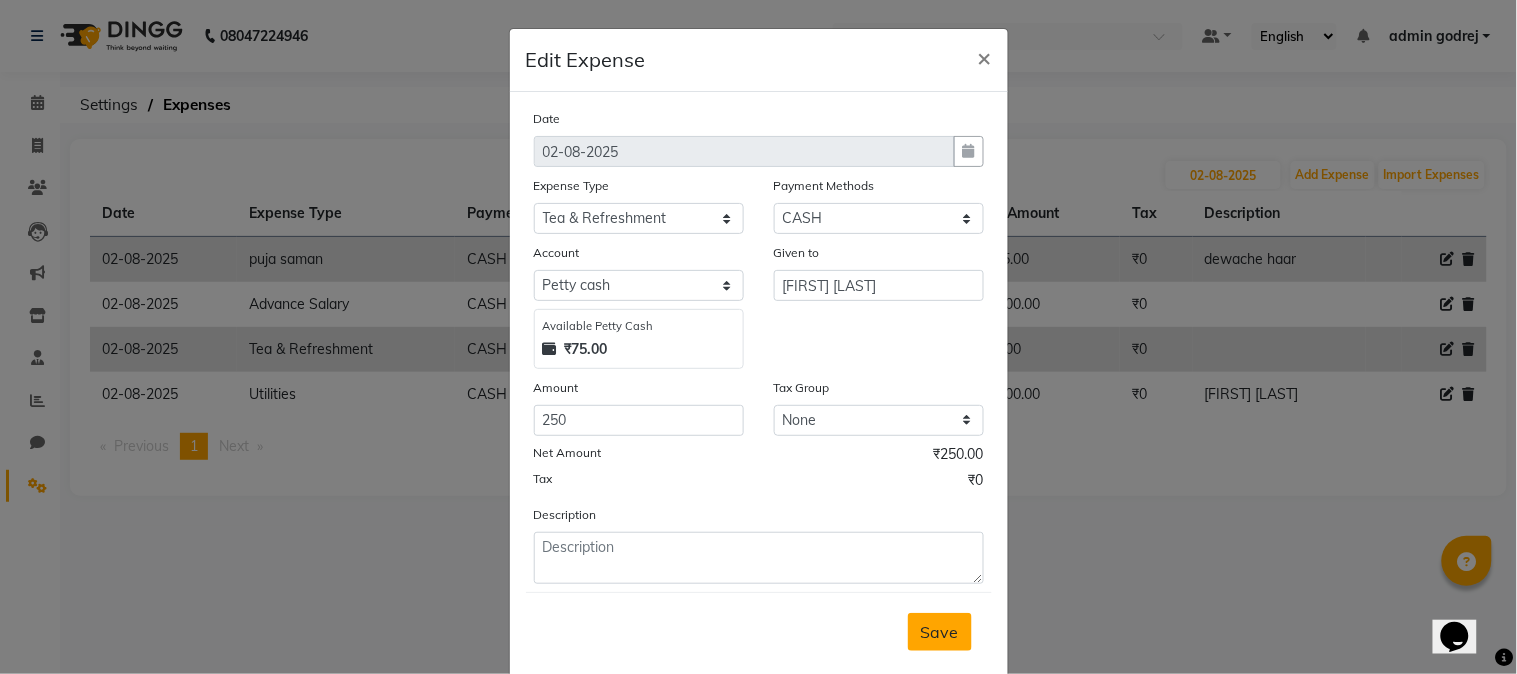 click on "Save" at bounding box center [940, 632] 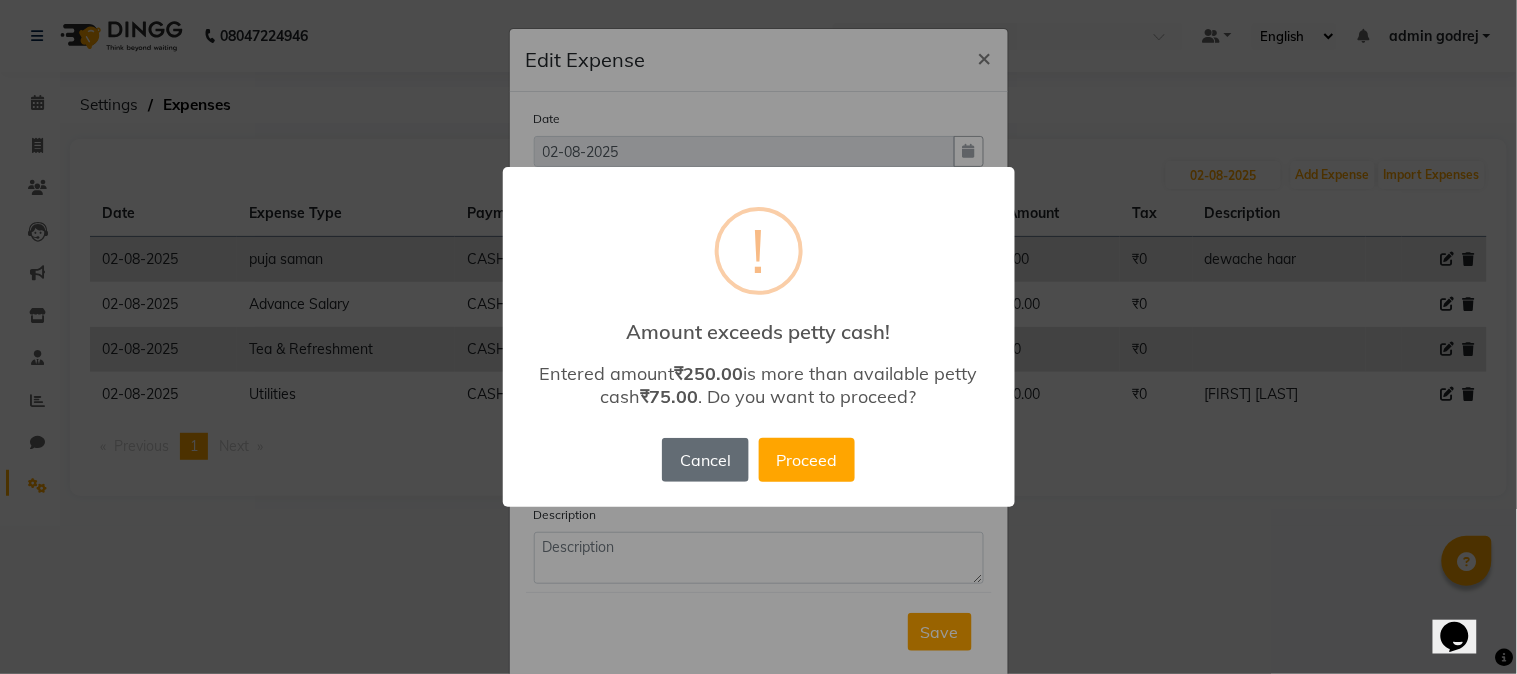 click on "Cancel" at bounding box center (705, 460) 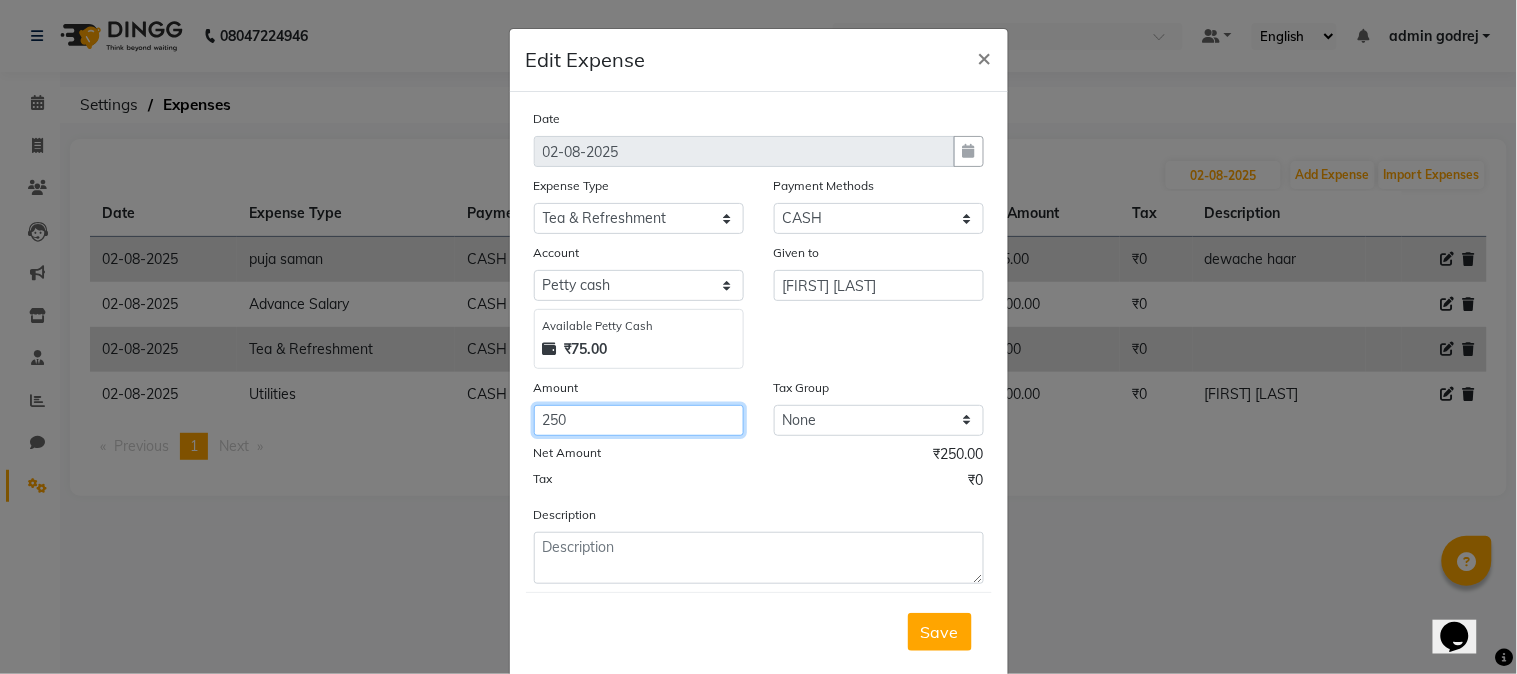 click on "250" 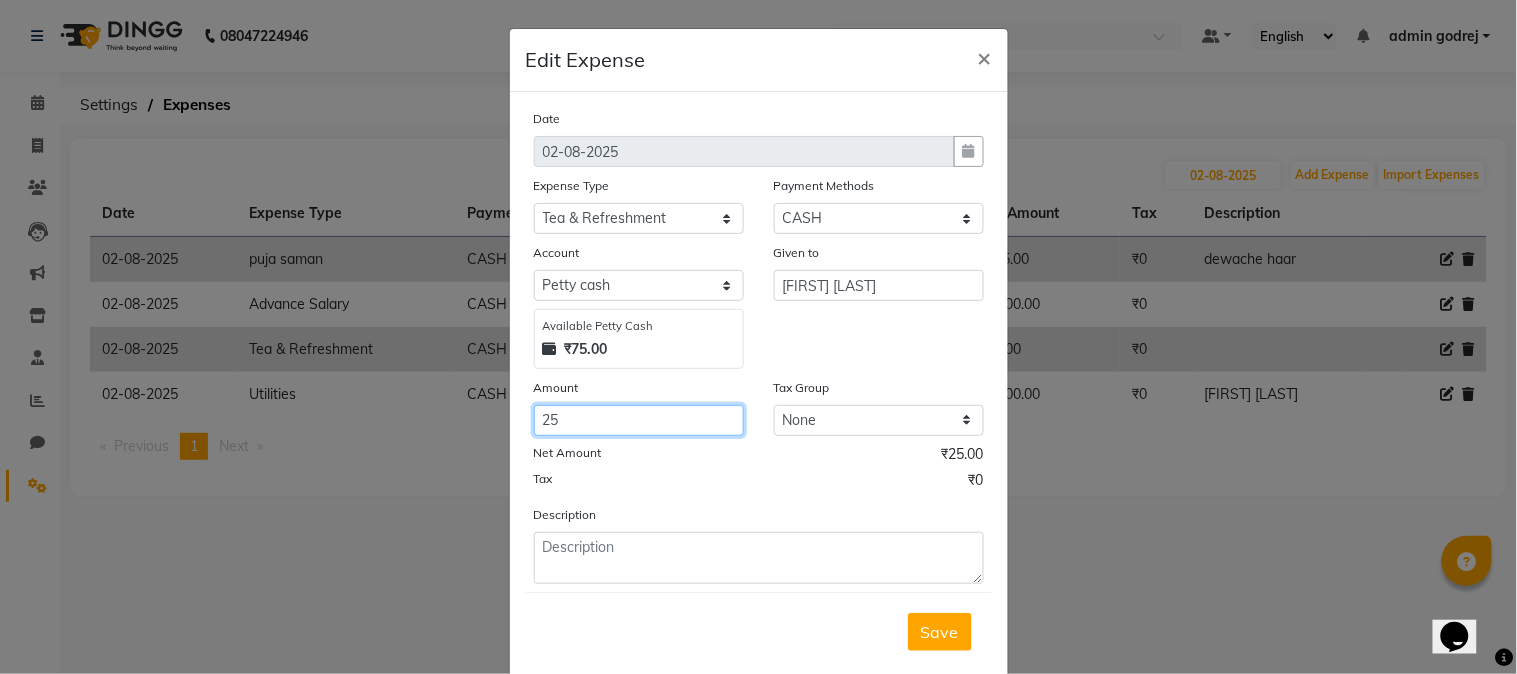 type on "2" 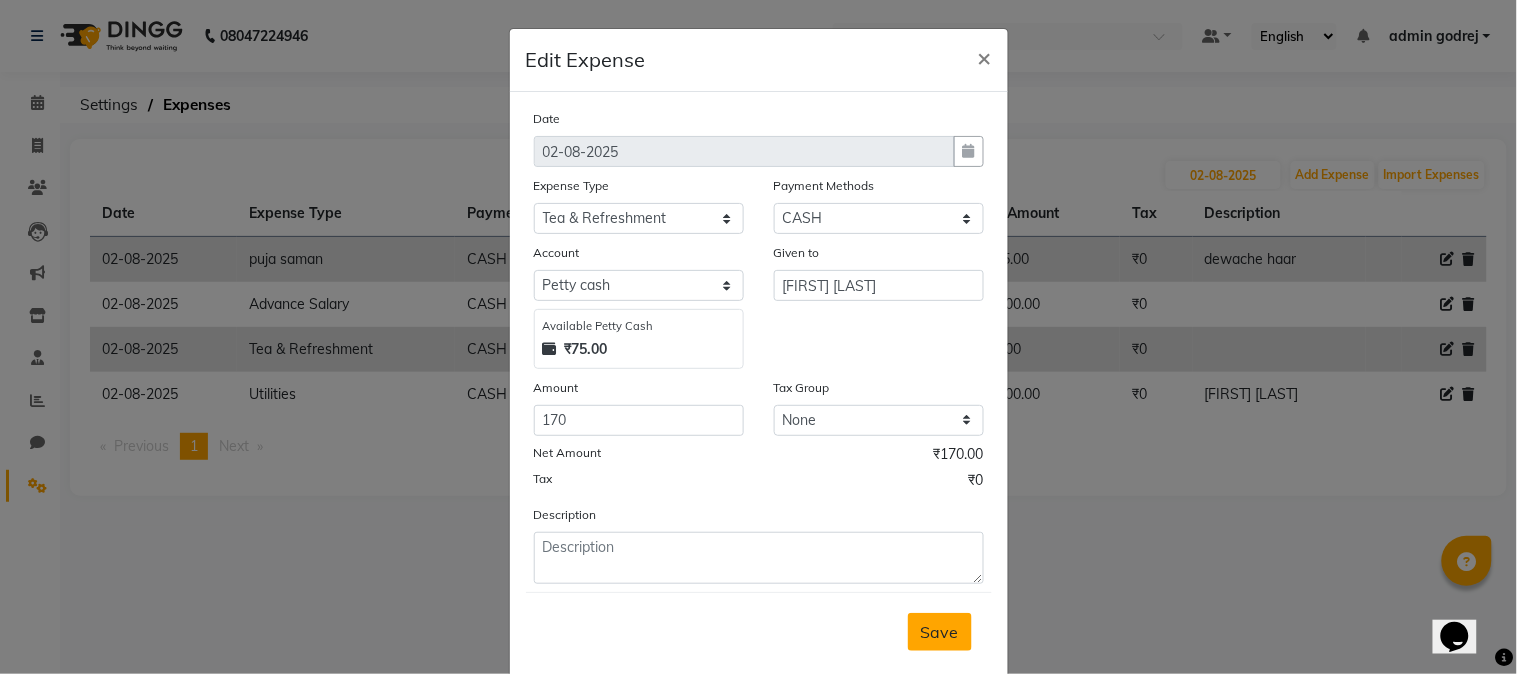click on "Save" at bounding box center [940, 632] 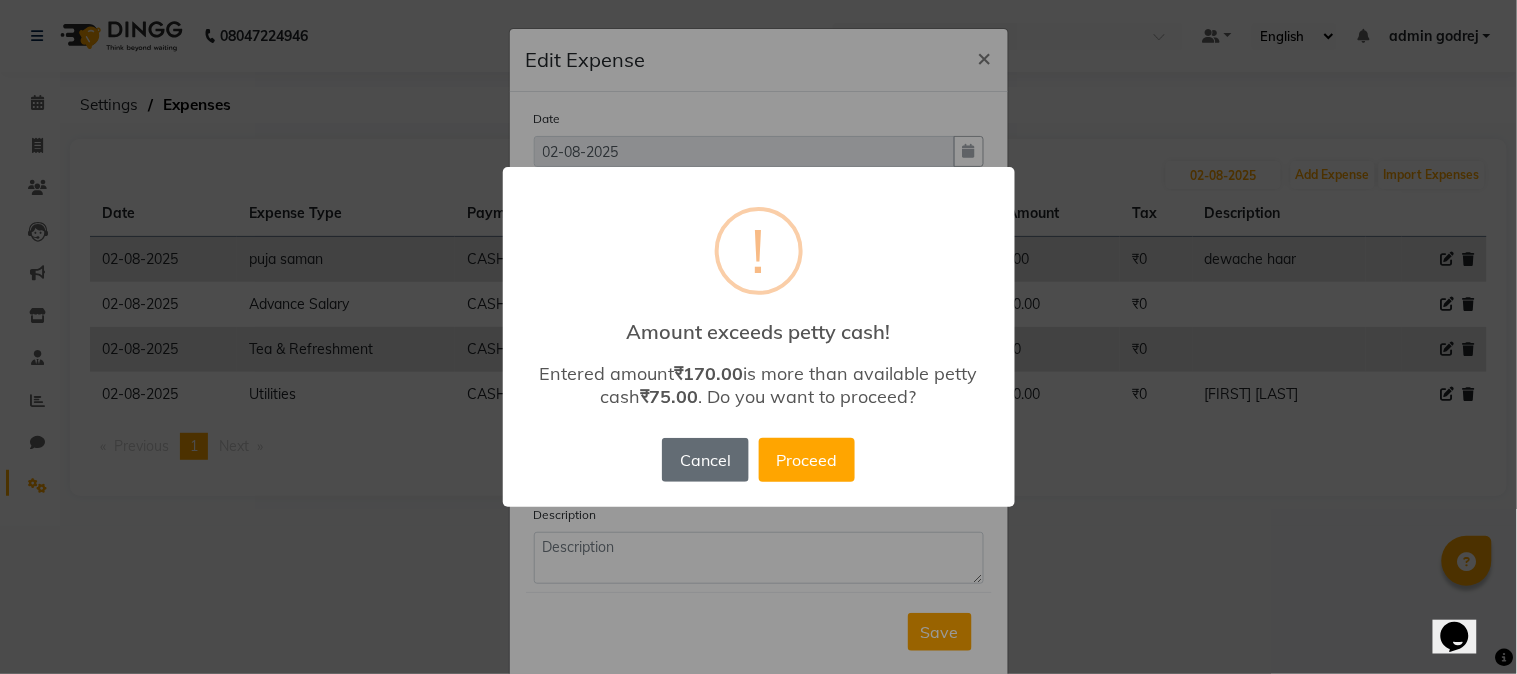 click on "Cancel" at bounding box center (705, 460) 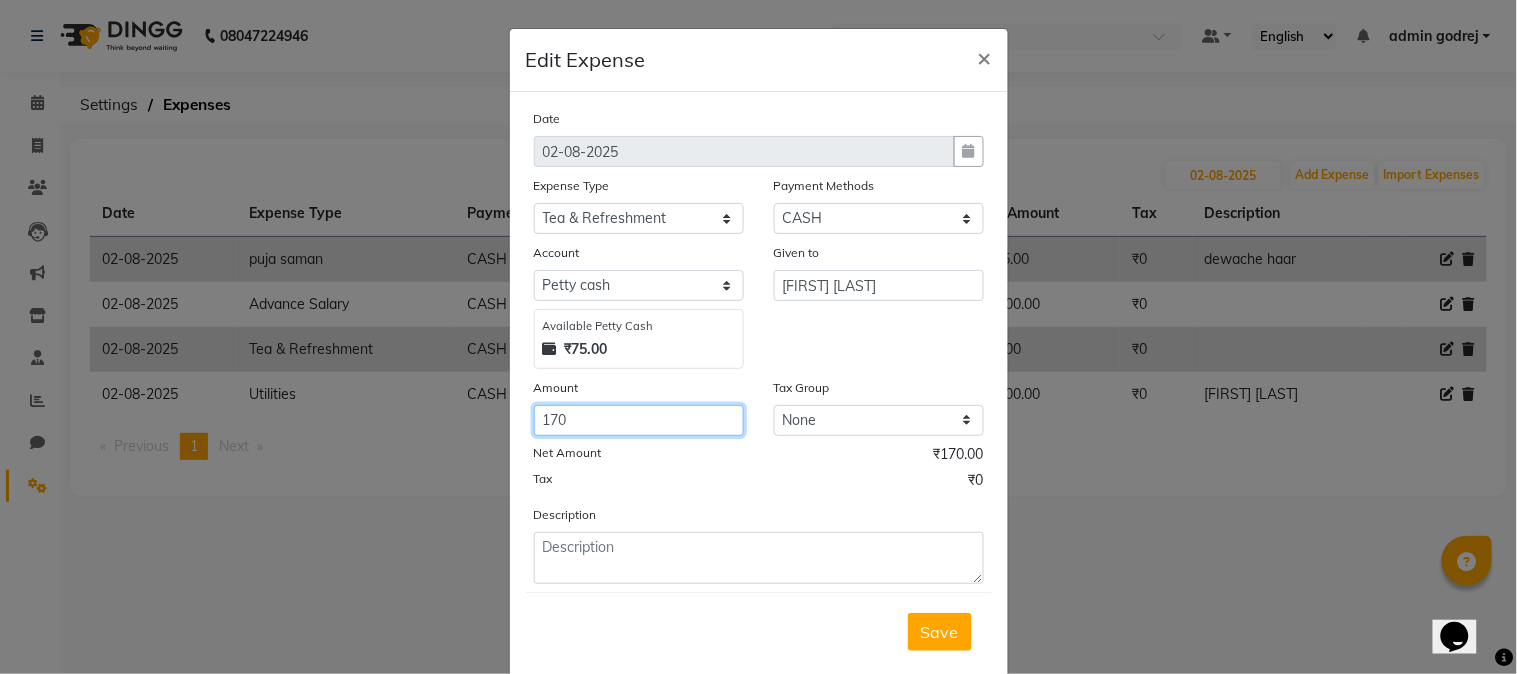 click on "170" 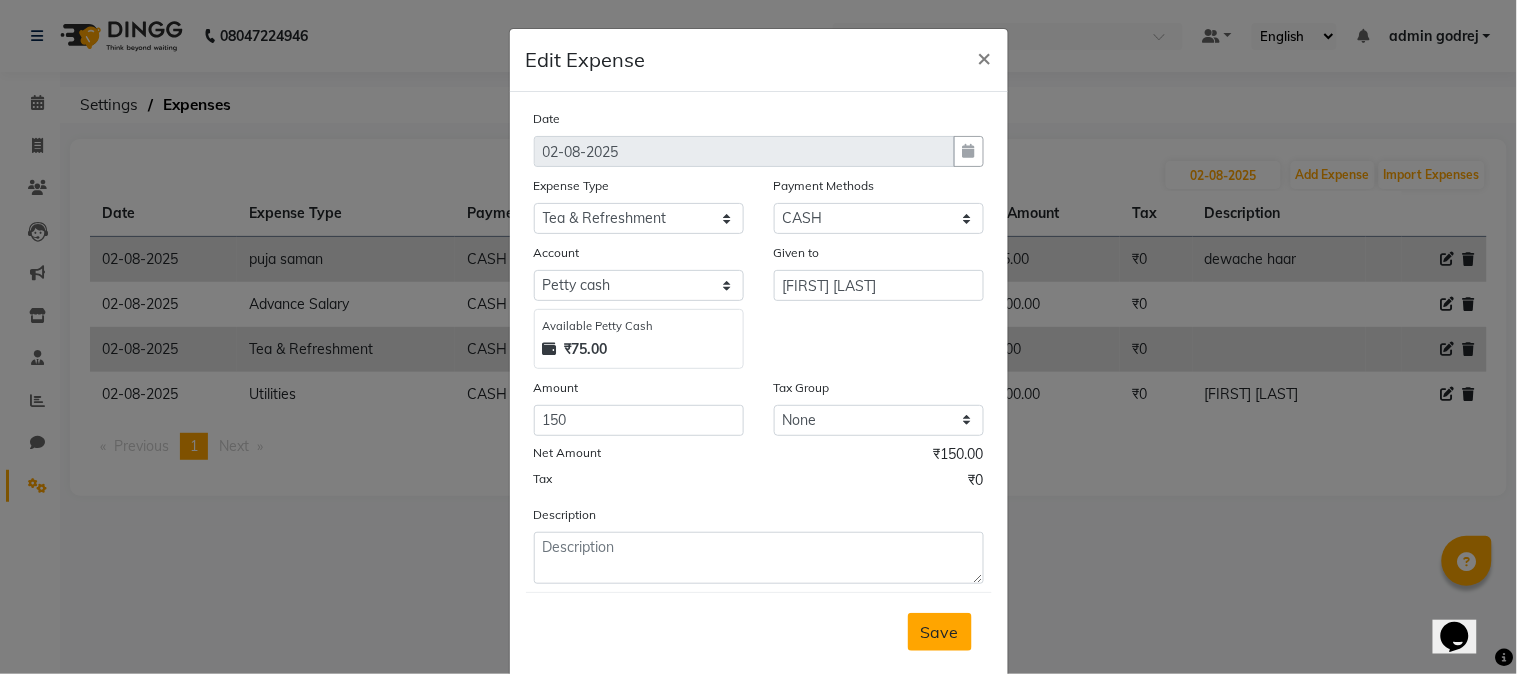 click on "Save" at bounding box center [940, 632] 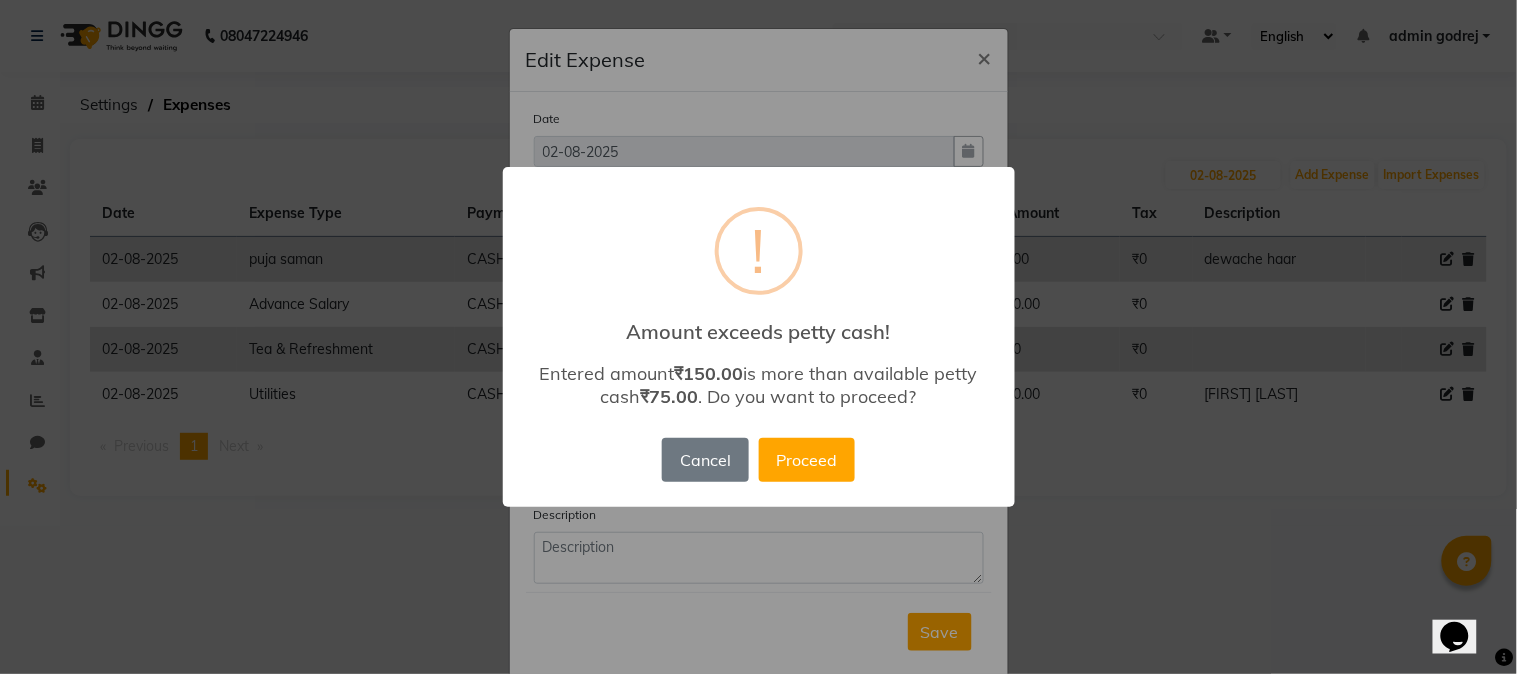 click on "× ! Amount exceeds petty cash! Entered amount  ₹150.00  is more than available petty cash  ₹75.00 . Do you want to proceed? Cancel No Proceed" at bounding box center (758, 337) 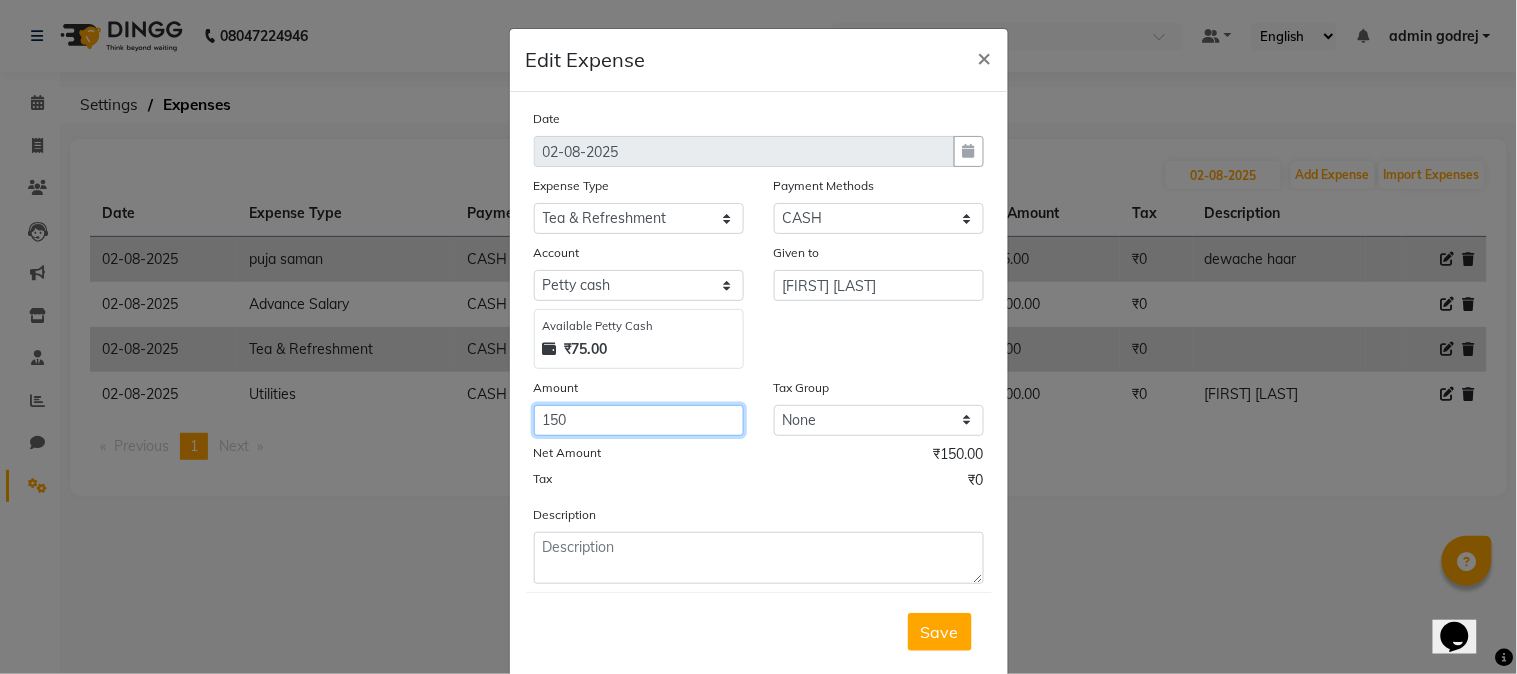click on "150" 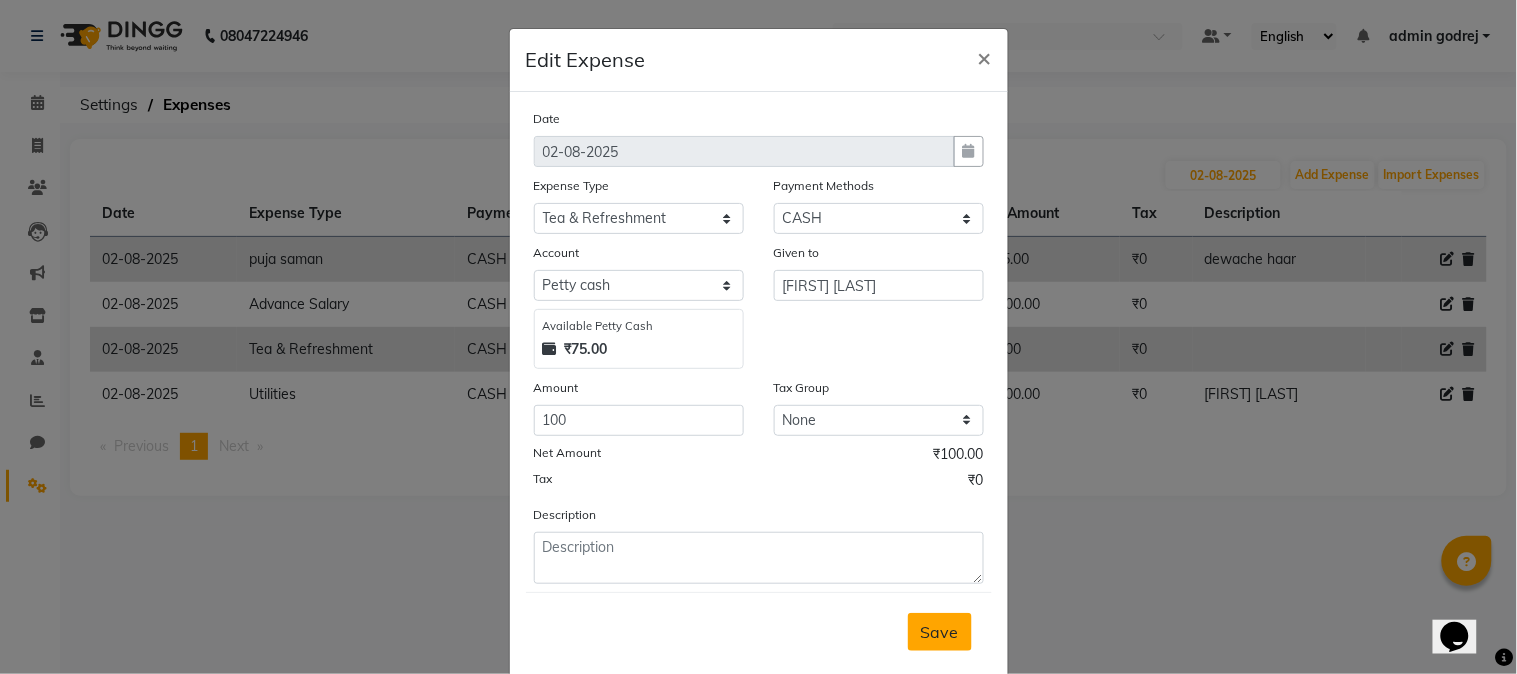 click on "Save" at bounding box center [940, 632] 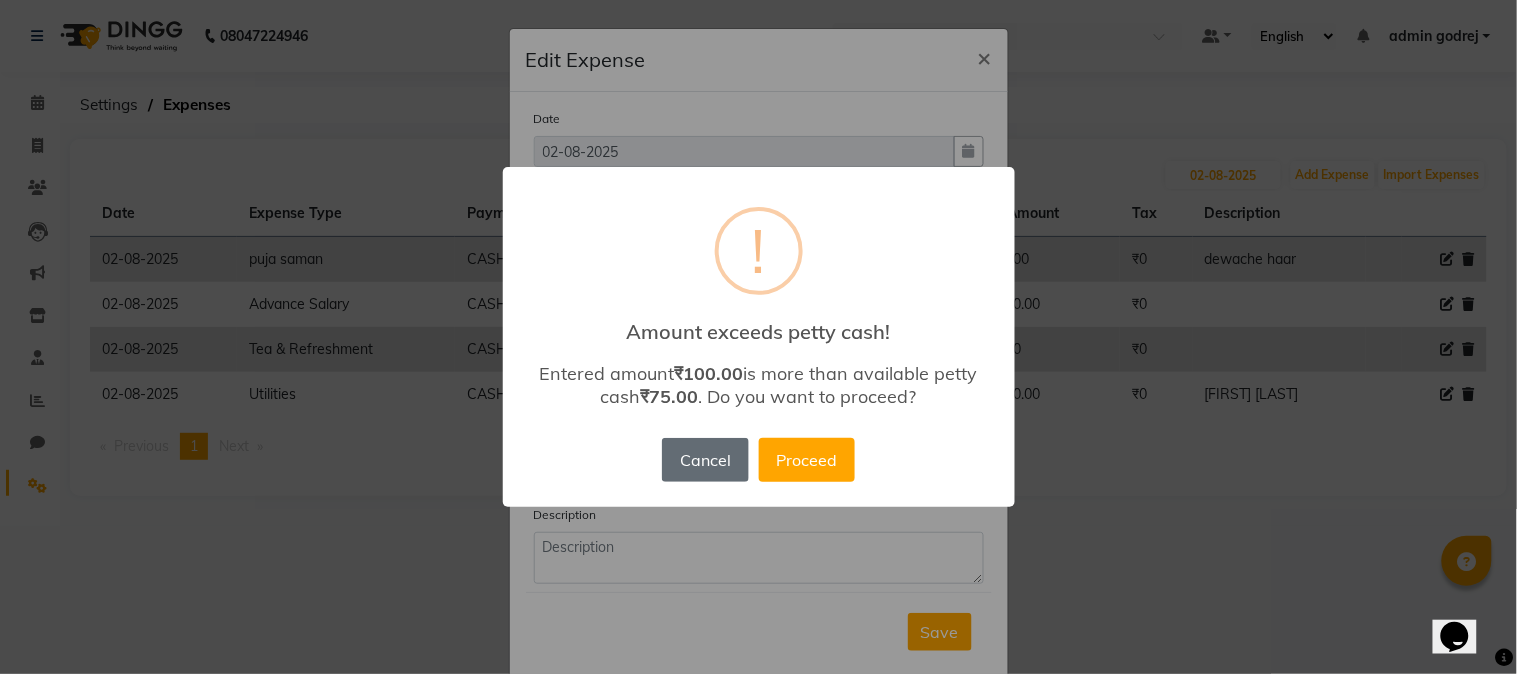 click on "Cancel" at bounding box center [705, 460] 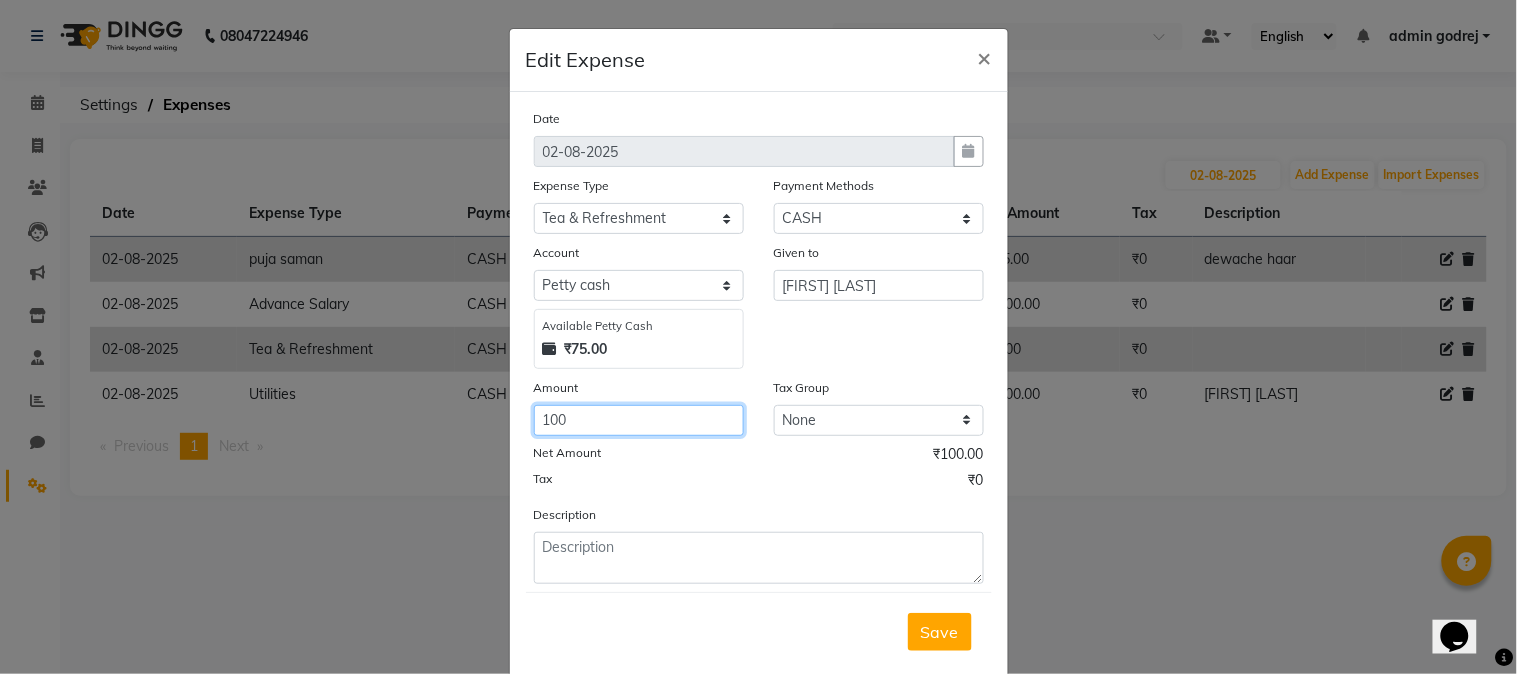 click on "100" 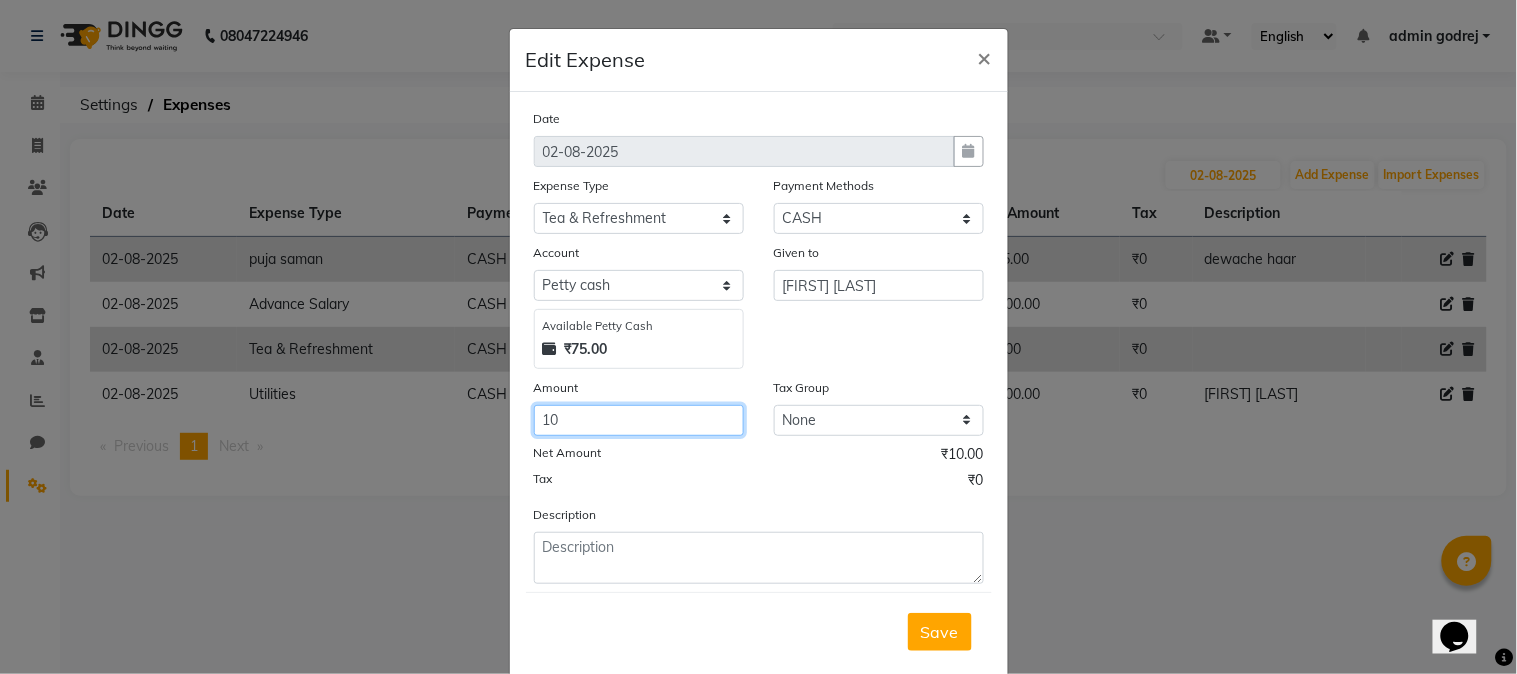 type on "1" 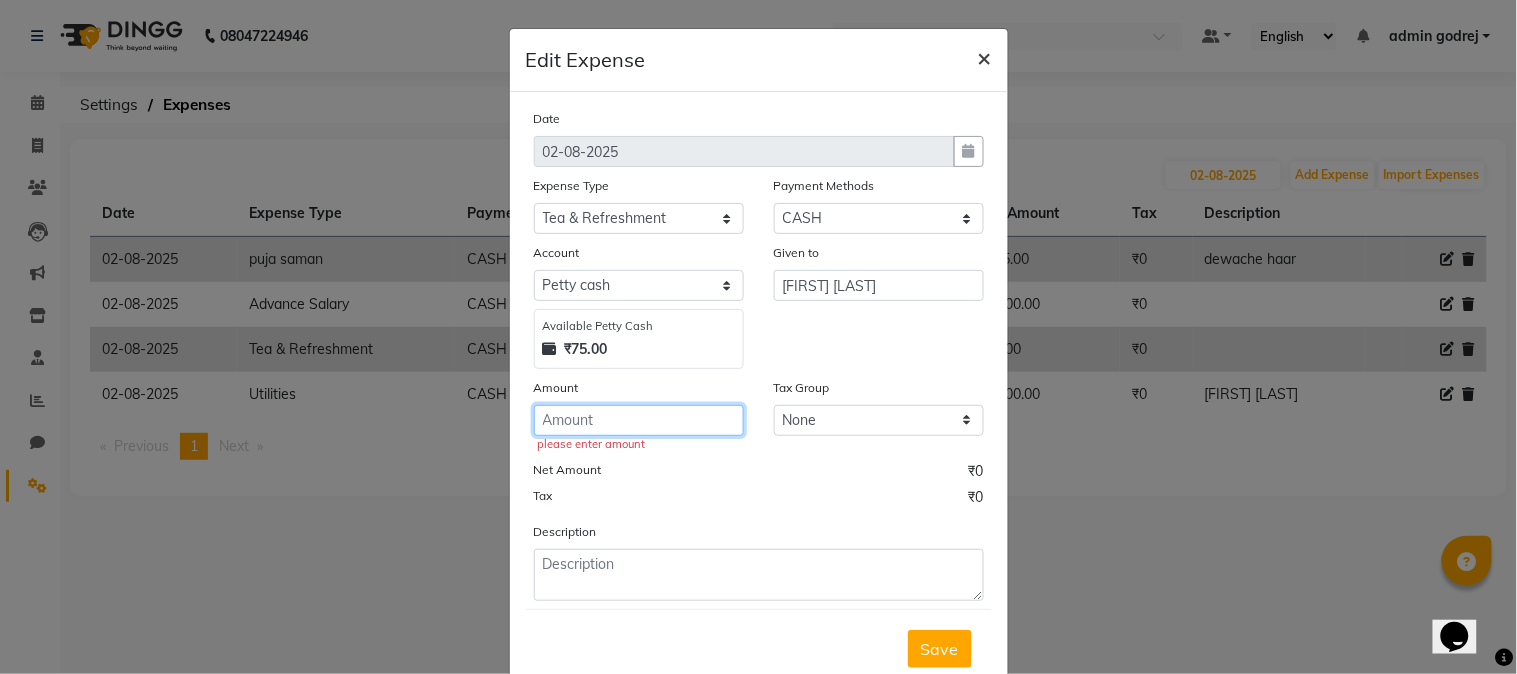type 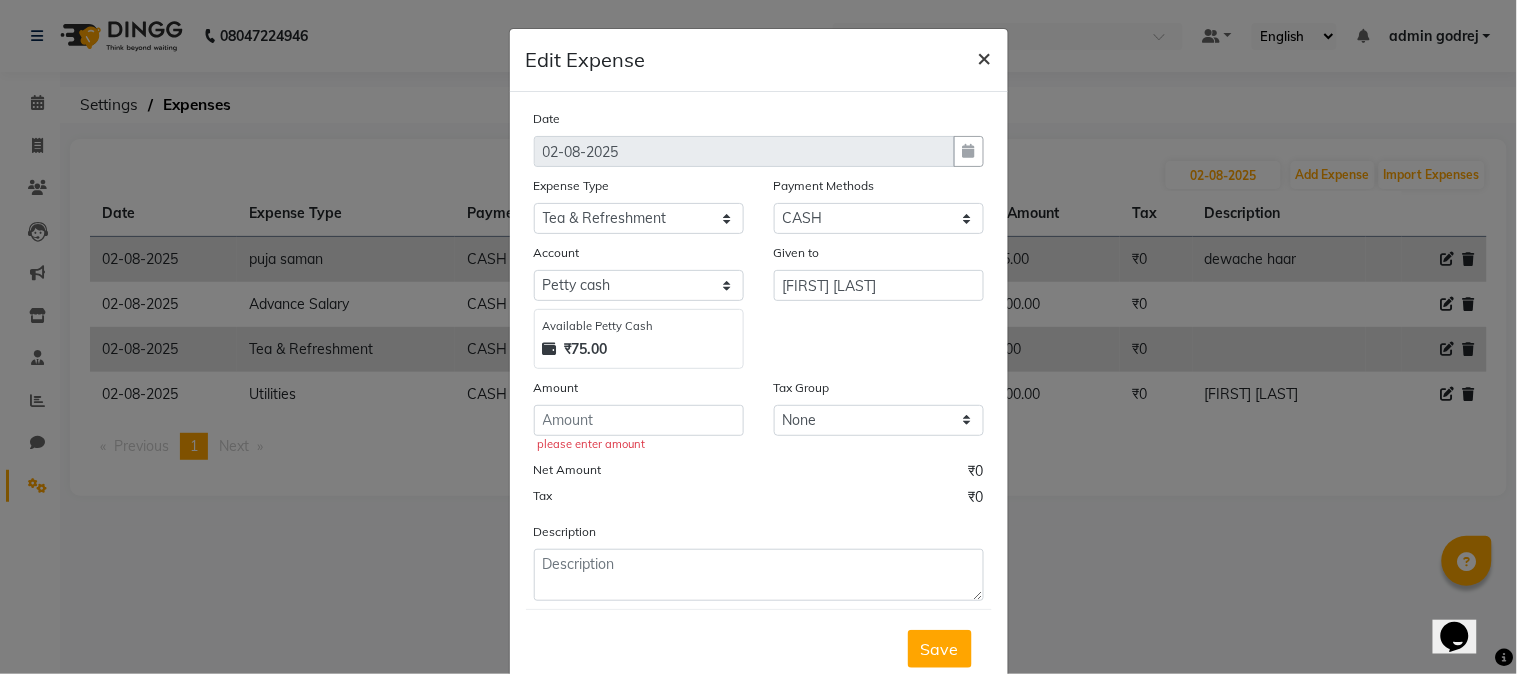 click on "×" 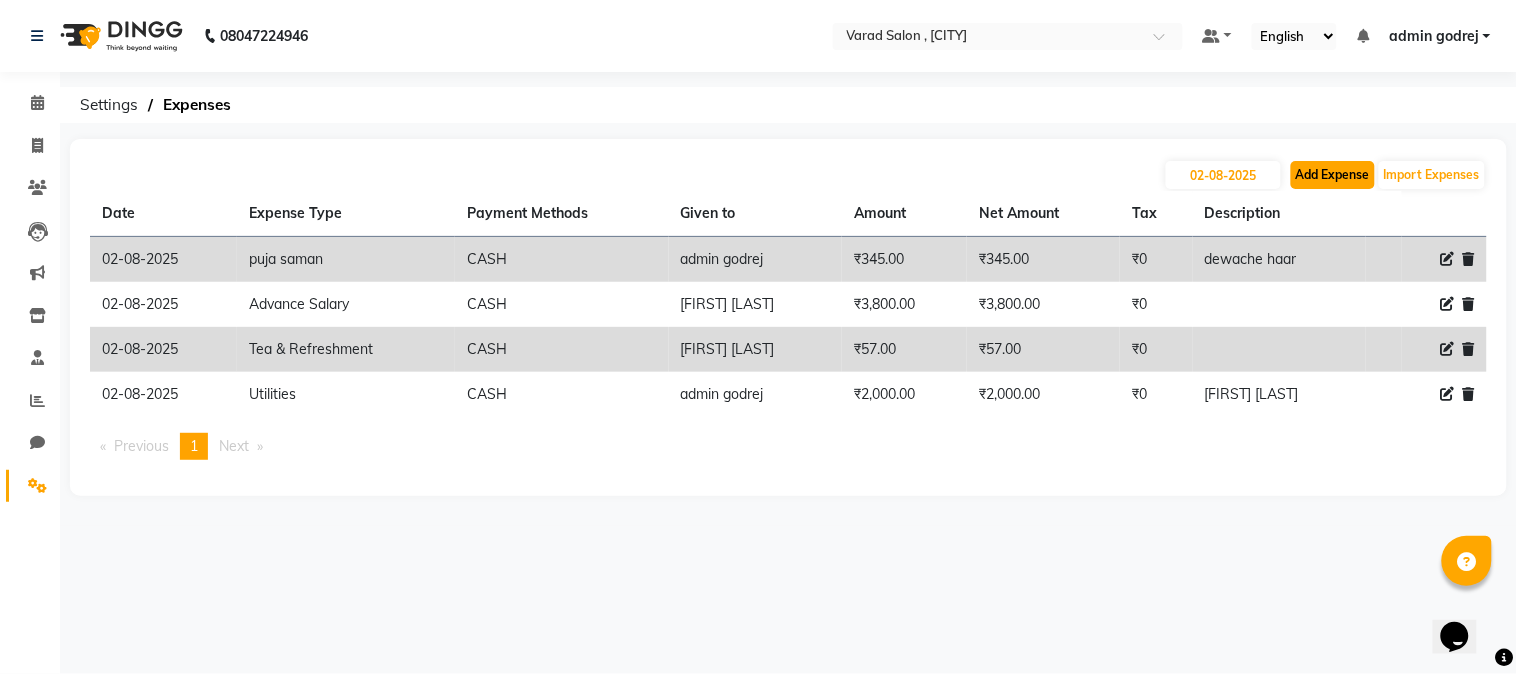 click on "Add Expense" 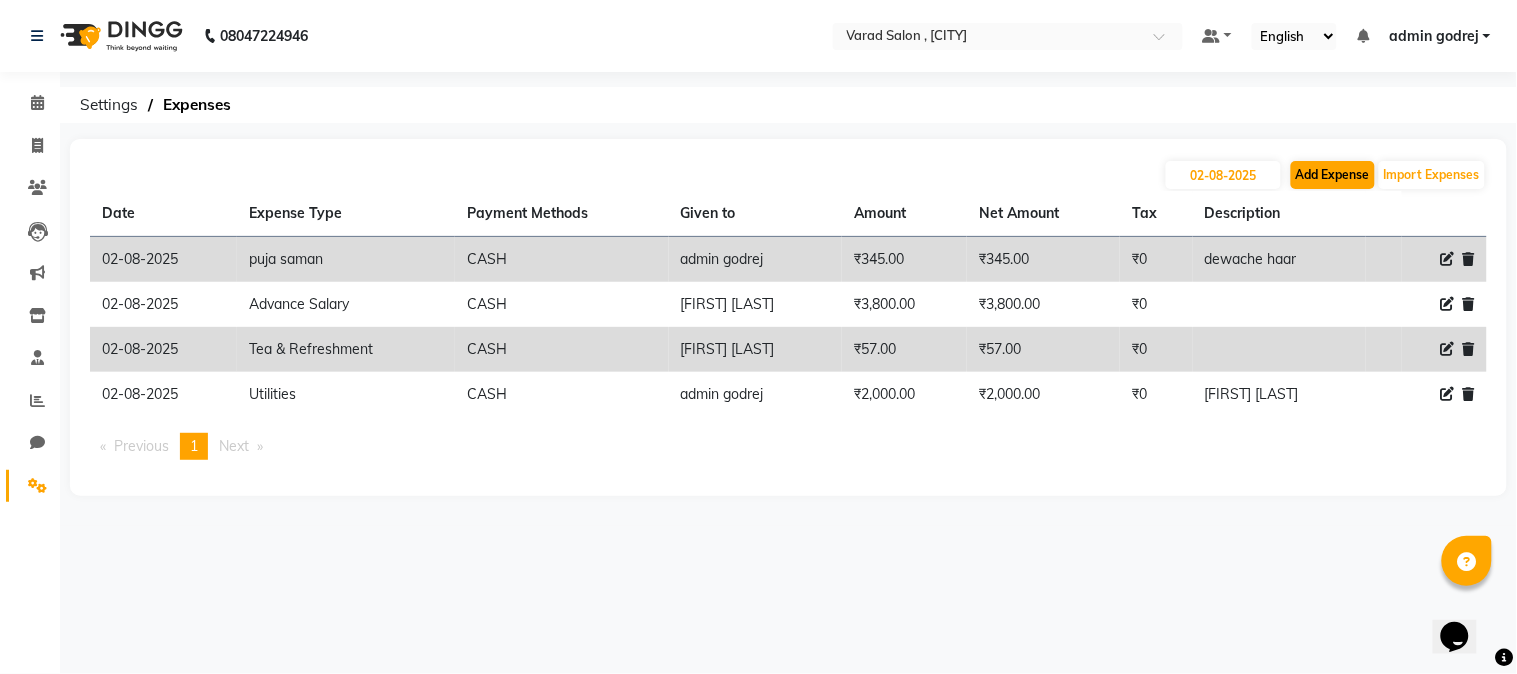 select on "1" 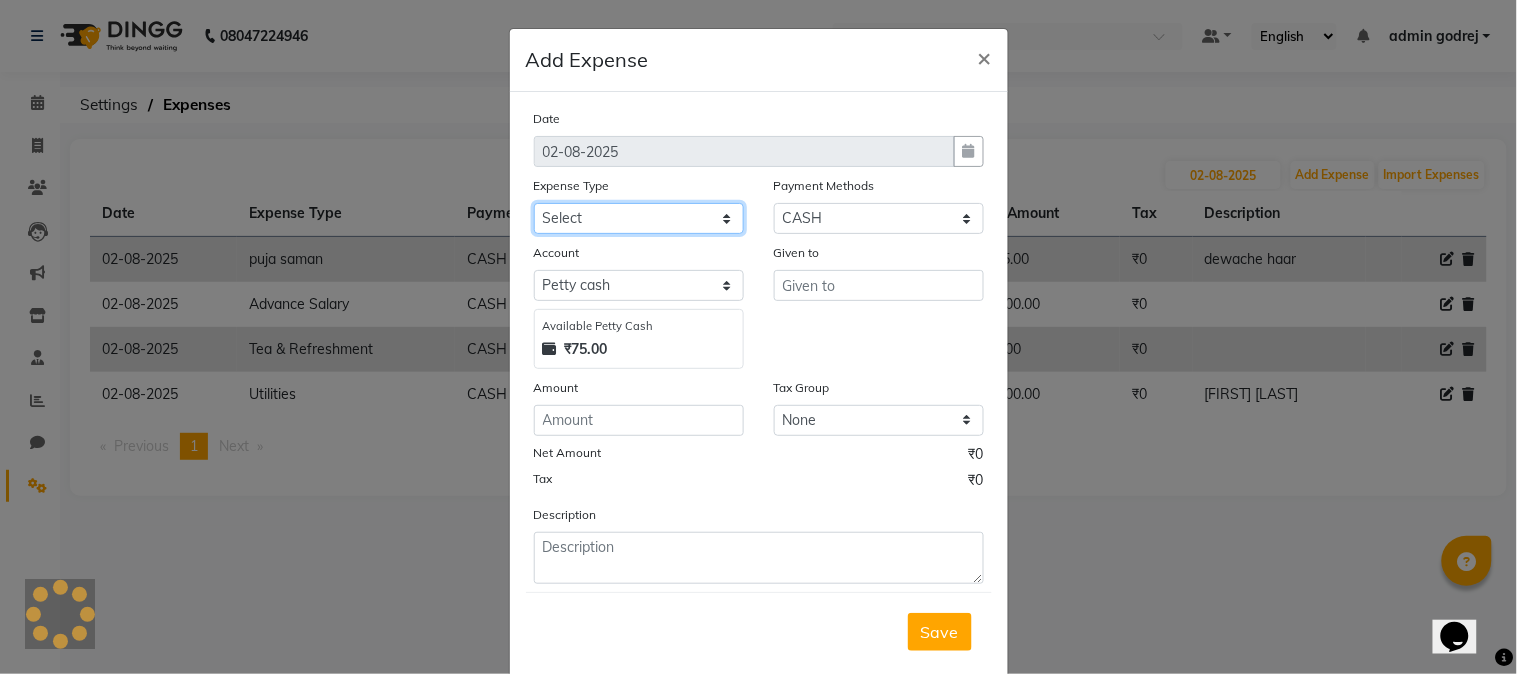 click on "Select Advance Salary Amezon parcel Bank charges birthday cake BLINKIT Car maintenance Cash transfer to bank Client Snacks Clinical charges clint snaks Equipment flower pot Fuel Govt fee Hand Over To [FIRST] [LAST] Incentive Insurance International purchase kacharawala Laundry Loan Repayment Maintenance Marketing milk Miscellaneous Other Pantry portar Product puja saman Rent room deposit Salary salon products Staff Snacks Staff Tip staff welfare Tea & Refreshment Utilities" 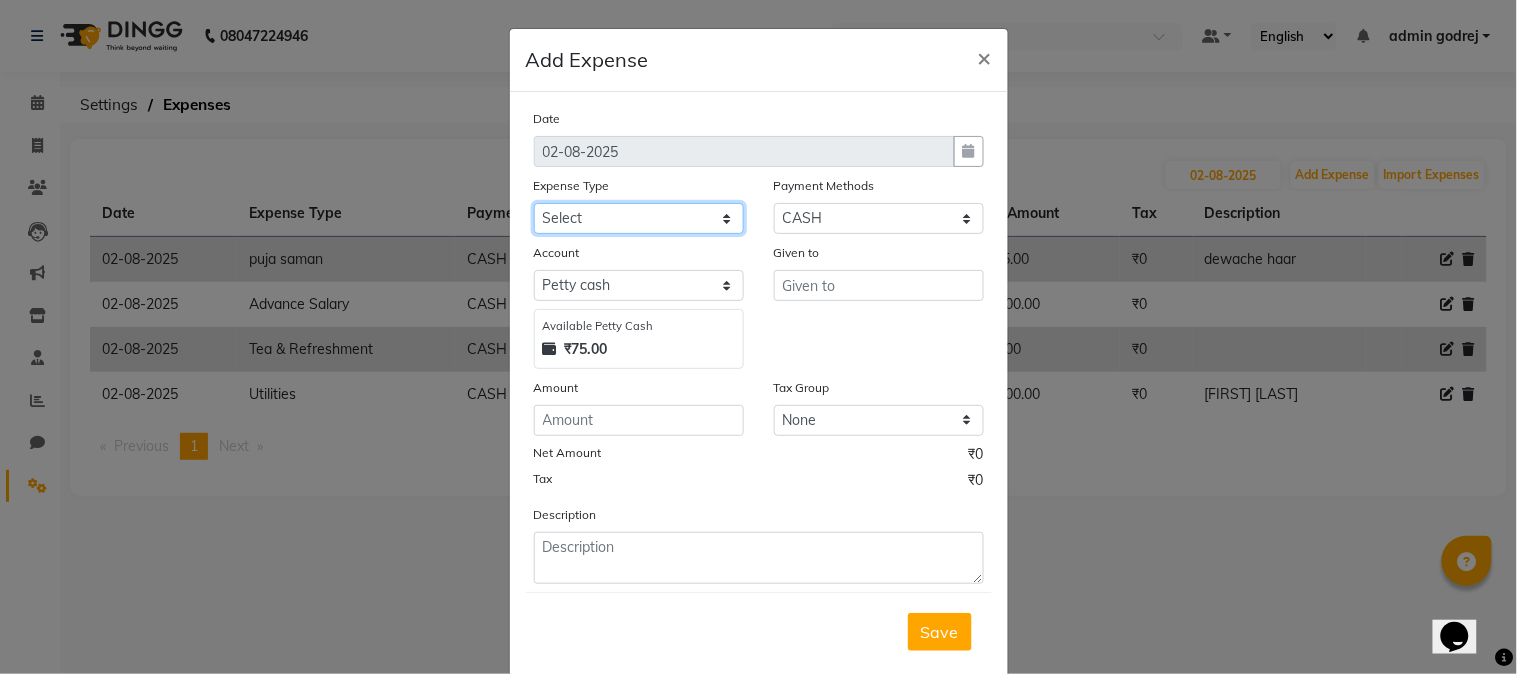 select on "18216" 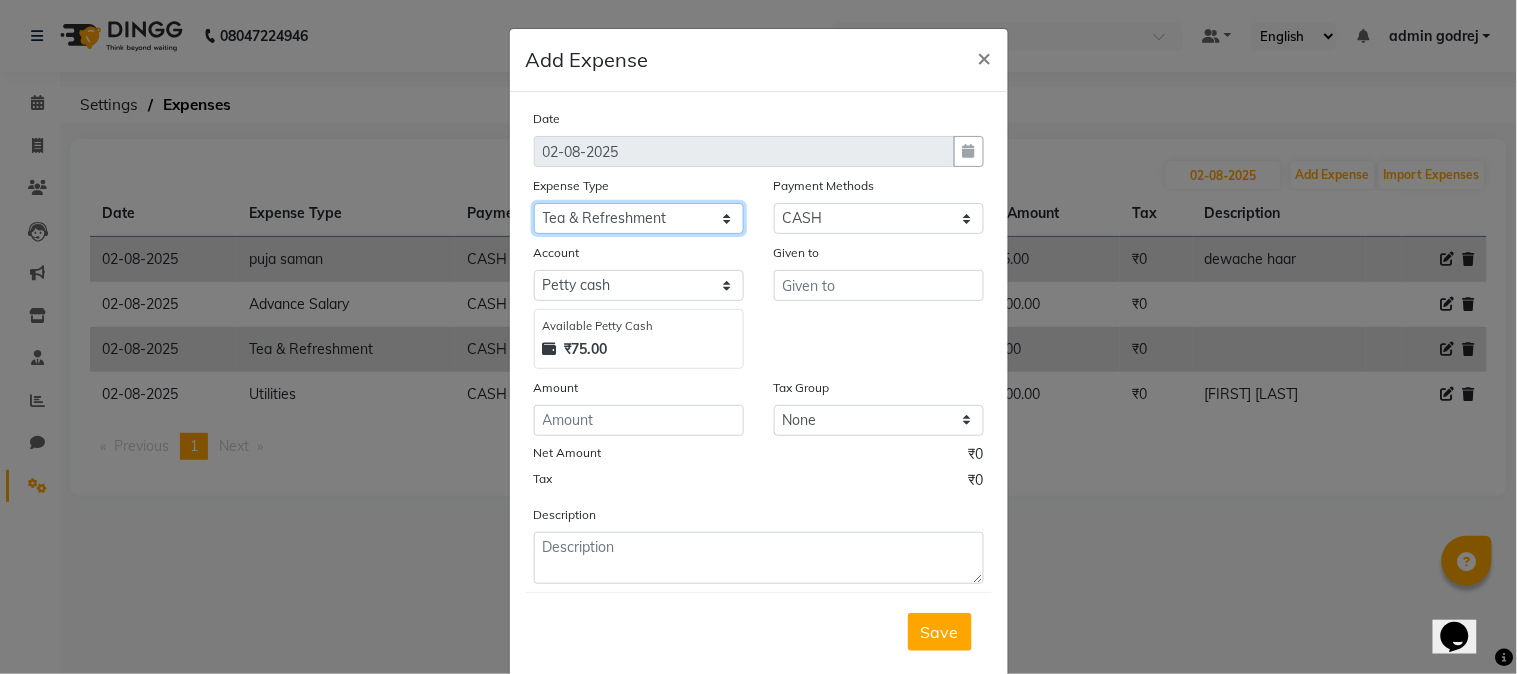click on "Select Advance Salary Amezon parcel Bank charges birthday cake BLINKIT Car maintenance Cash transfer to bank Client Snacks Clinical charges clint snaks Equipment flower pot Fuel Govt fee Hand Over To [FIRST] [LAST] Incentive Insurance International purchase kacharawala Laundry Loan Repayment Maintenance Marketing milk Miscellaneous Other Pantry portar Product puja saman Rent room deposit Salary salon products Staff Snacks Staff Tip staff welfare Tea & Refreshment Utilities" 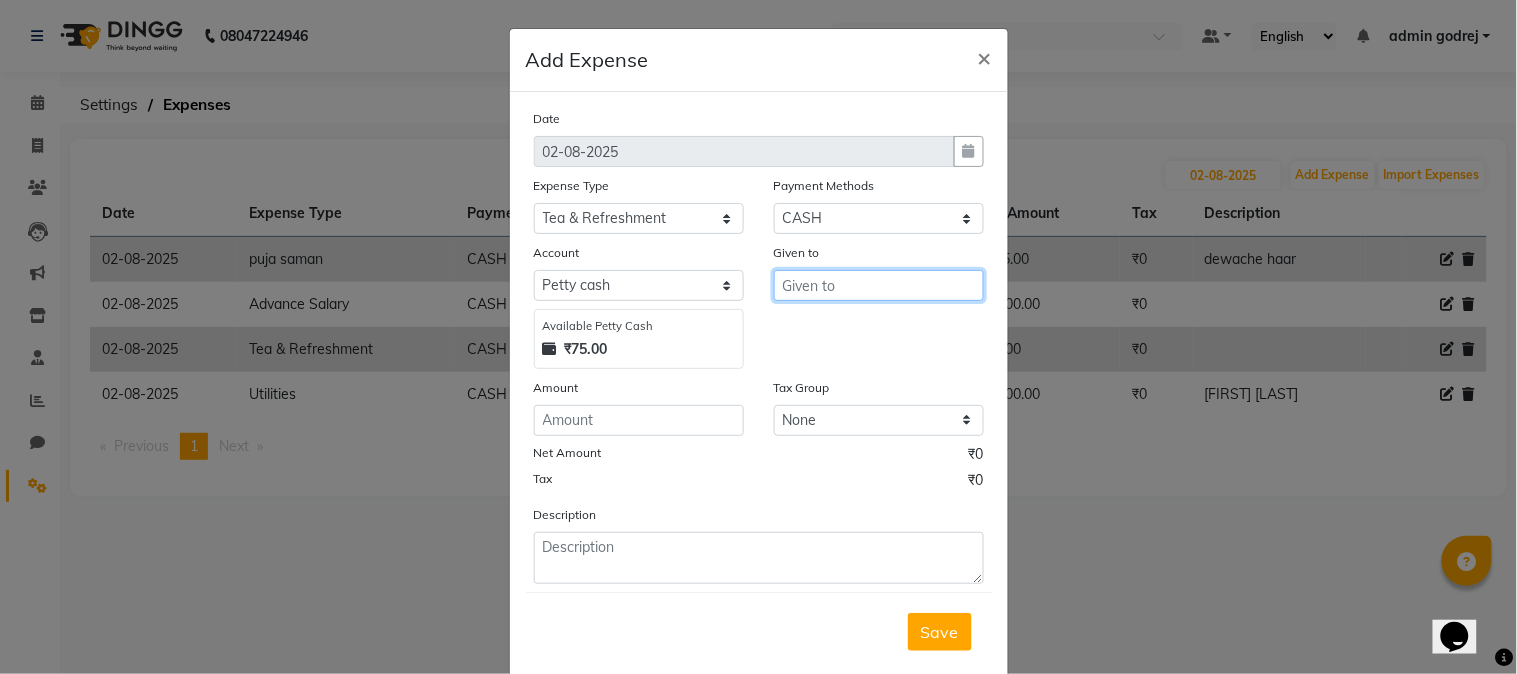 click at bounding box center (879, 285) 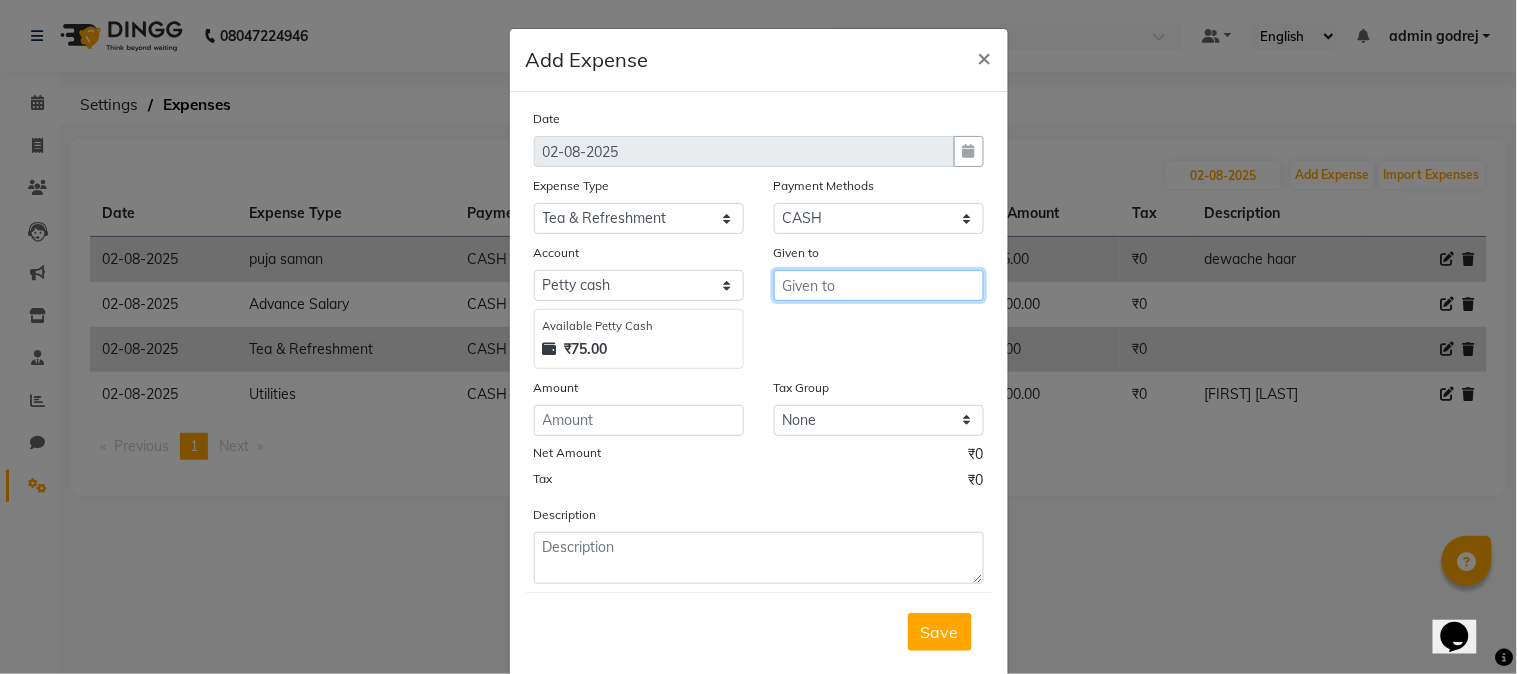 type on "A" 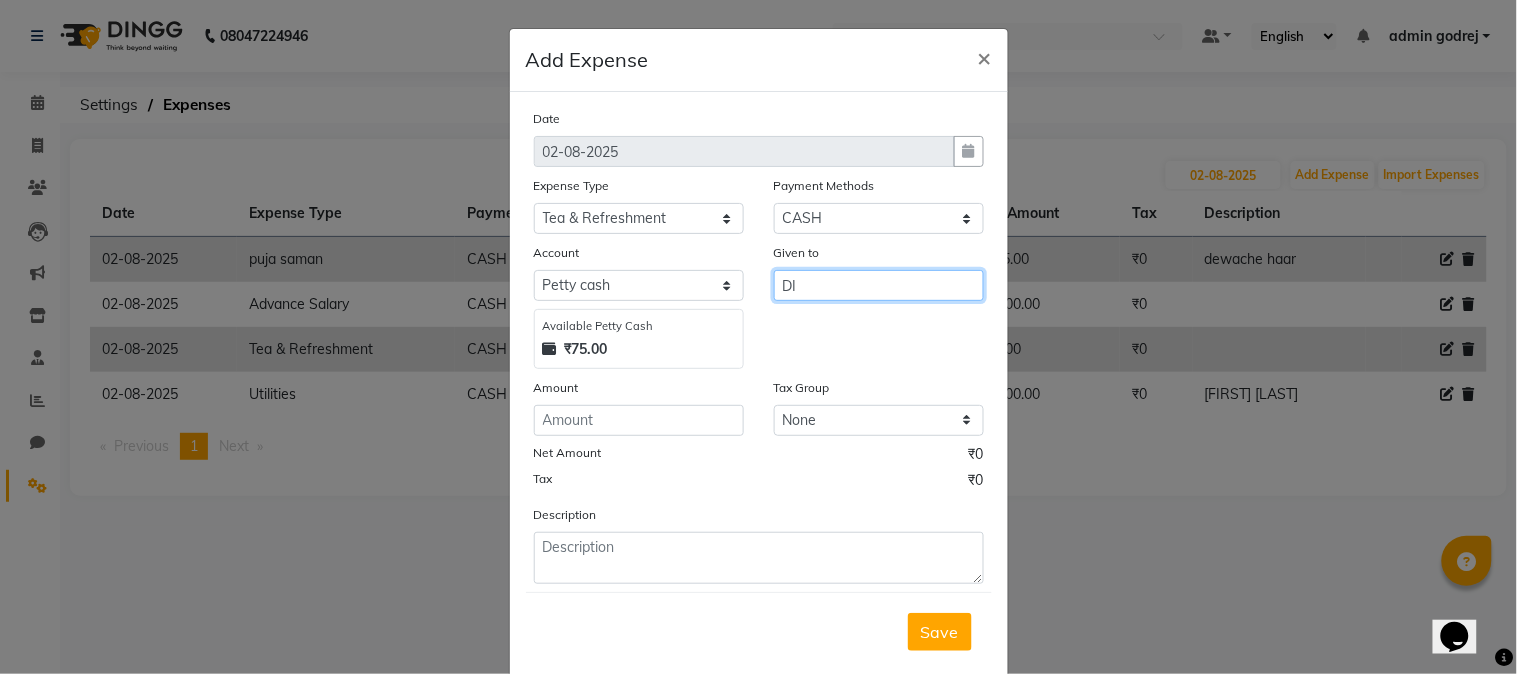 type on "D" 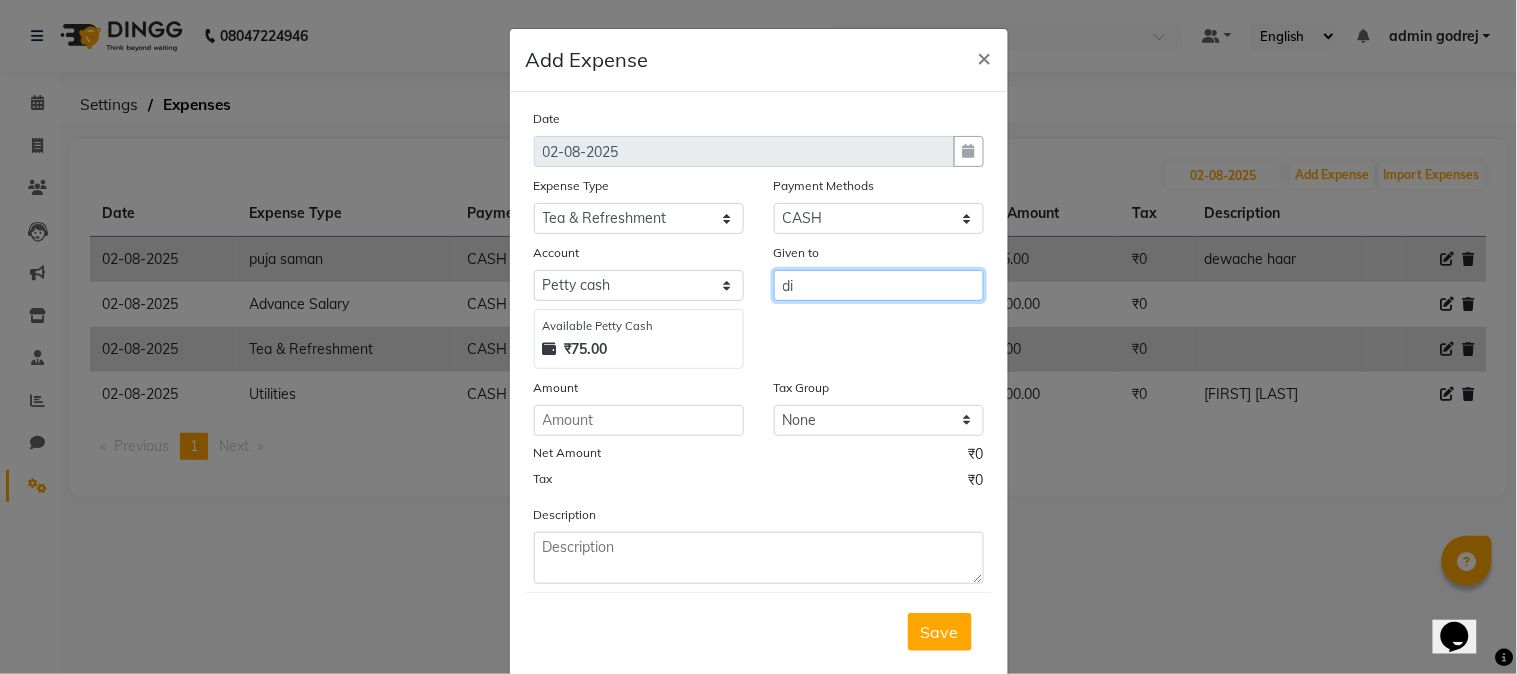 type on "d" 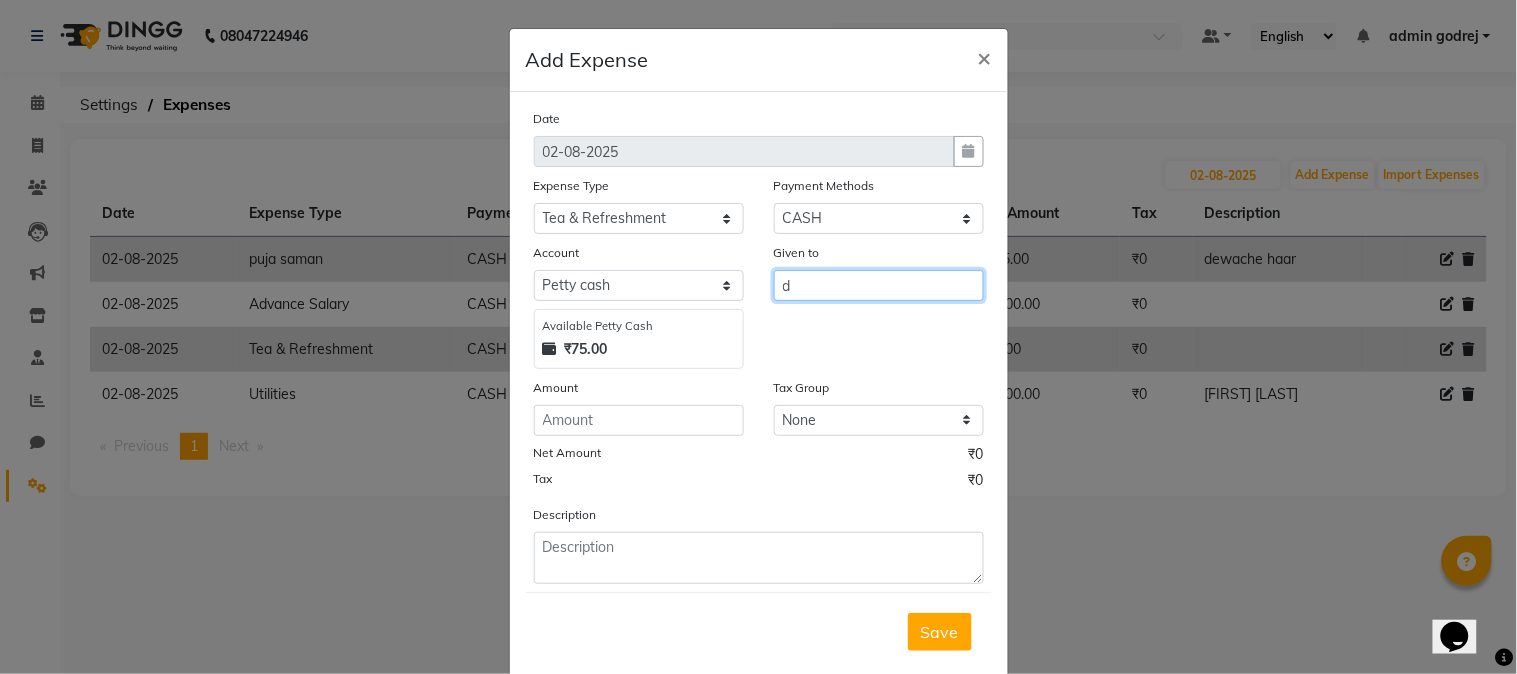 type 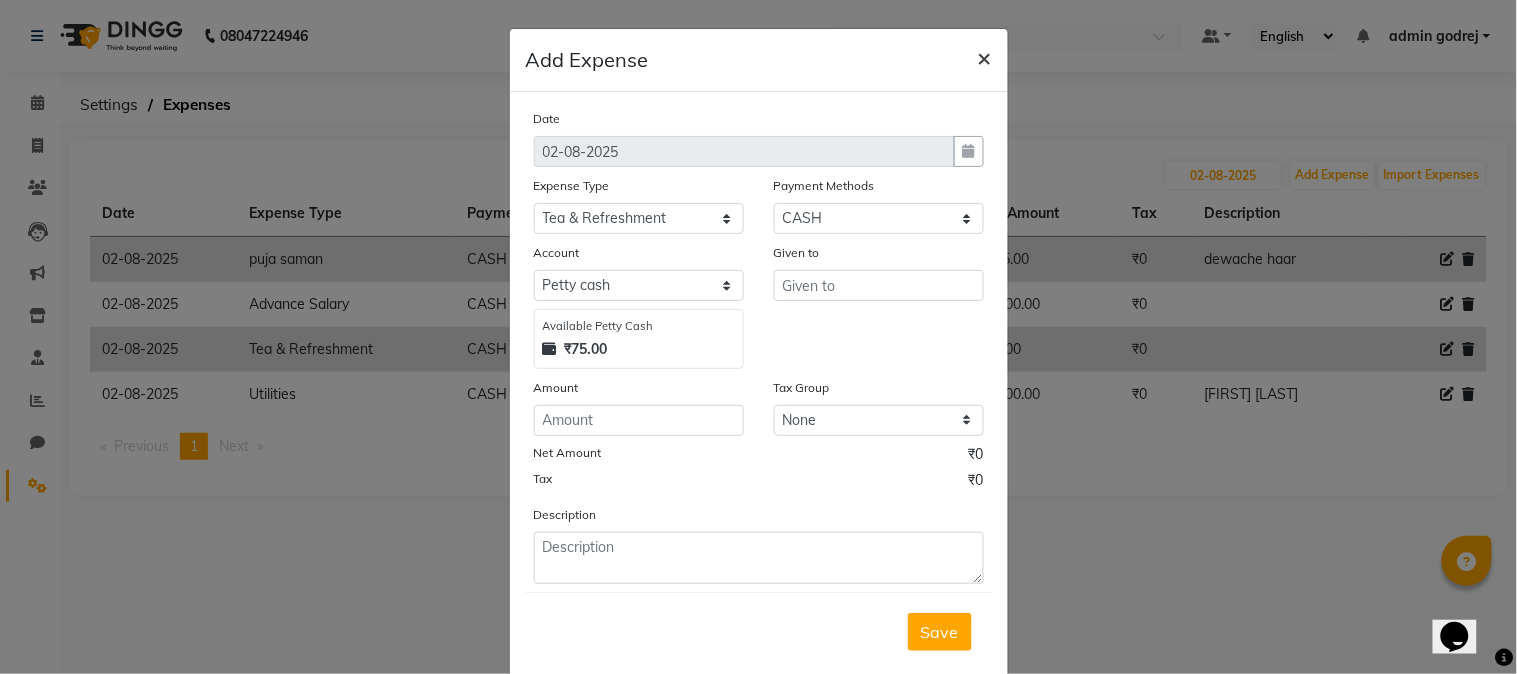 click on "×" 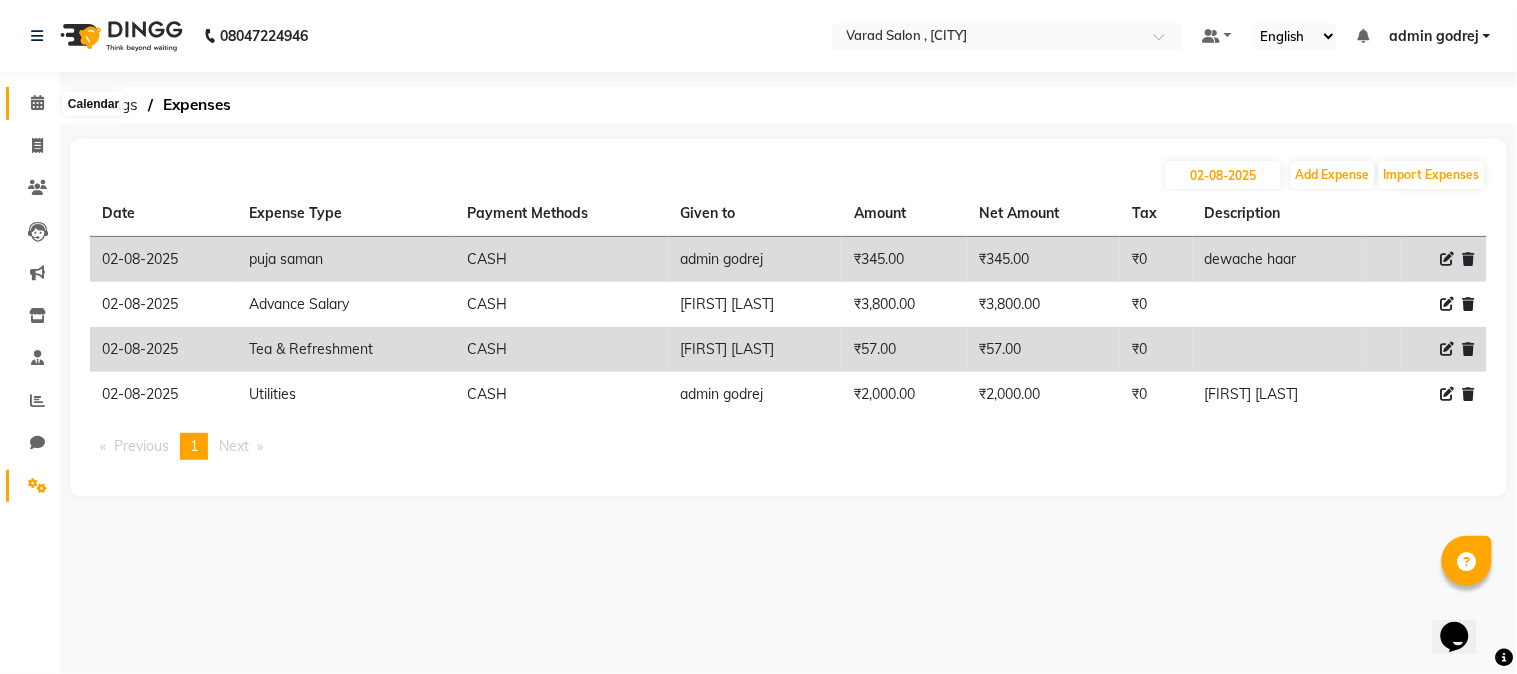 click 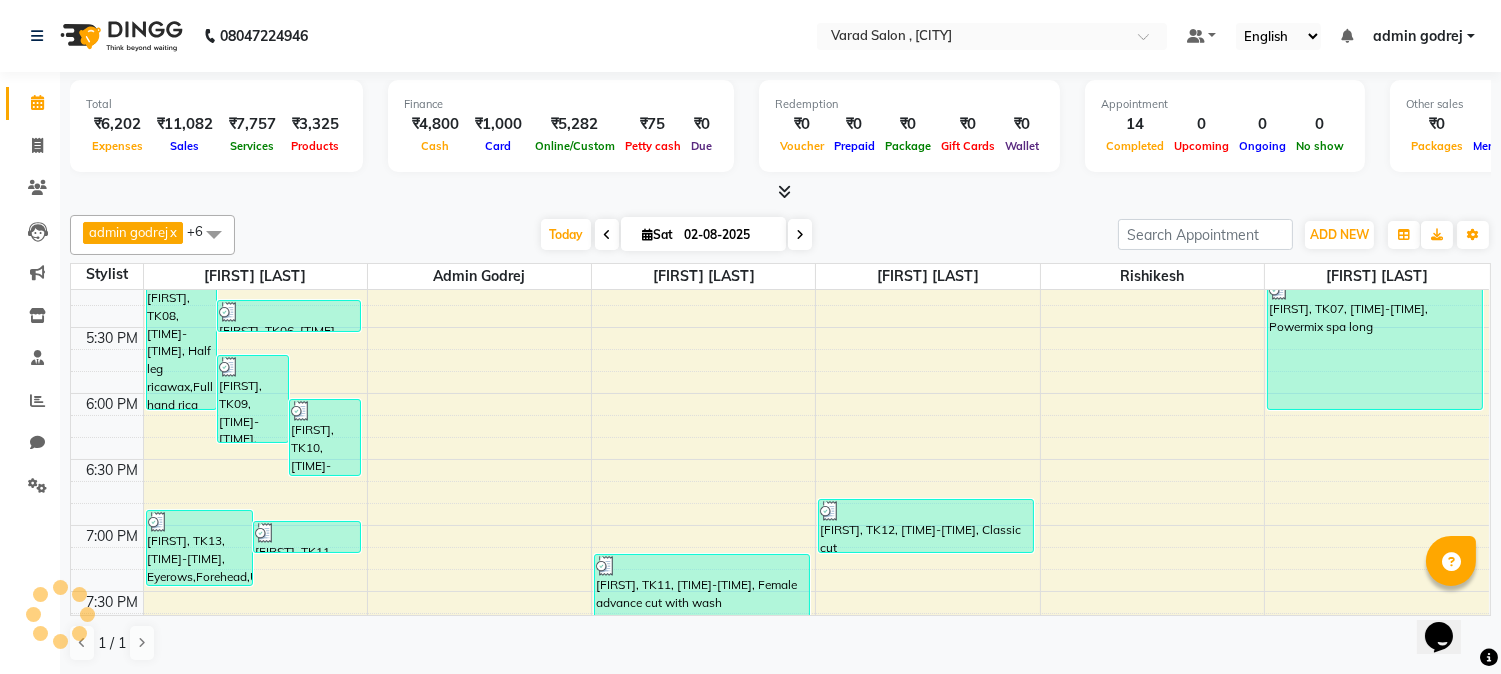 scroll, scrollTop: 0, scrollLeft: 0, axis: both 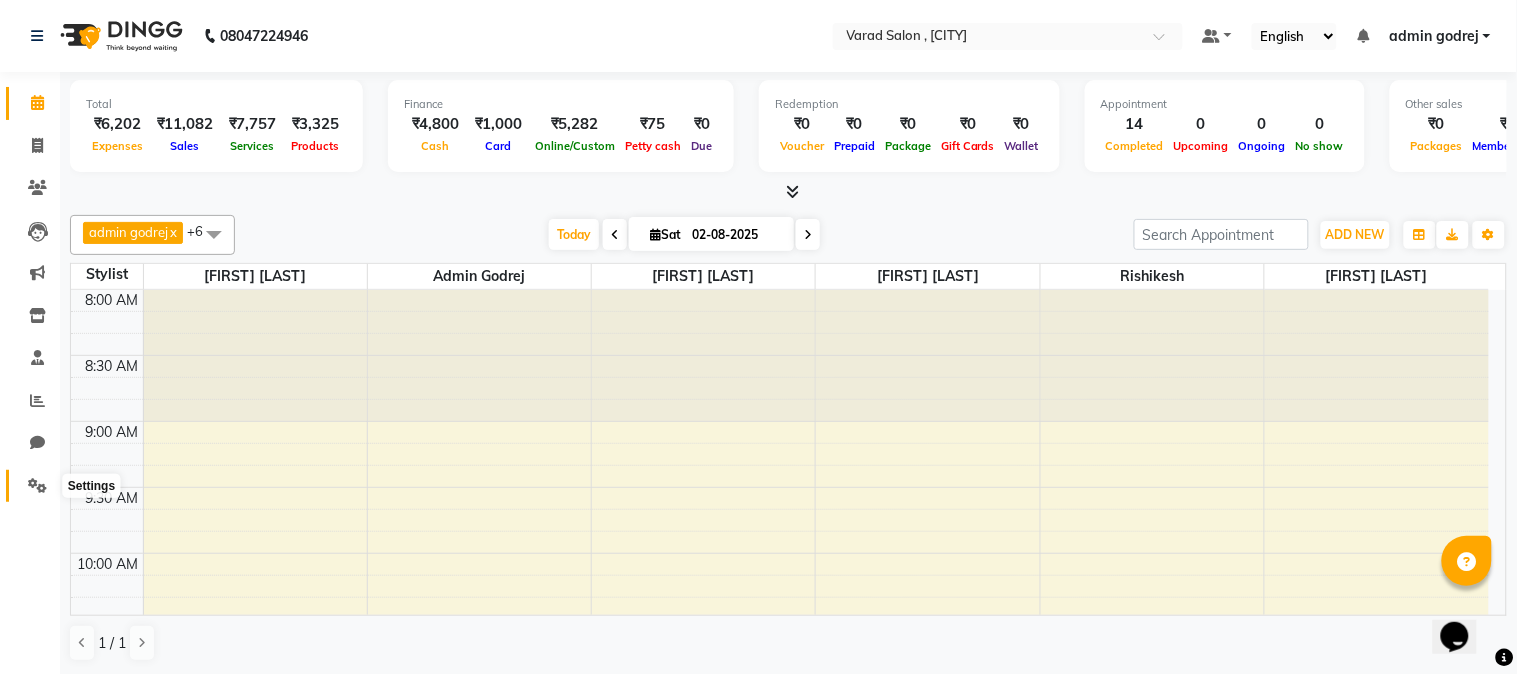 click 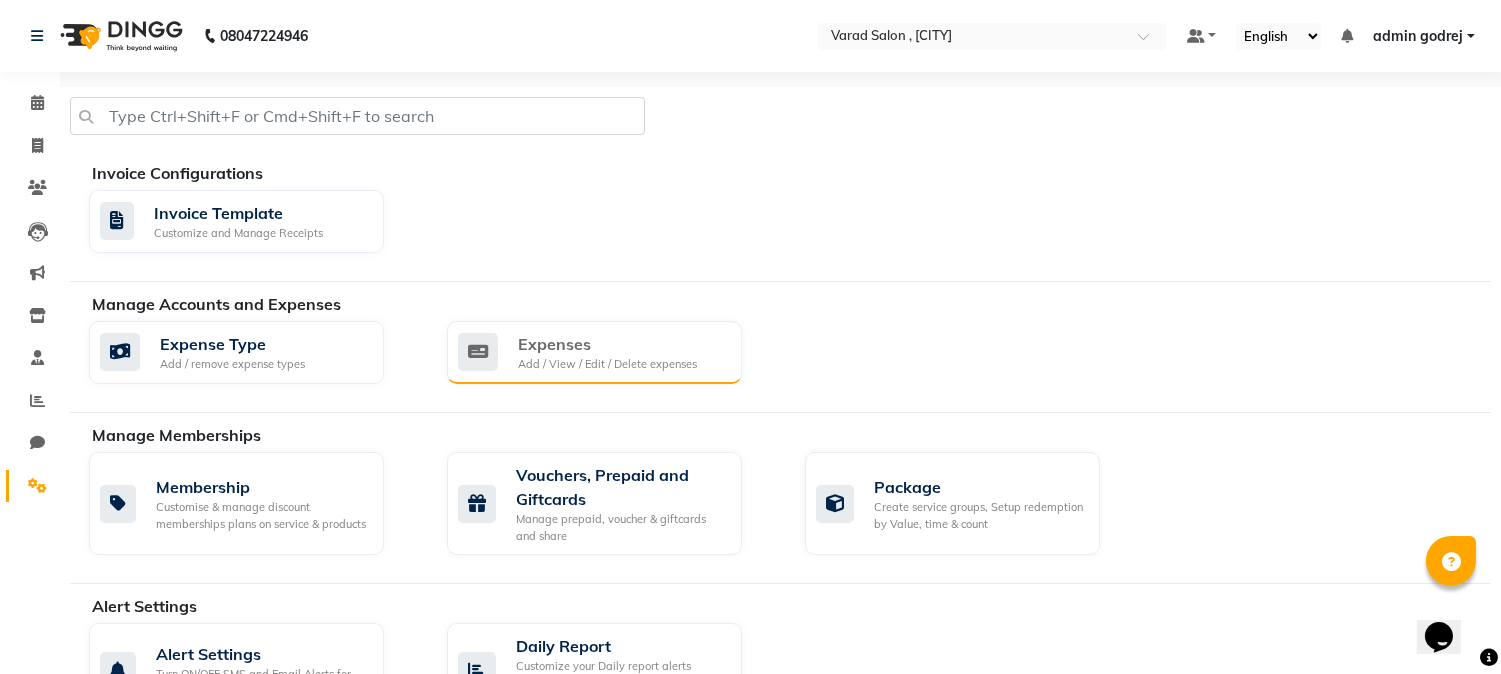 click on "Add / View / Edit / Delete expenses" 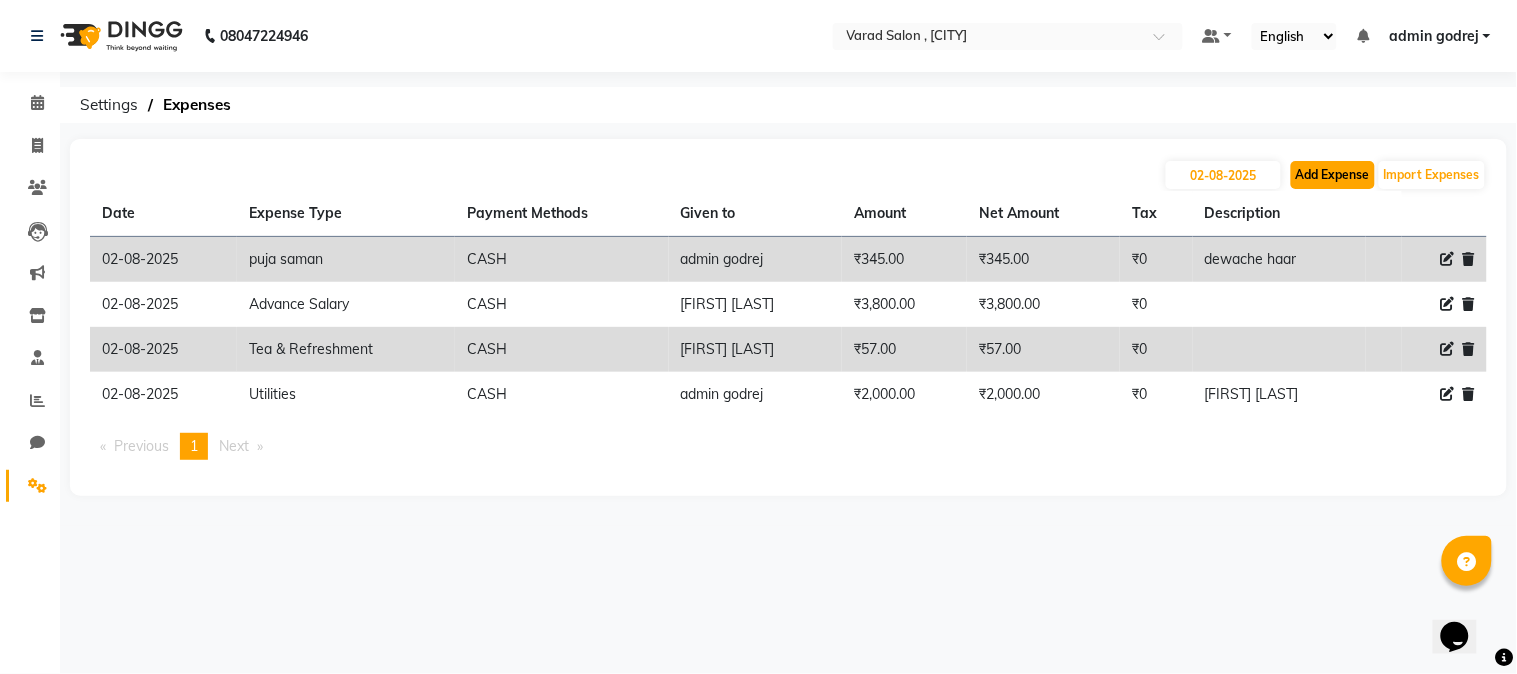 click on "Add Expense" 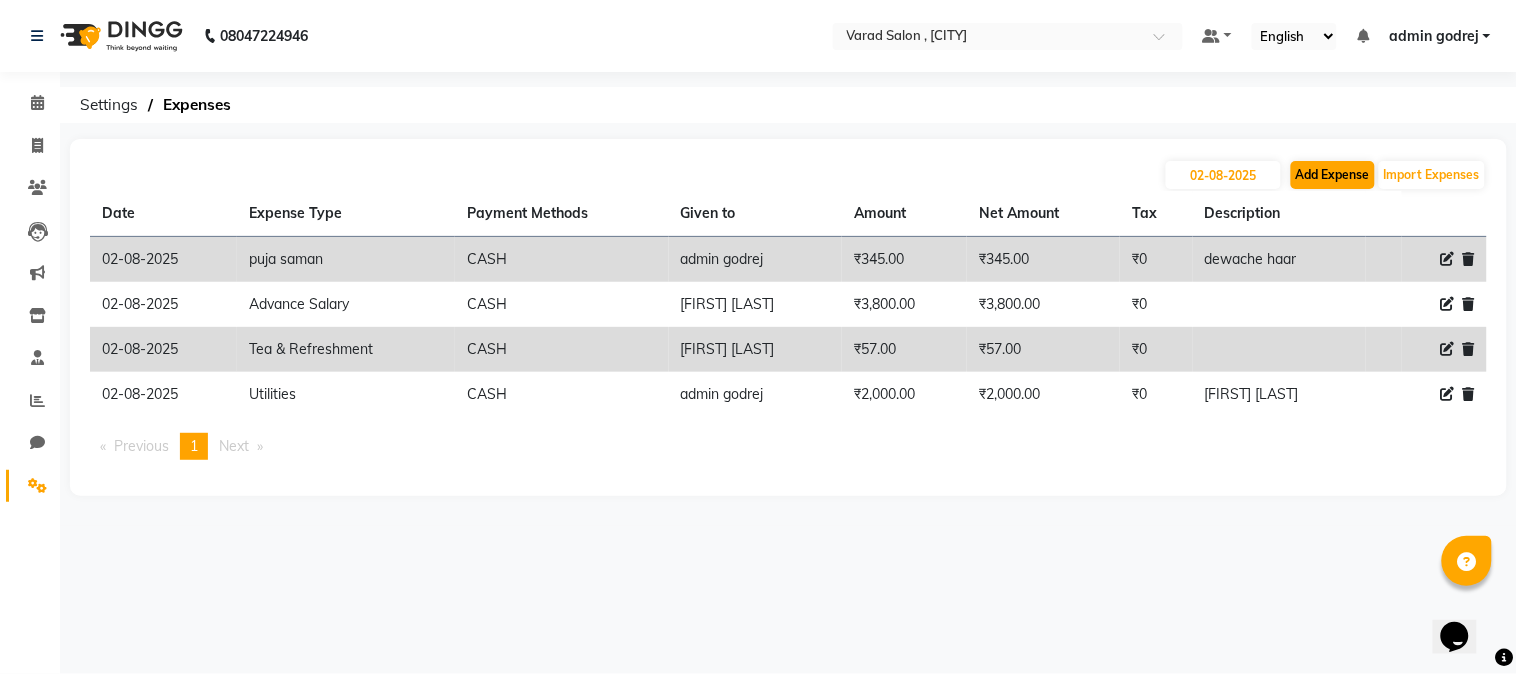 select on "1" 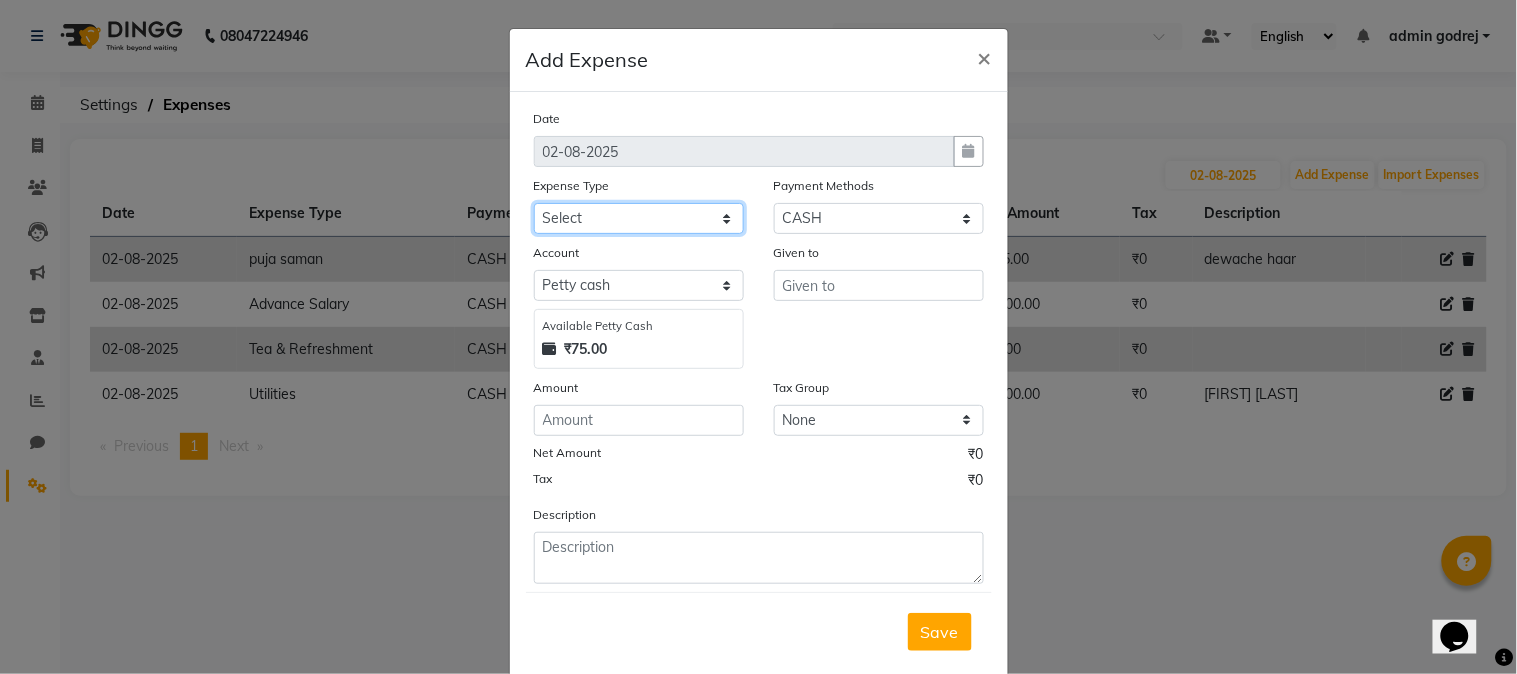 click on "Select Advance Salary Amezon parcel Bank charges birthday cake BLINKIT Car maintenance Cash transfer to bank Client Snacks Clinical charges clint snaks Equipment flower pot Fuel Govt fee Hand Over To [FIRST] [LAST] Incentive Insurance International purchase kacharawala Laundry Loan Repayment Maintenance Marketing milk Miscellaneous Other Pantry portar Product puja saman Rent room deposit Salary salon products Staff Snacks Staff Tip staff welfare Tea & Refreshment Utilities" 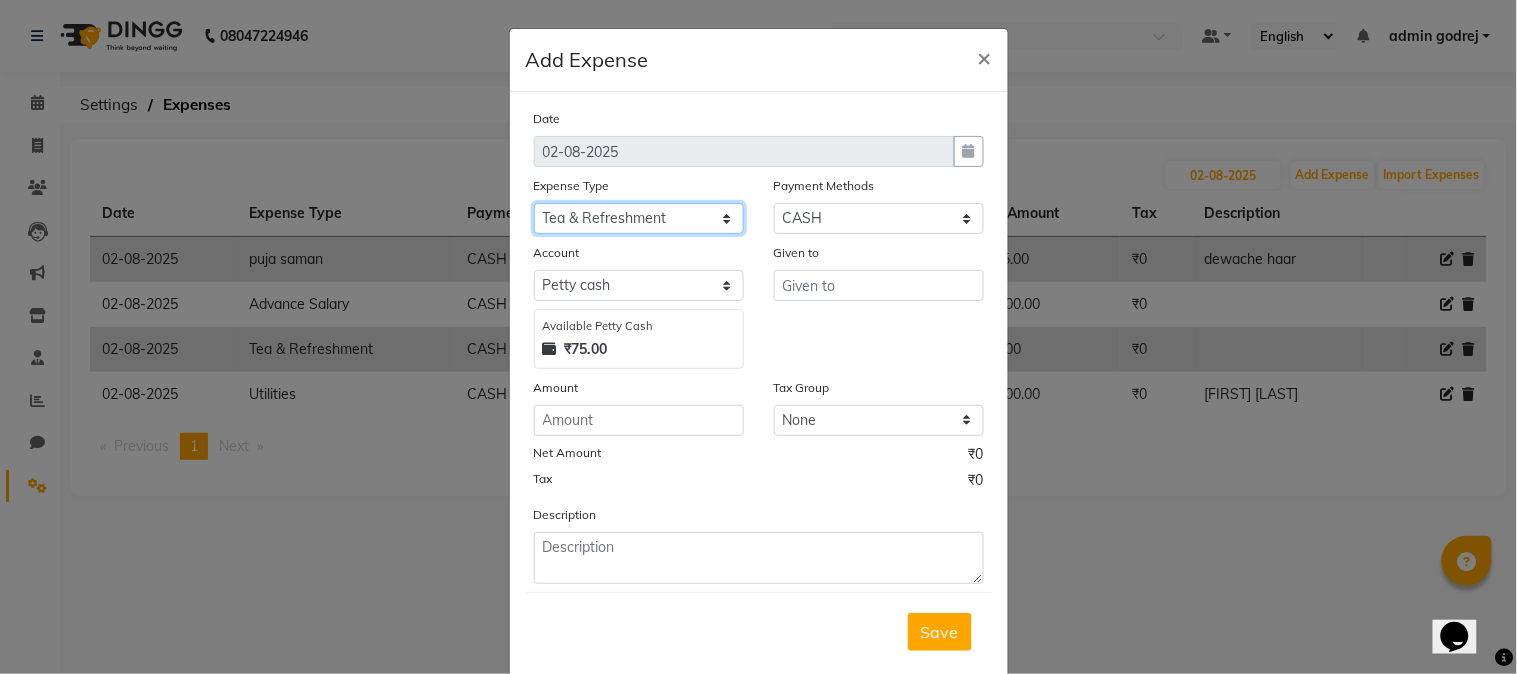 click on "Select Advance Salary Amezon parcel Bank charges birthday cake BLINKIT Car maintenance Cash transfer to bank Client Snacks Clinical charges clint snaks Equipment flower pot Fuel Govt fee Hand Over To [FIRST] [LAST] Incentive Insurance International purchase kacharawala Laundry Loan Repayment Maintenance Marketing milk Miscellaneous Other Pantry portar Product puja saman Rent room deposit Salary salon products Staff Snacks Staff Tip staff welfare Tea & Refreshment Utilities" 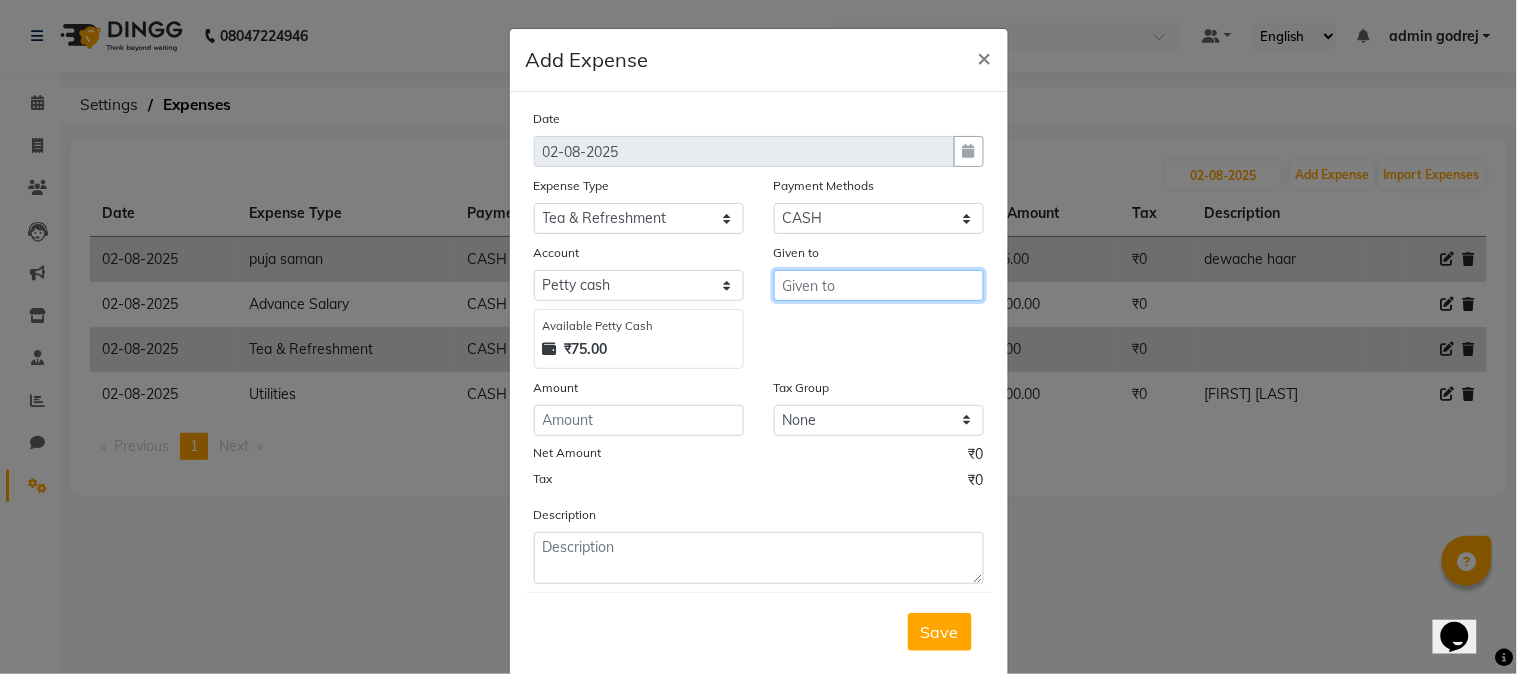 click at bounding box center [879, 285] 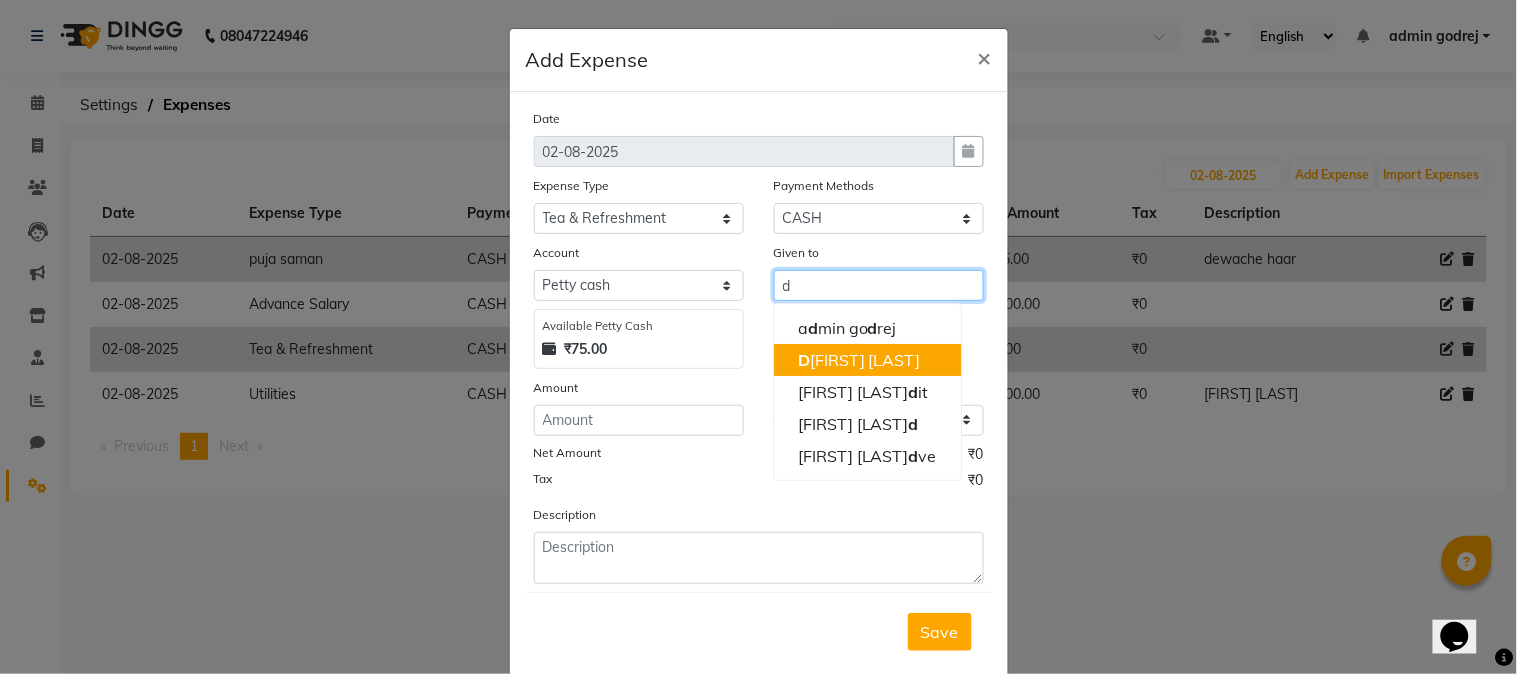 click on "[FIRST] [LAST]" at bounding box center (859, 360) 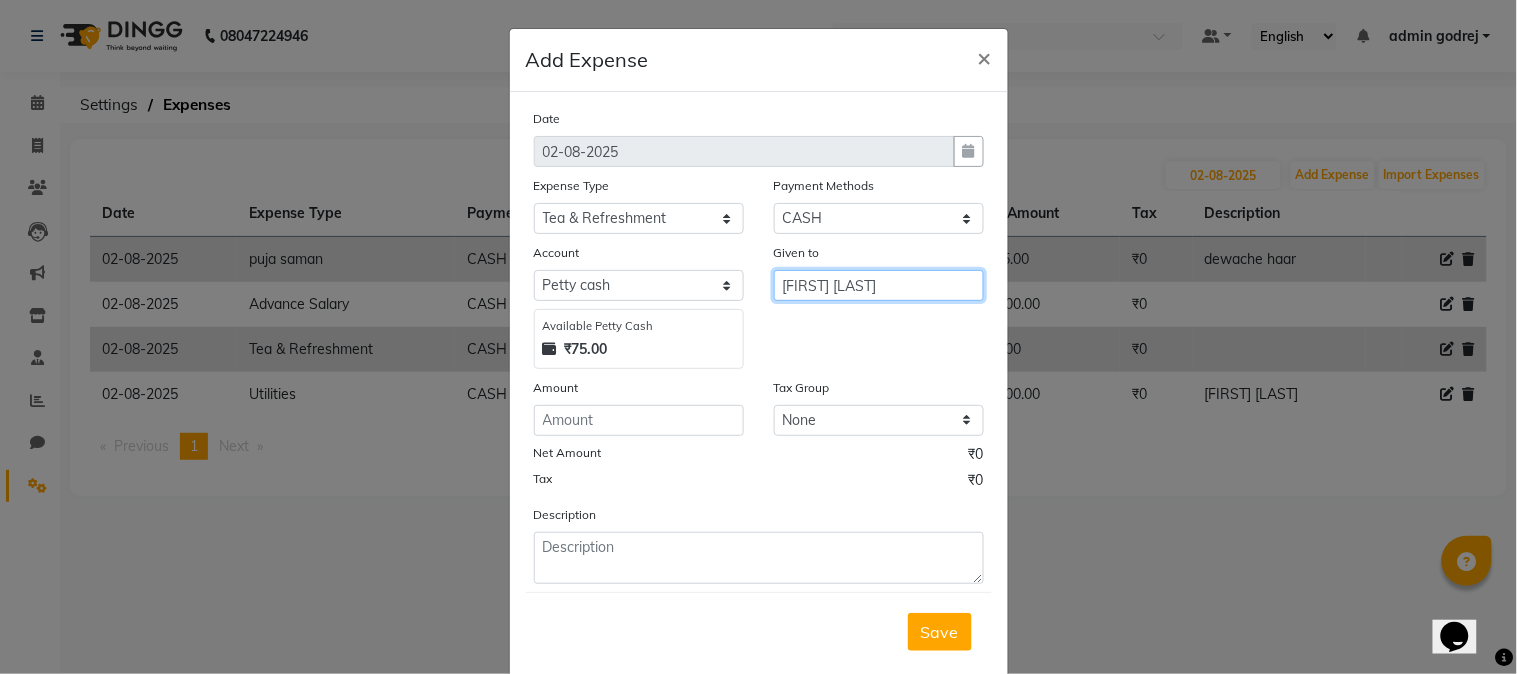 type on "[FIRST] [LAST]" 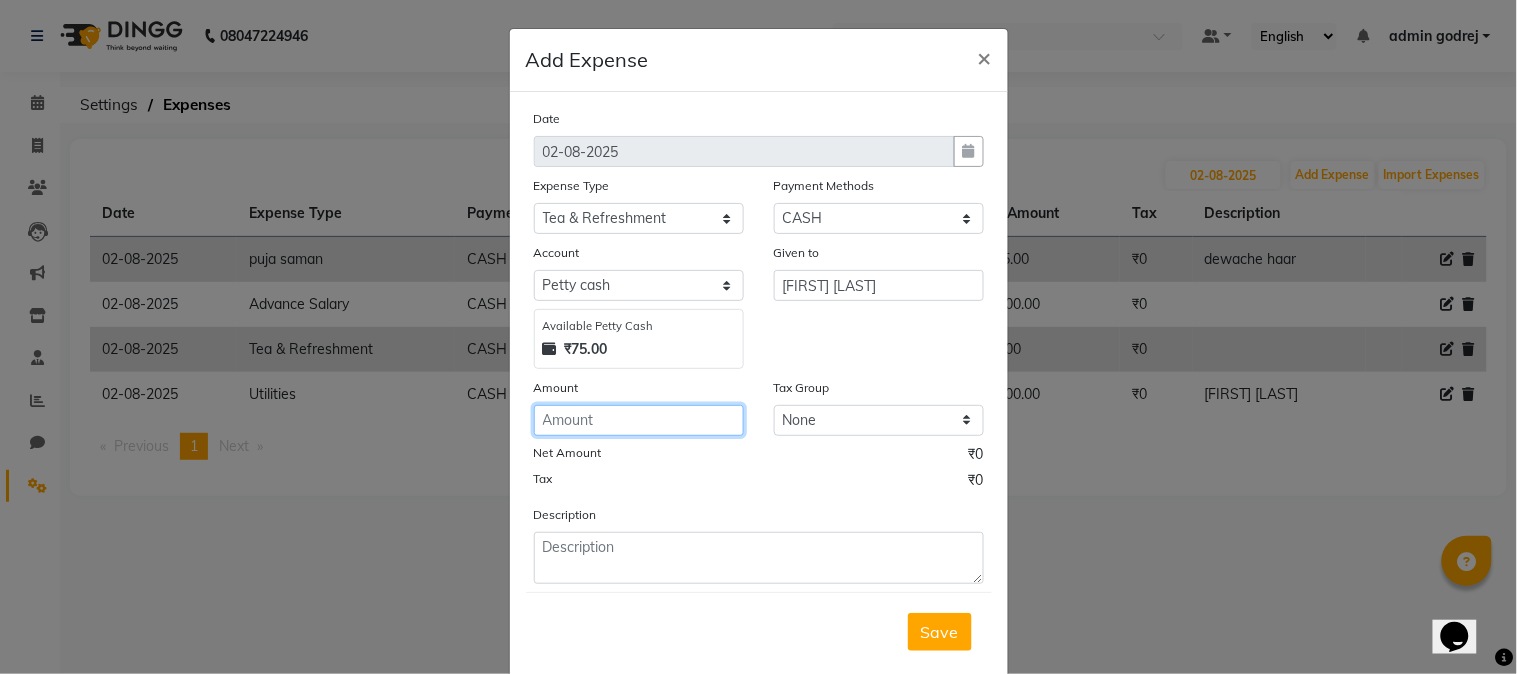 click 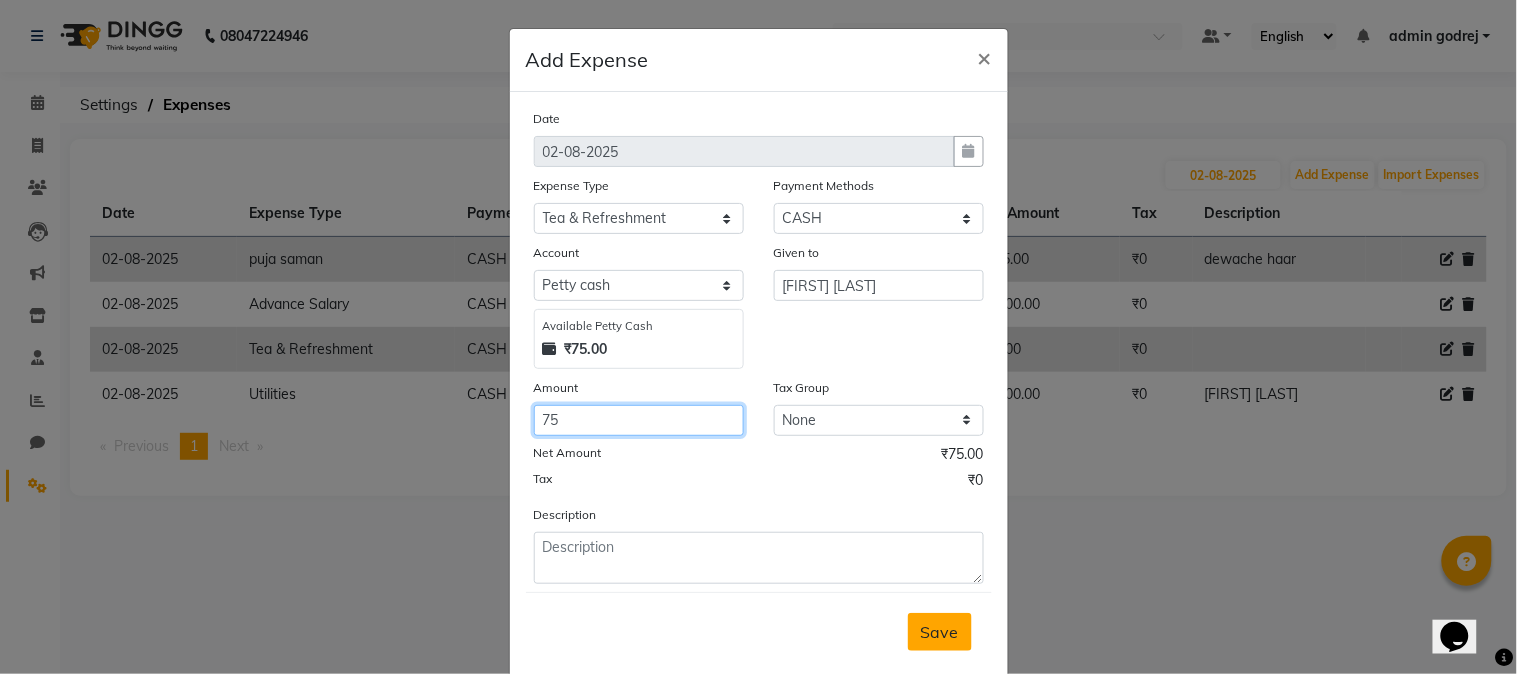 type on "75" 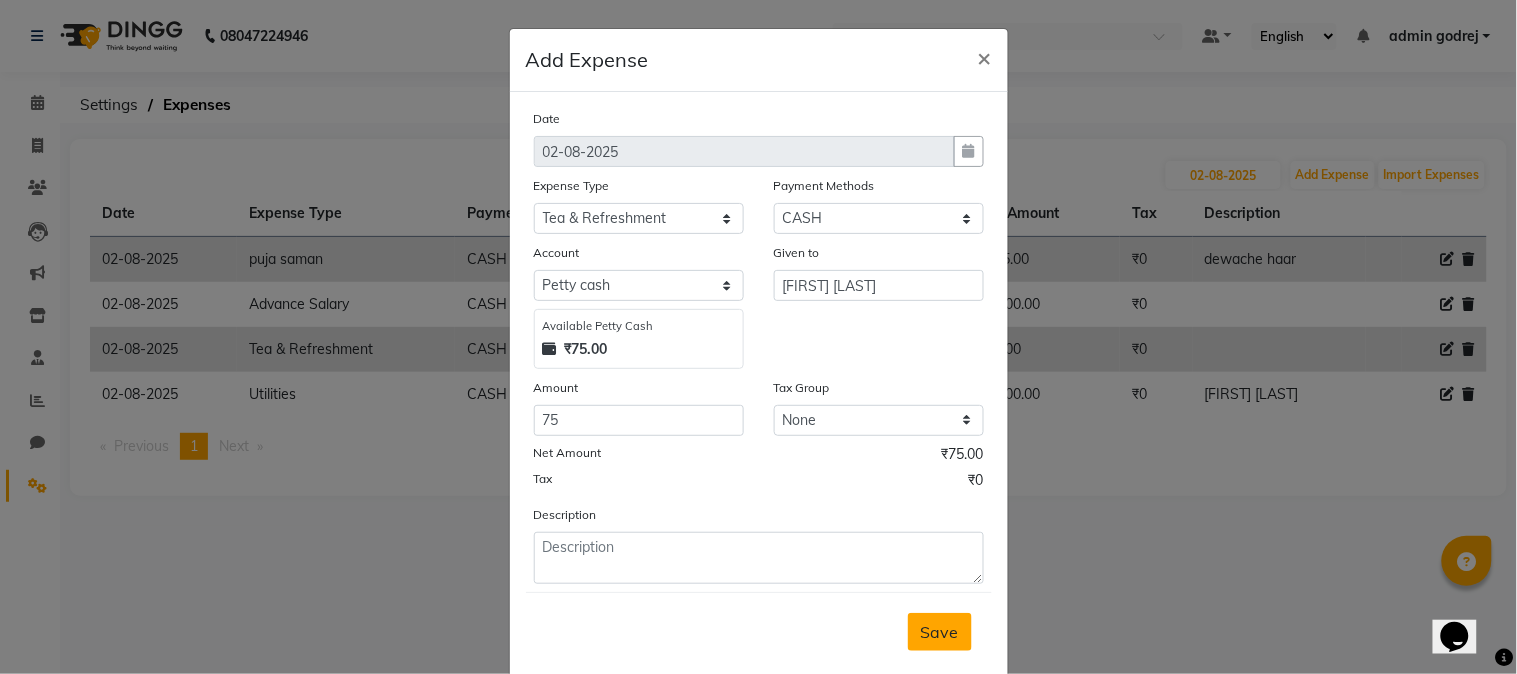 drag, startPoint x: 932, startPoint y: 645, endPoint x: 928, endPoint y: 584, distance: 61.13101 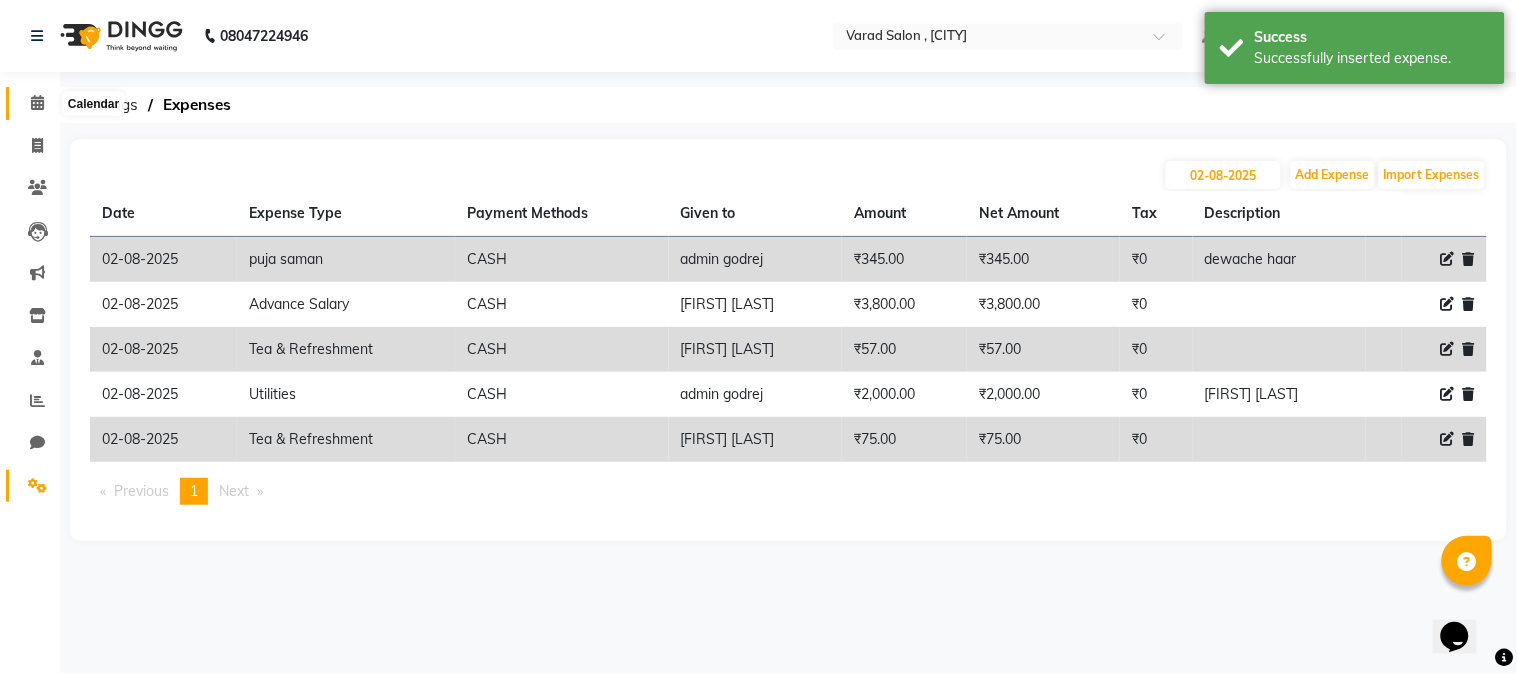 click 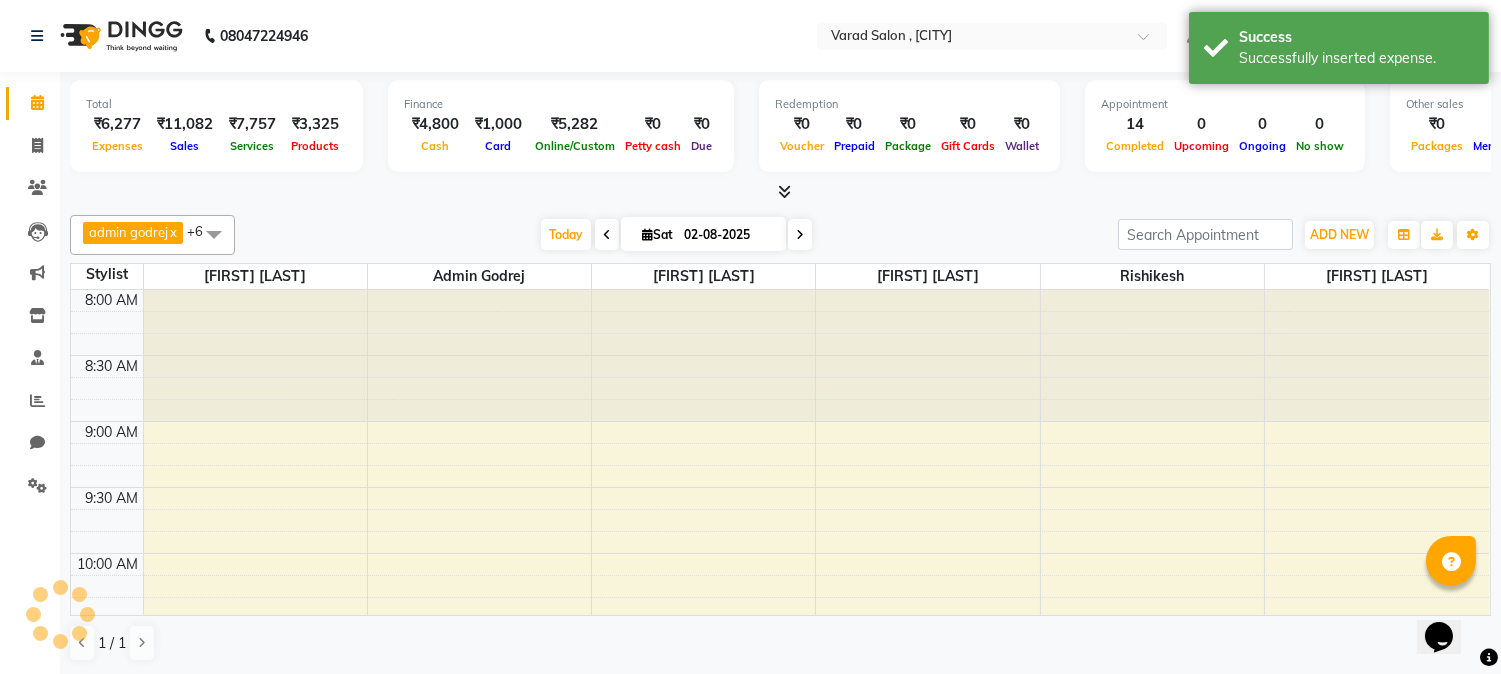 scroll, scrollTop: 0, scrollLeft: 0, axis: both 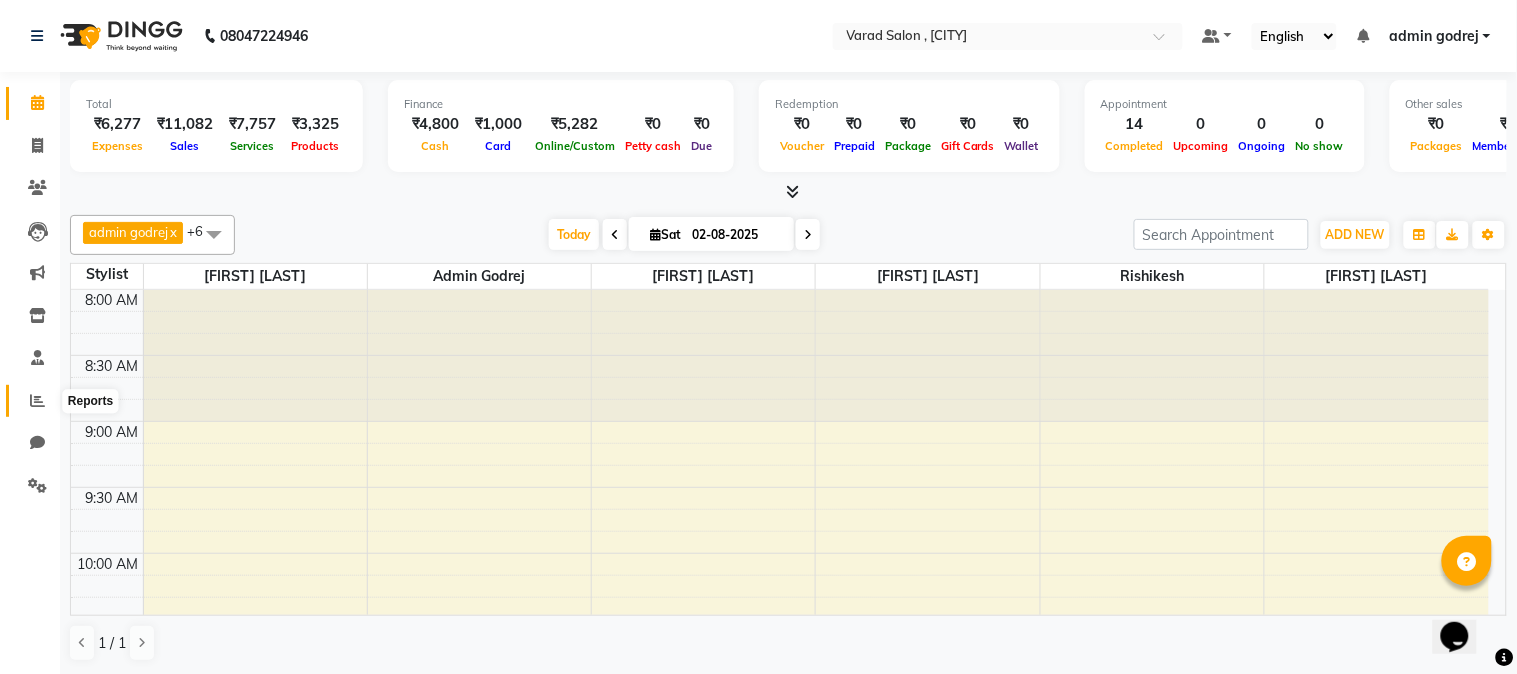 click 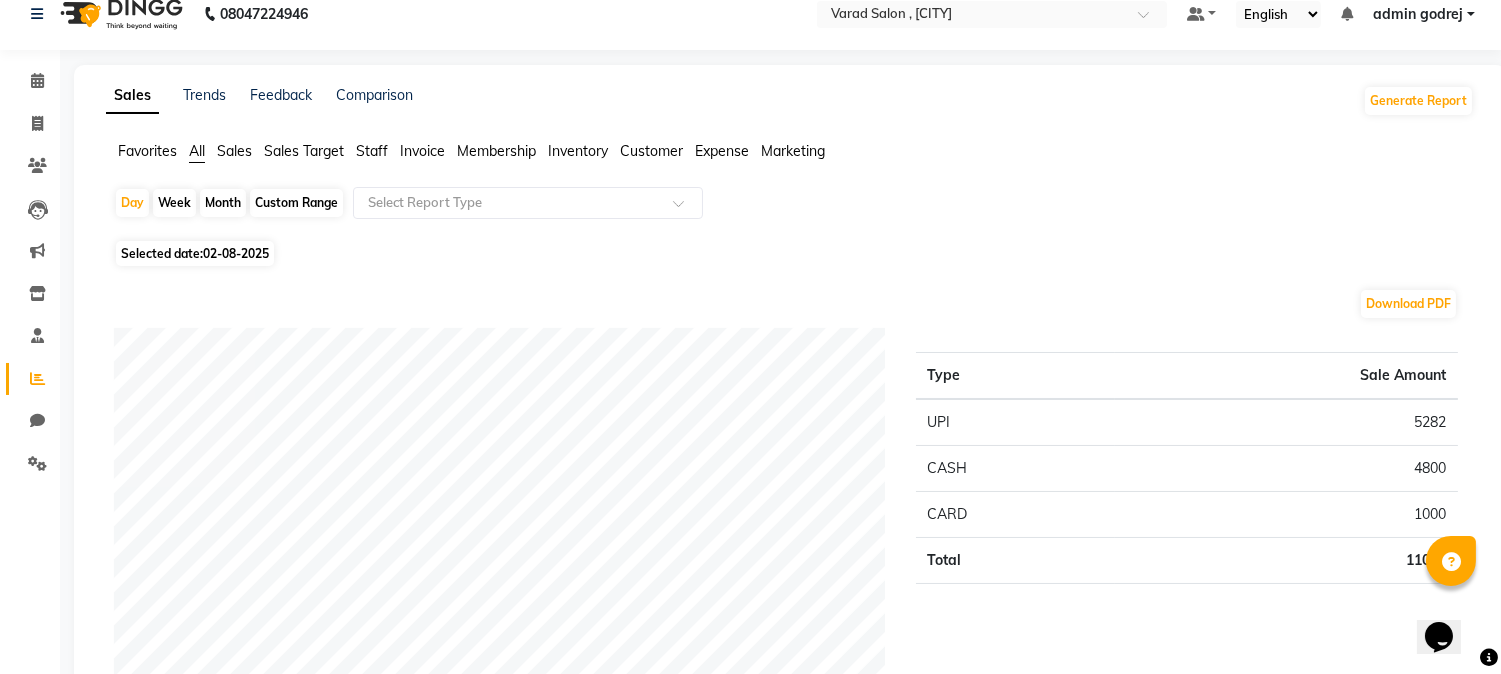 scroll, scrollTop: 0, scrollLeft: 0, axis: both 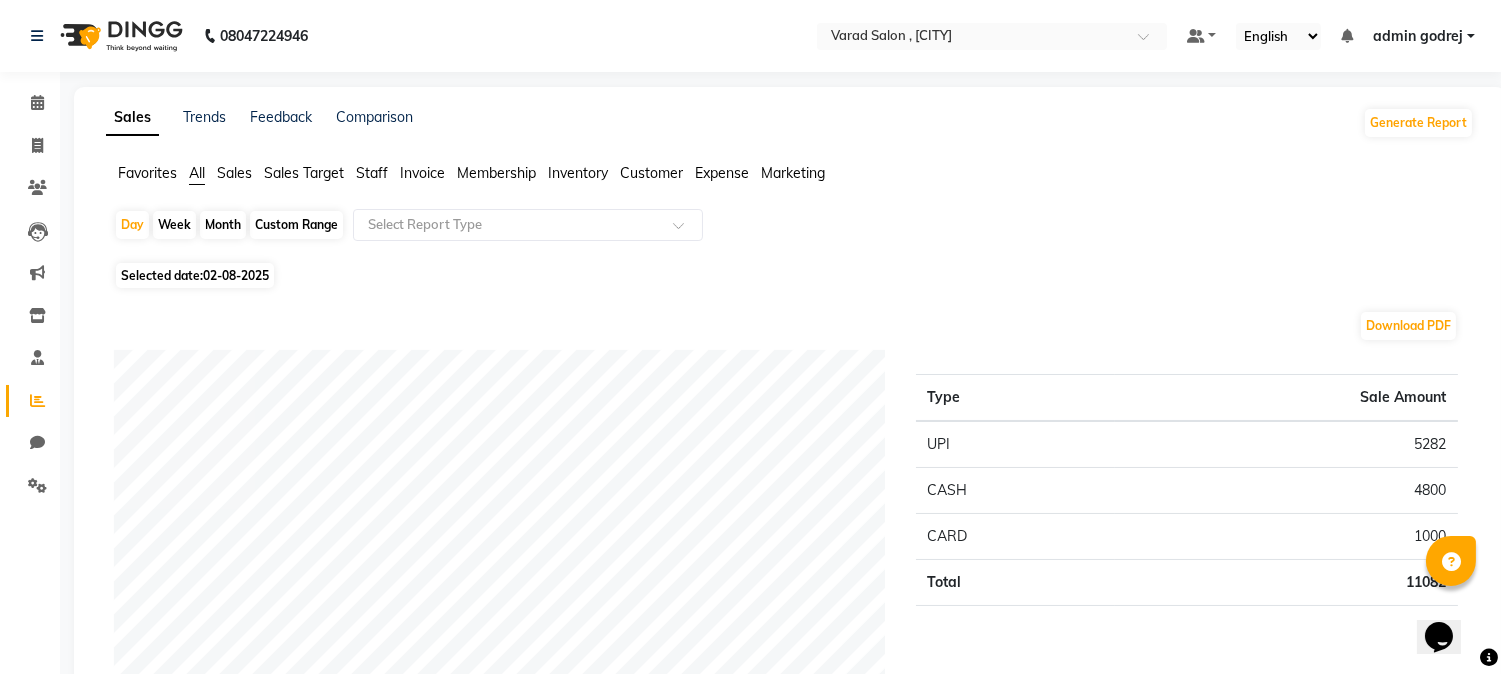 click on "Month" 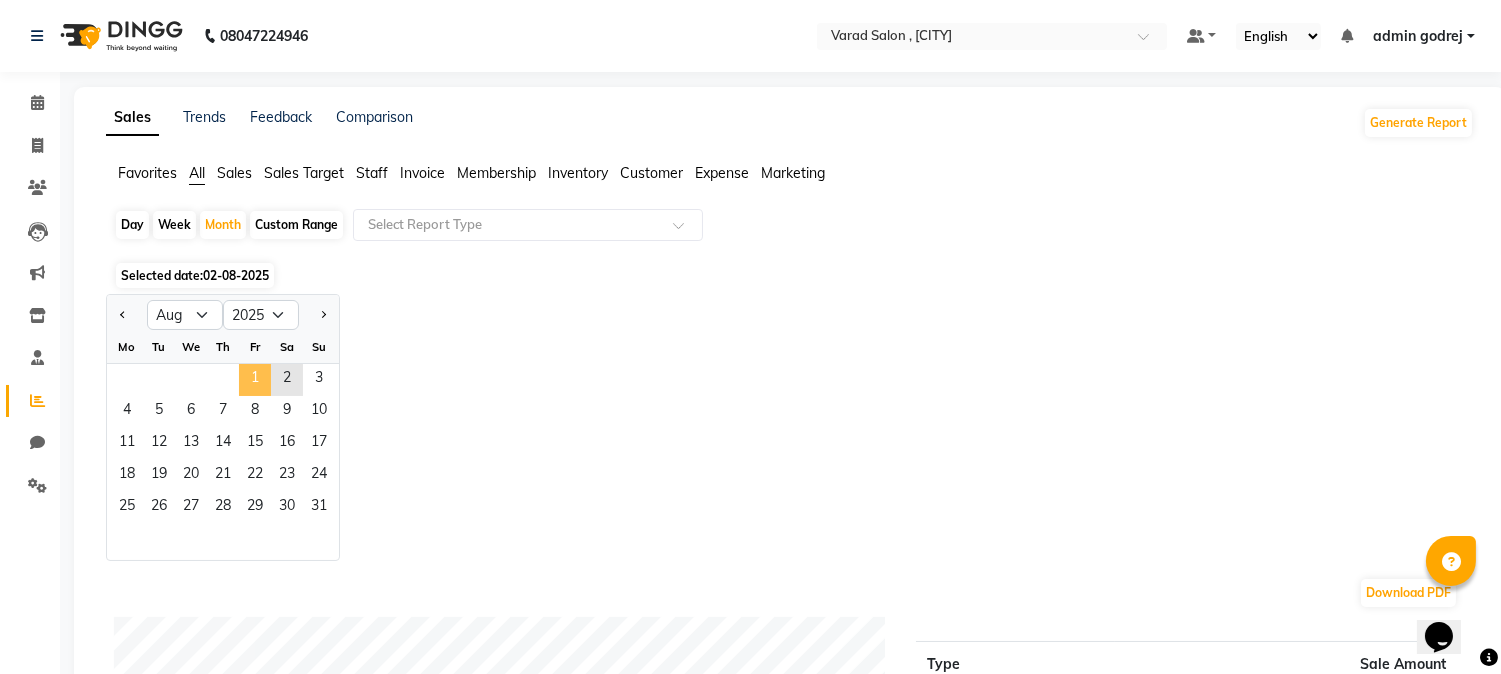 click on "1" 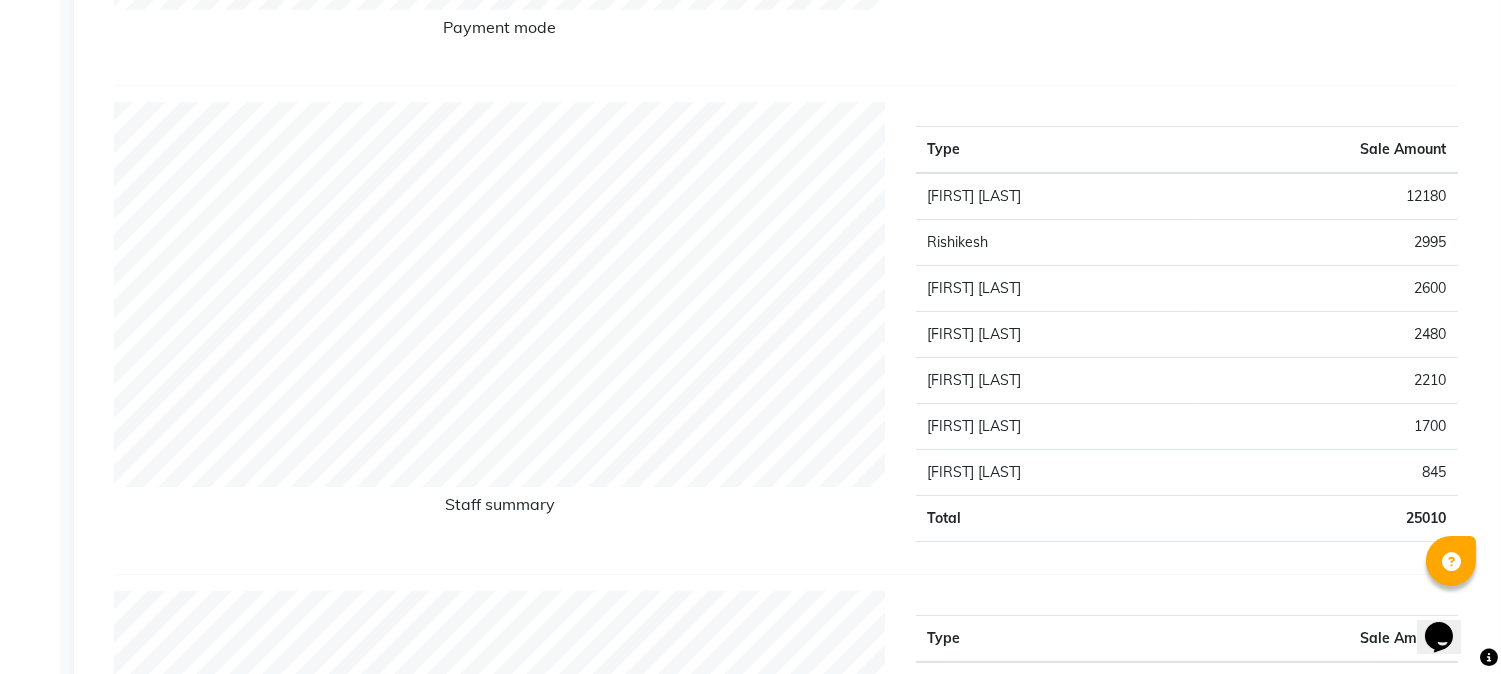 scroll, scrollTop: 777, scrollLeft: 0, axis: vertical 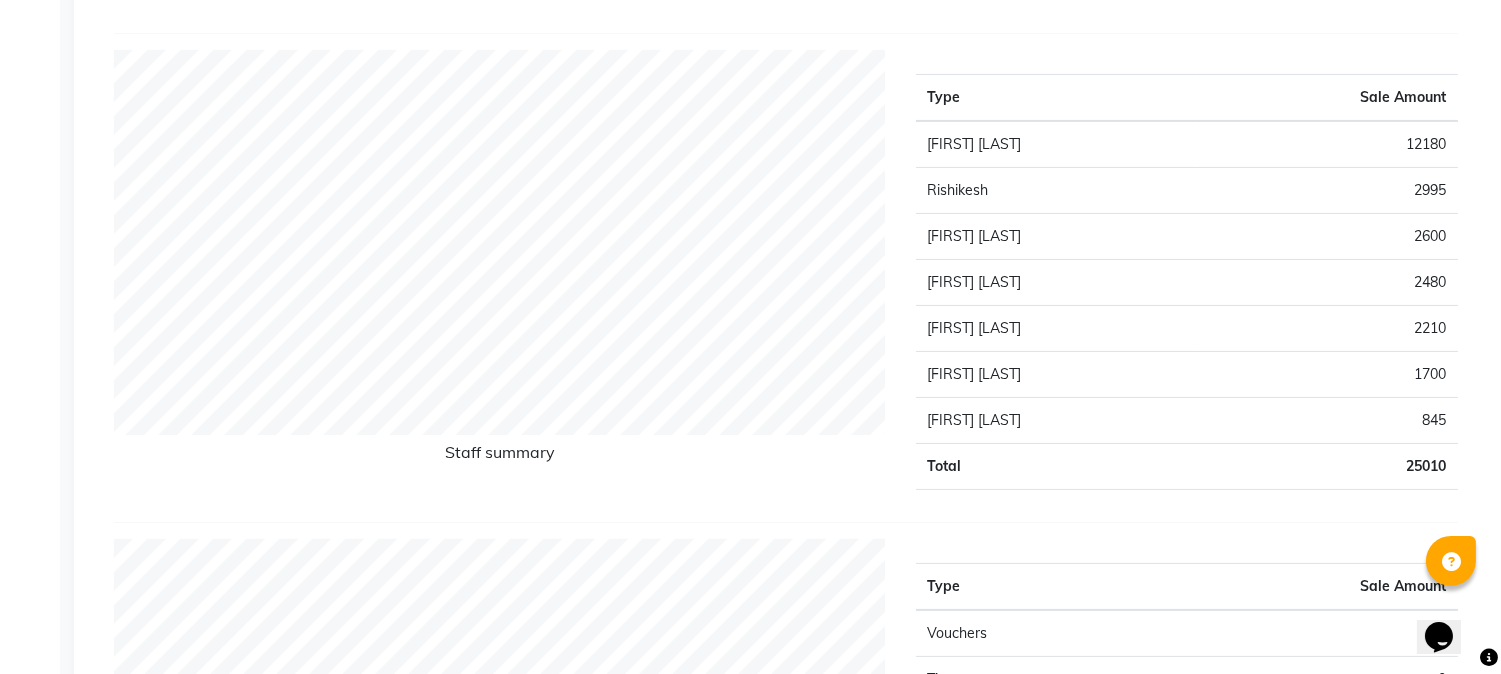 click on "2600" 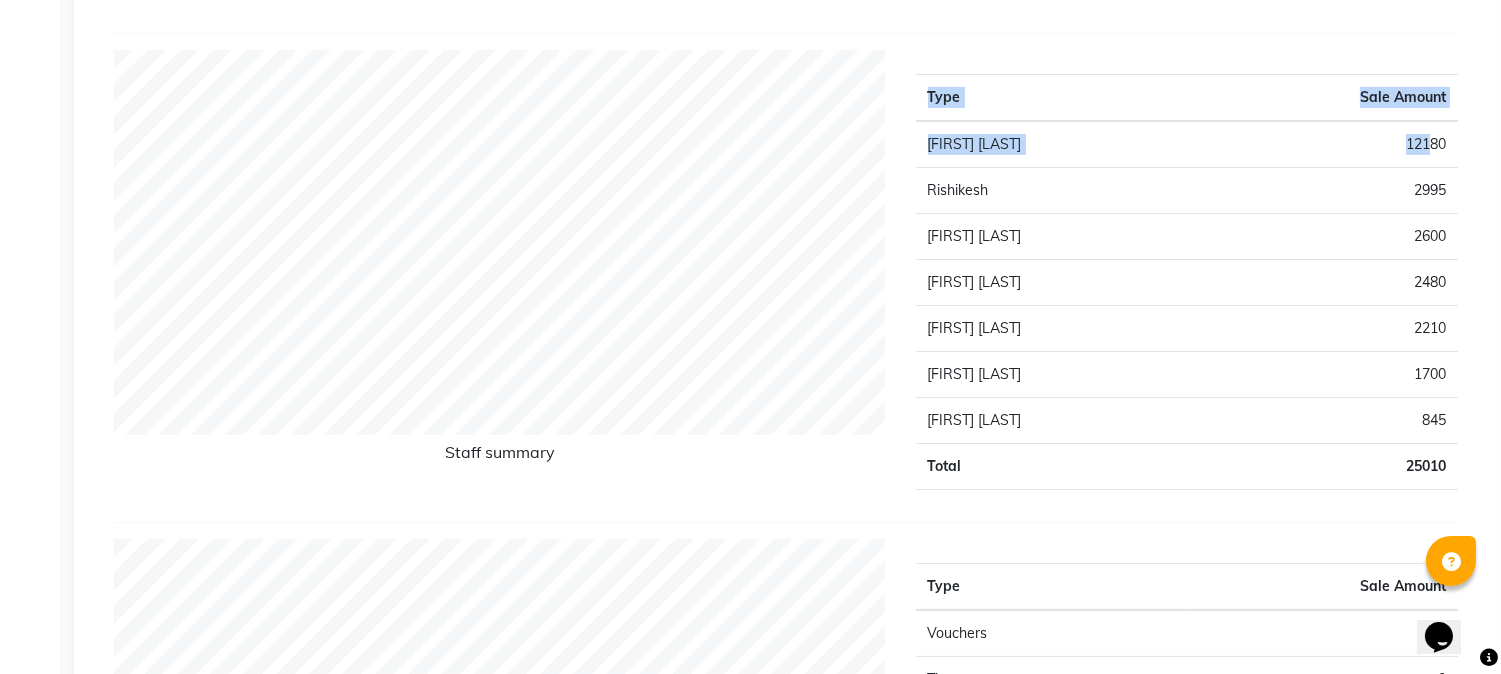 drag, startPoint x: 1431, startPoint y: 157, endPoint x: 1504, endPoint y: 273, distance: 137.05838 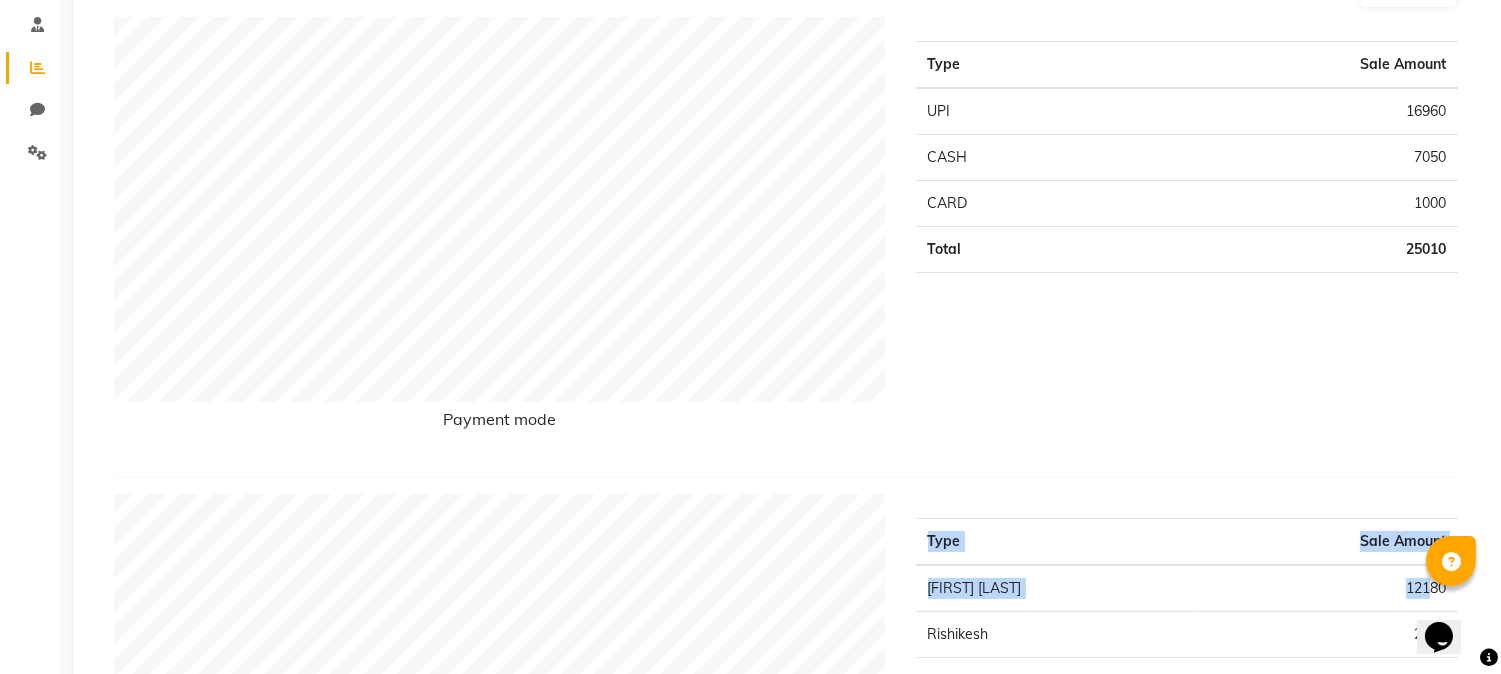 scroll, scrollTop: 0, scrollLeft: 0, axis: both 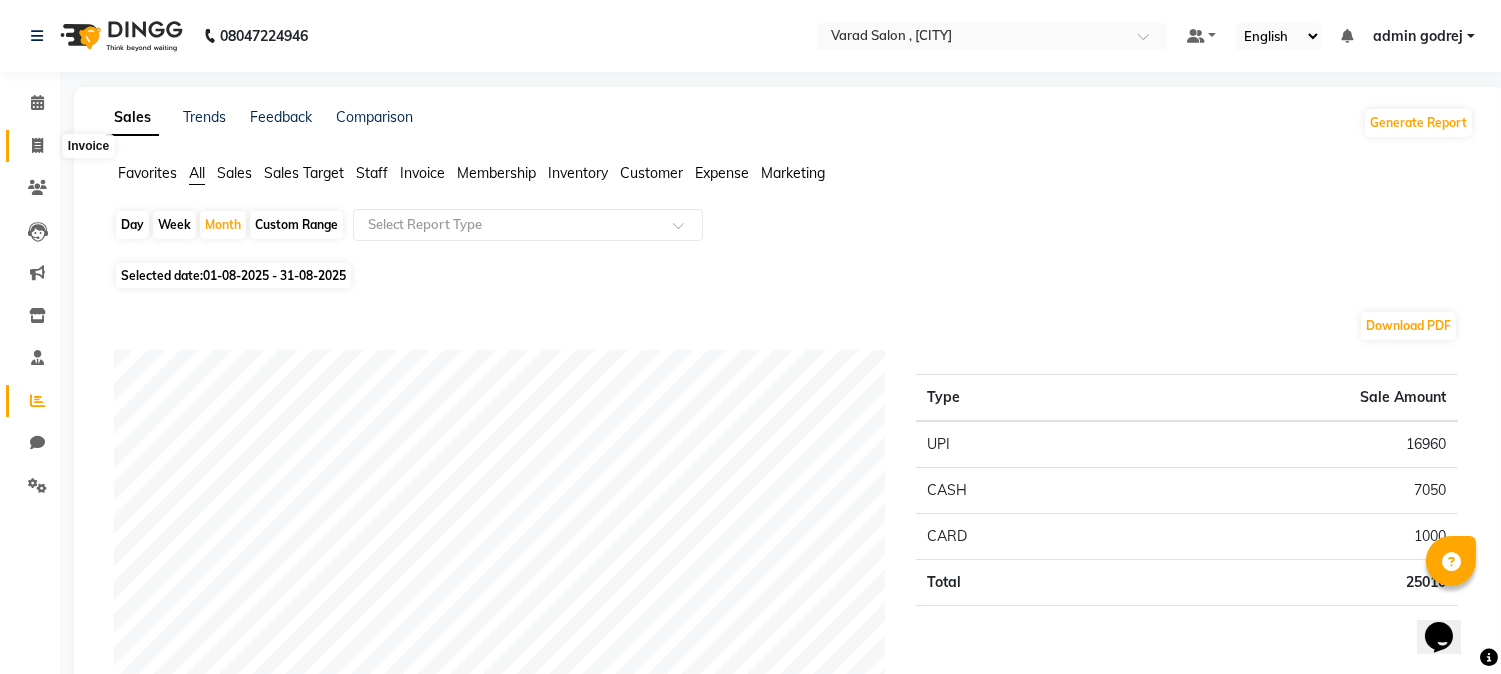 click 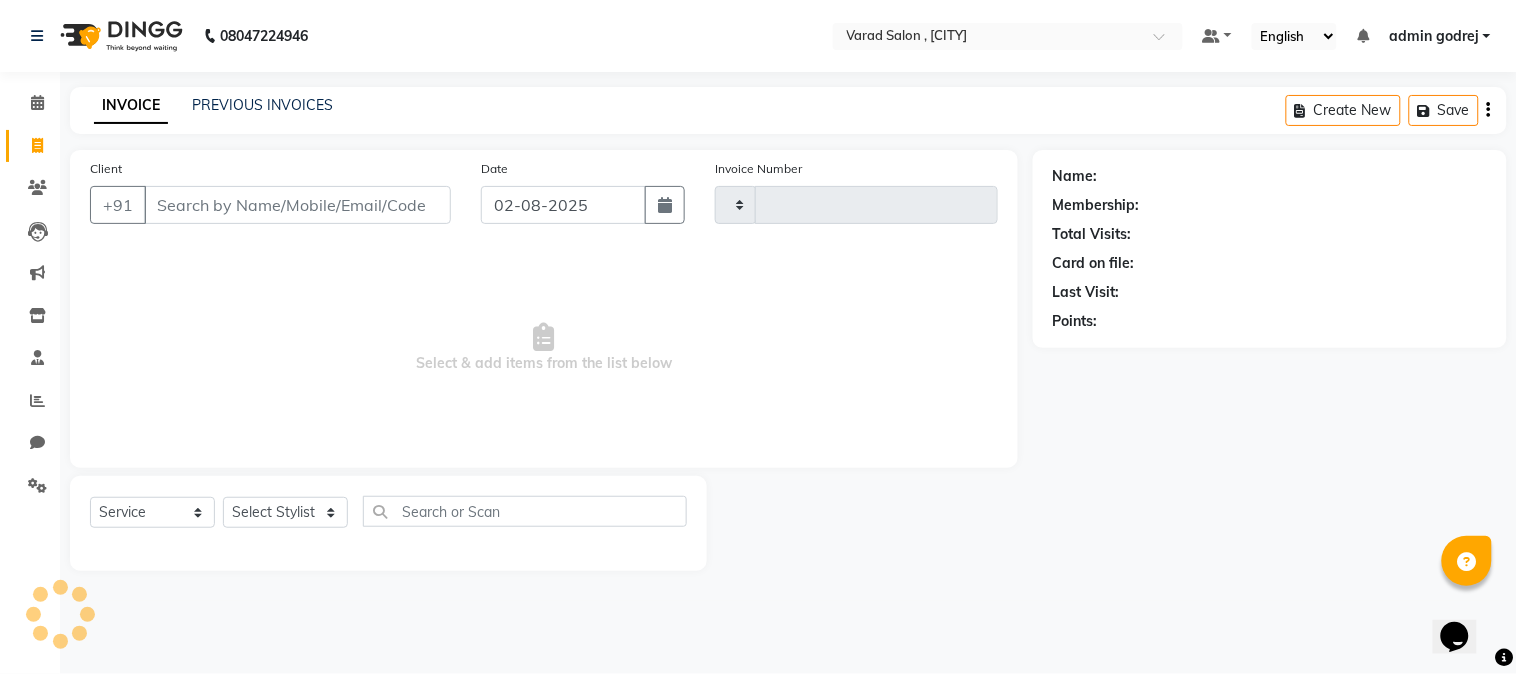 type on "1245" 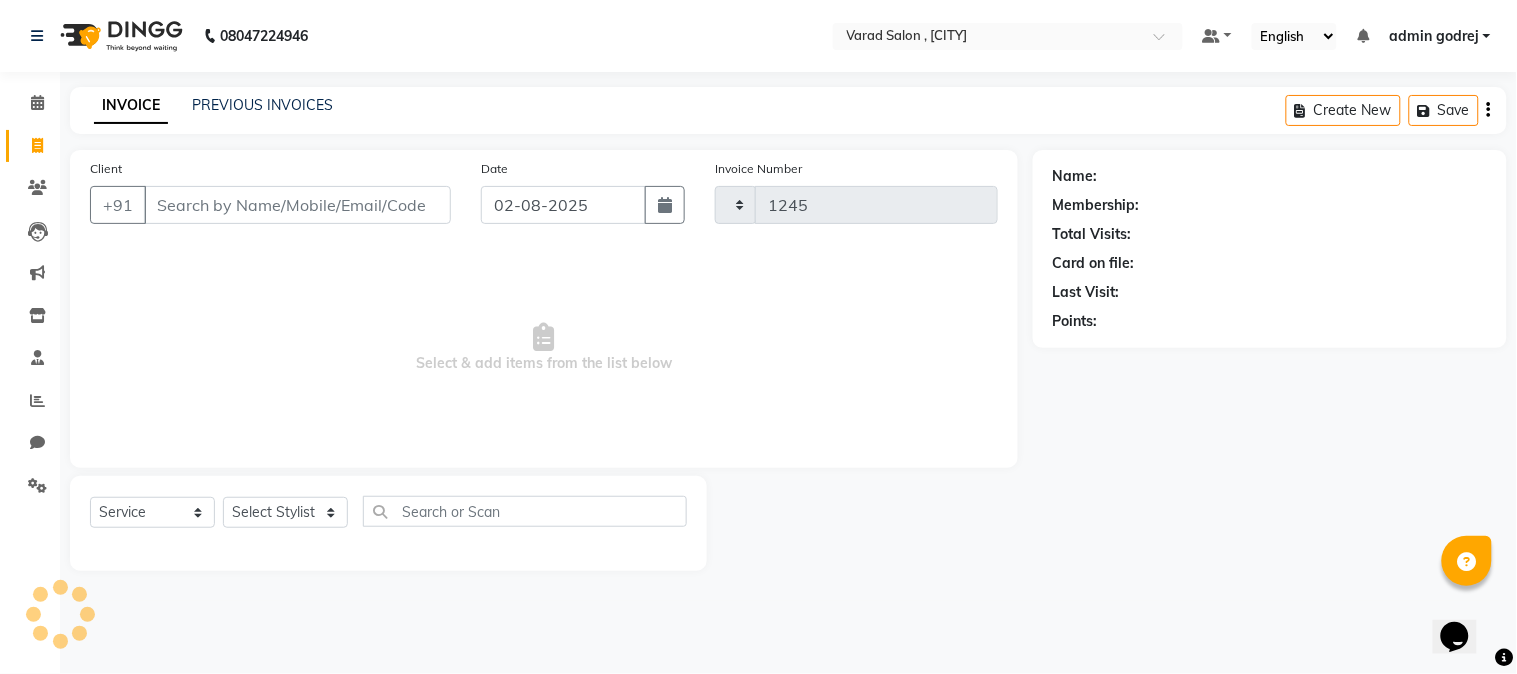 select on "7250" 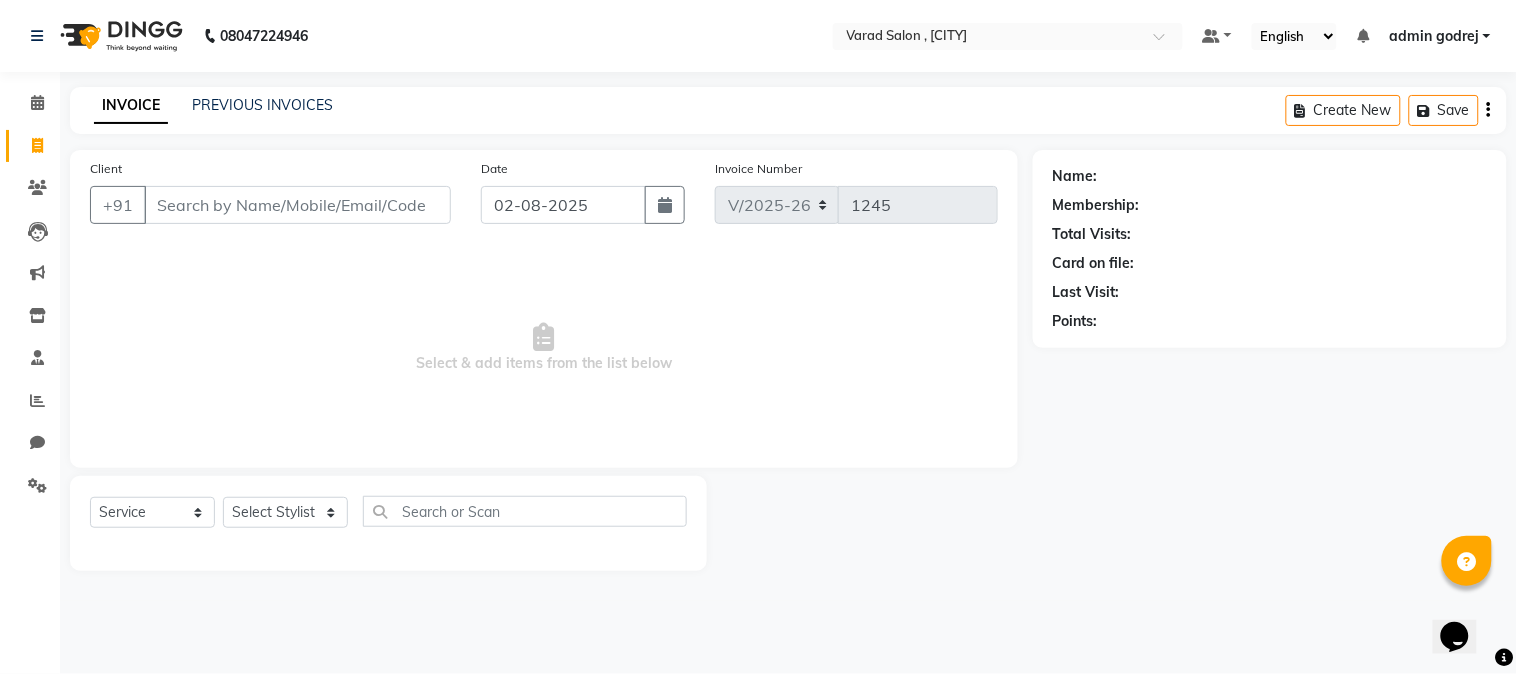 click on "Client" at bounding box center [297, 205] 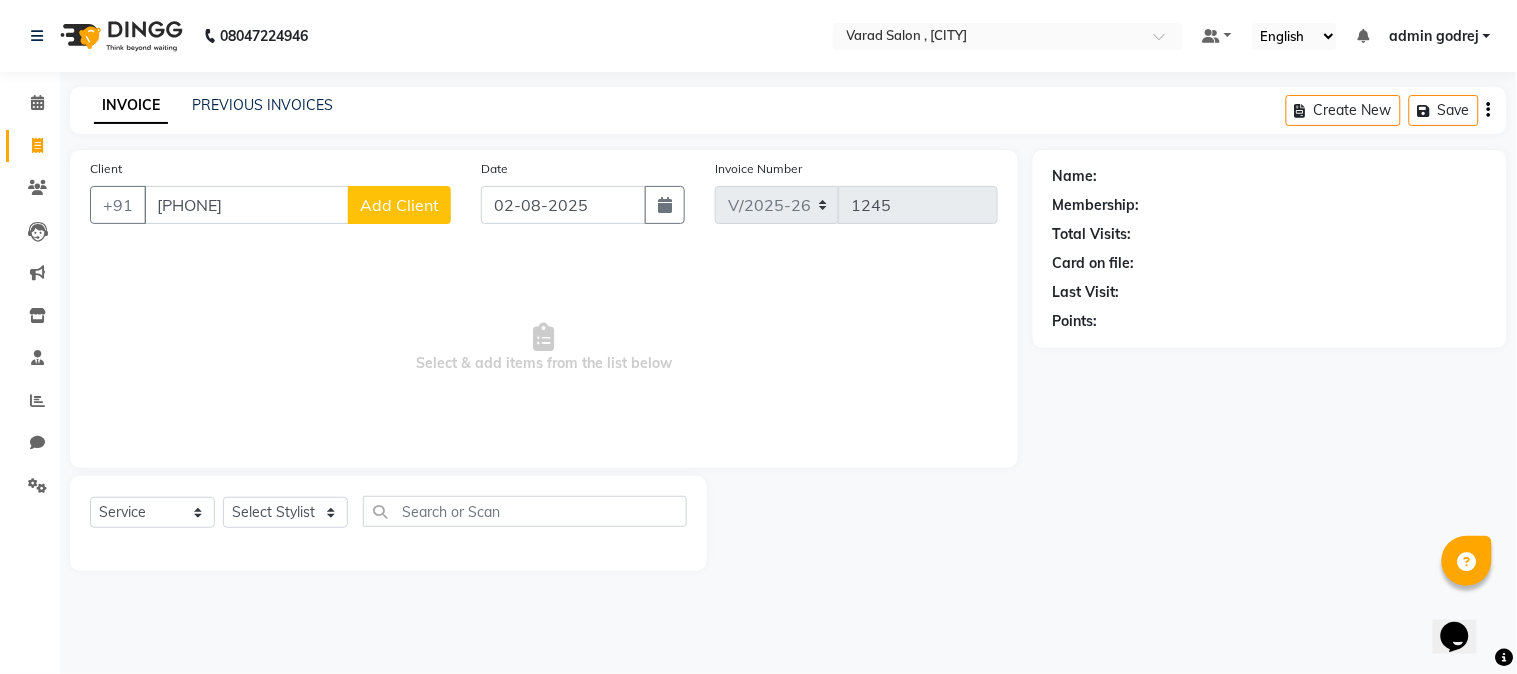 type on "[PHONE]" 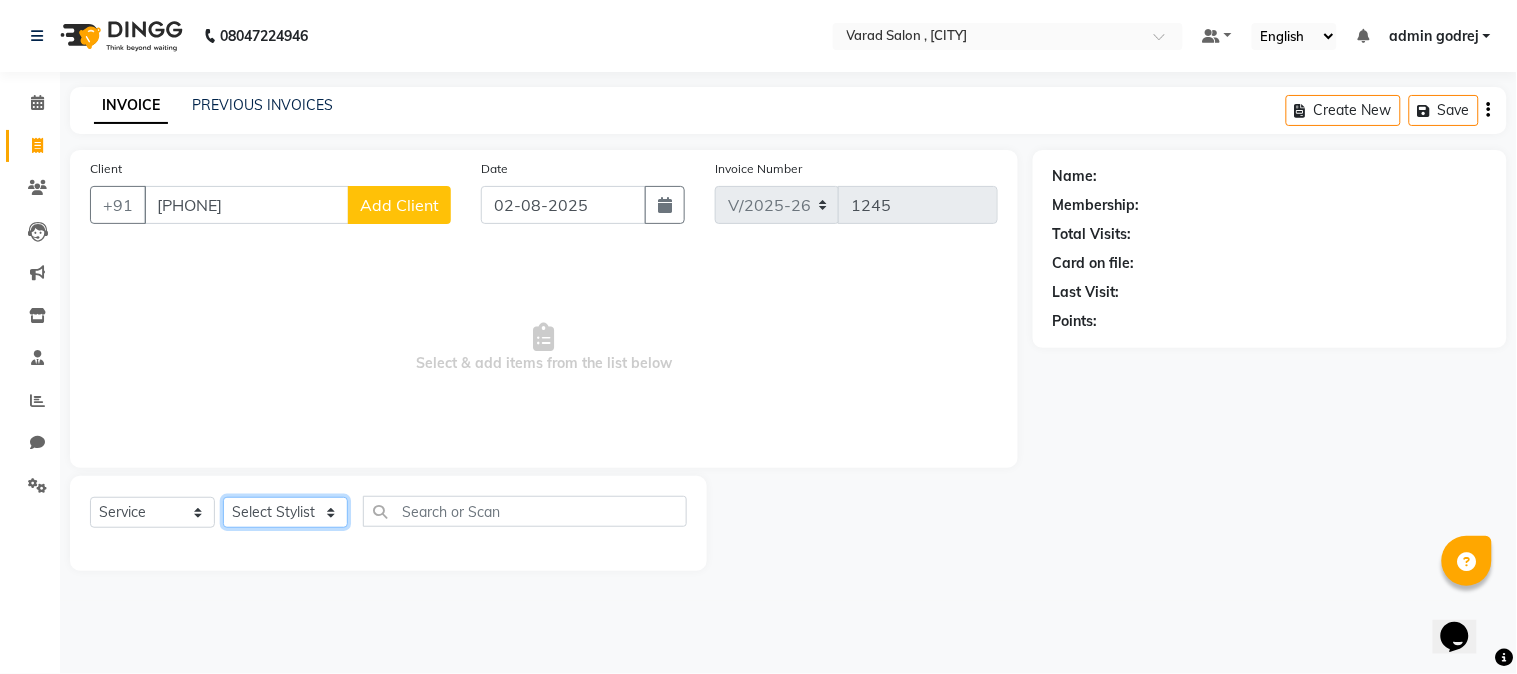 click on "Select Stylist admin godrej Dipak [LAST] [LAST] krushna pandit megha mahajan priya kamble Rishi Gayke Rishikesh  sanket gaikwad shubham lingayat vijay bidve" 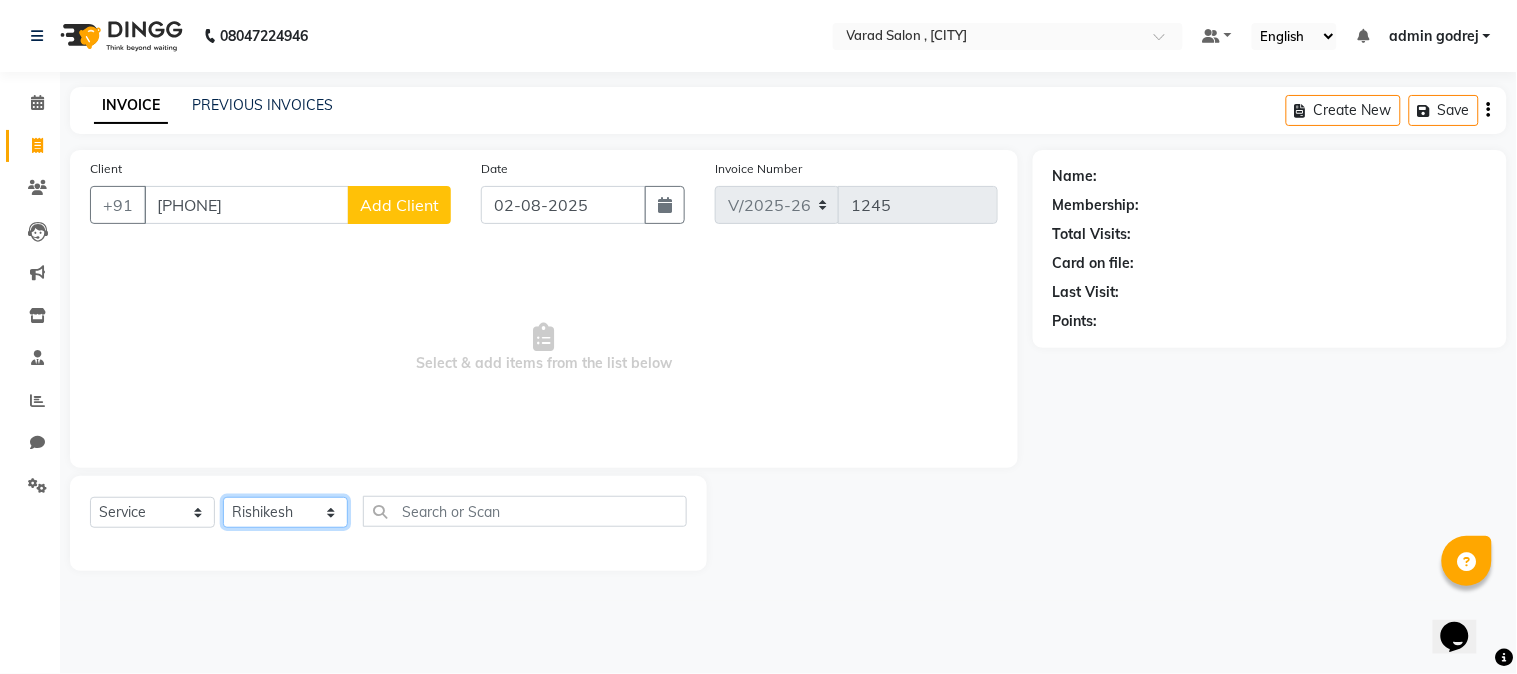 click on "Select Stylist admin godrej Dipak [LAST] [LAST] krushna pandit megha mahajan priya kamble Rishi Gayke Rishikesh  sanket gaikwad shubham lingayat vijay bidve" 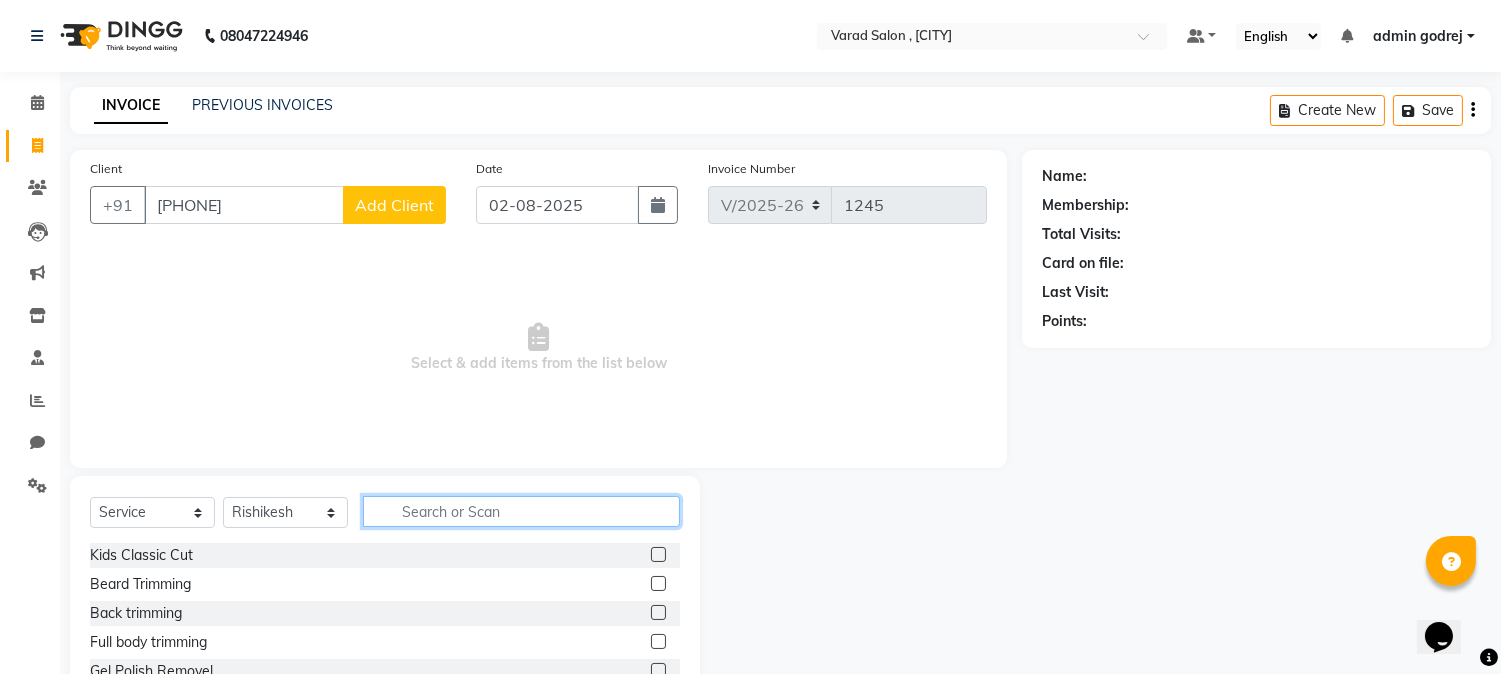 click 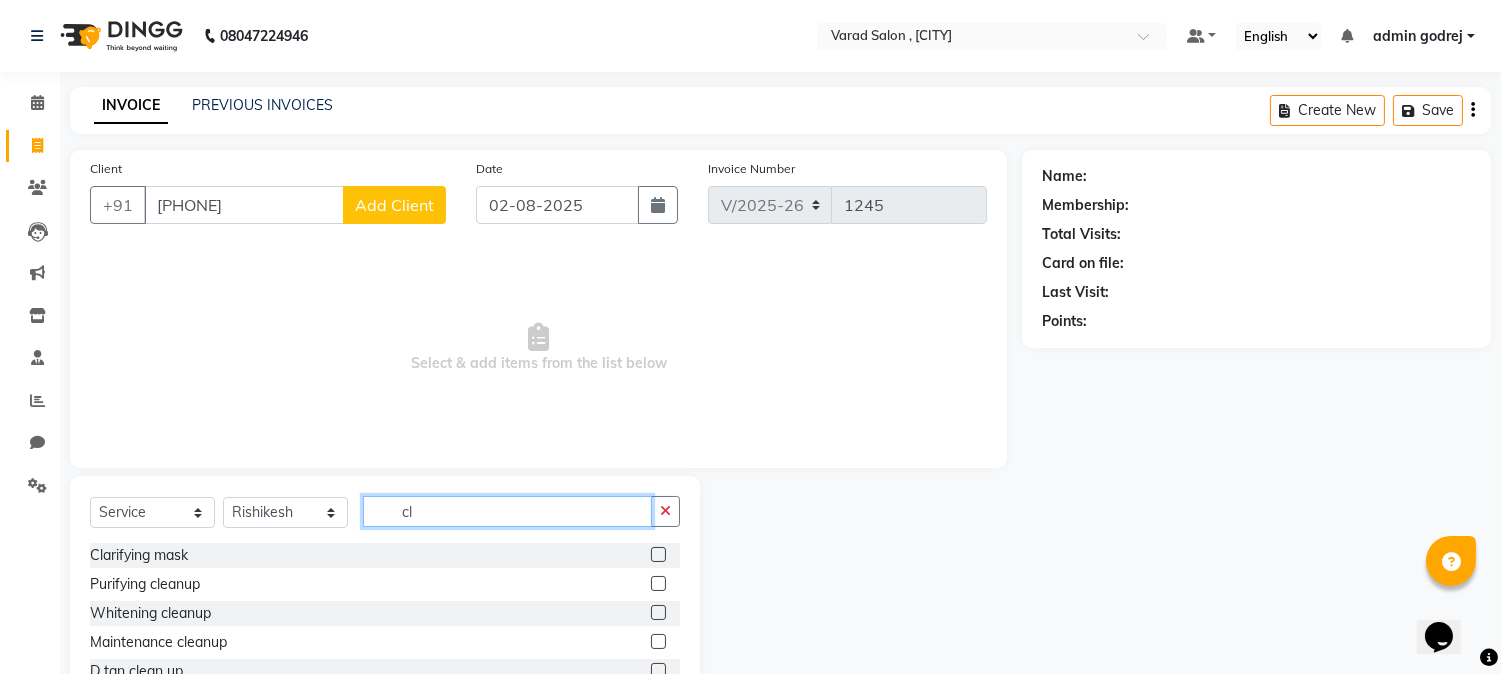 scroll, scrollTop: 90, scrollLeft: 0, axis: vertical 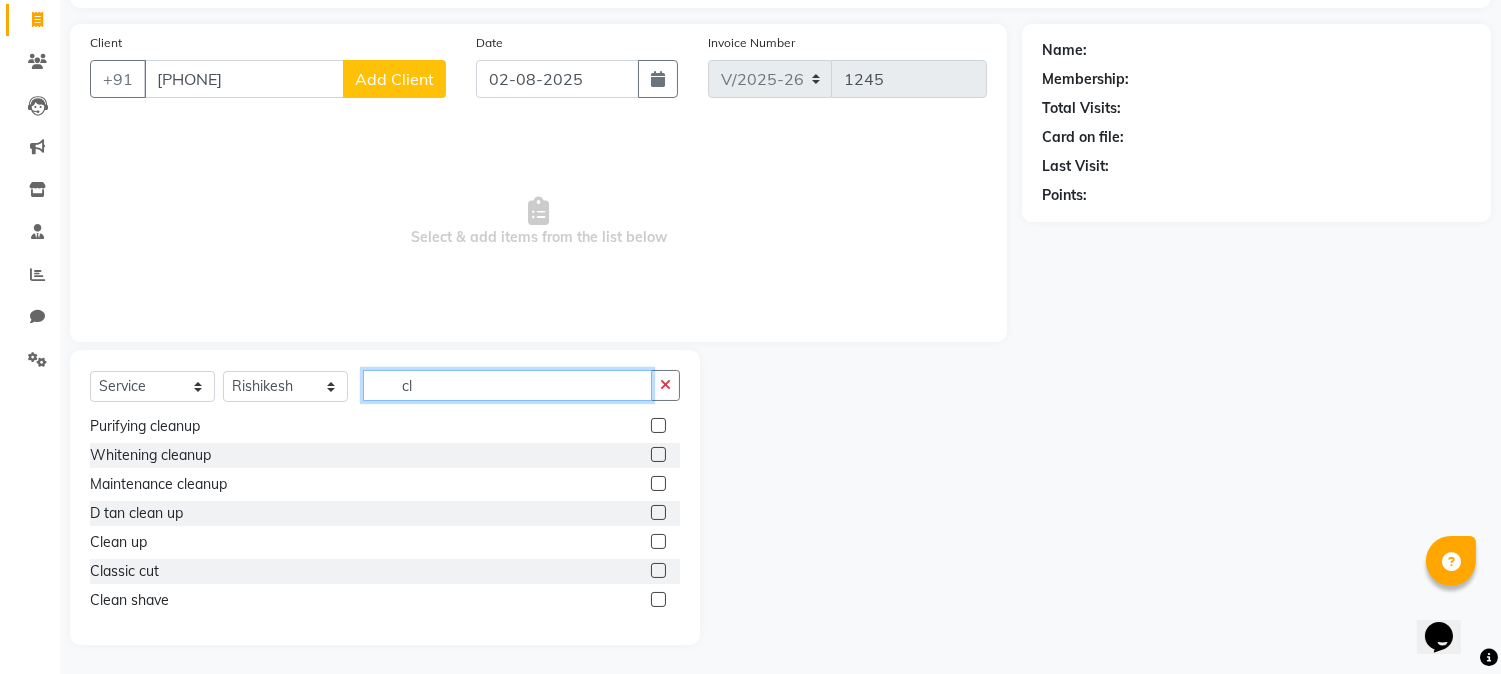 type on "cl" 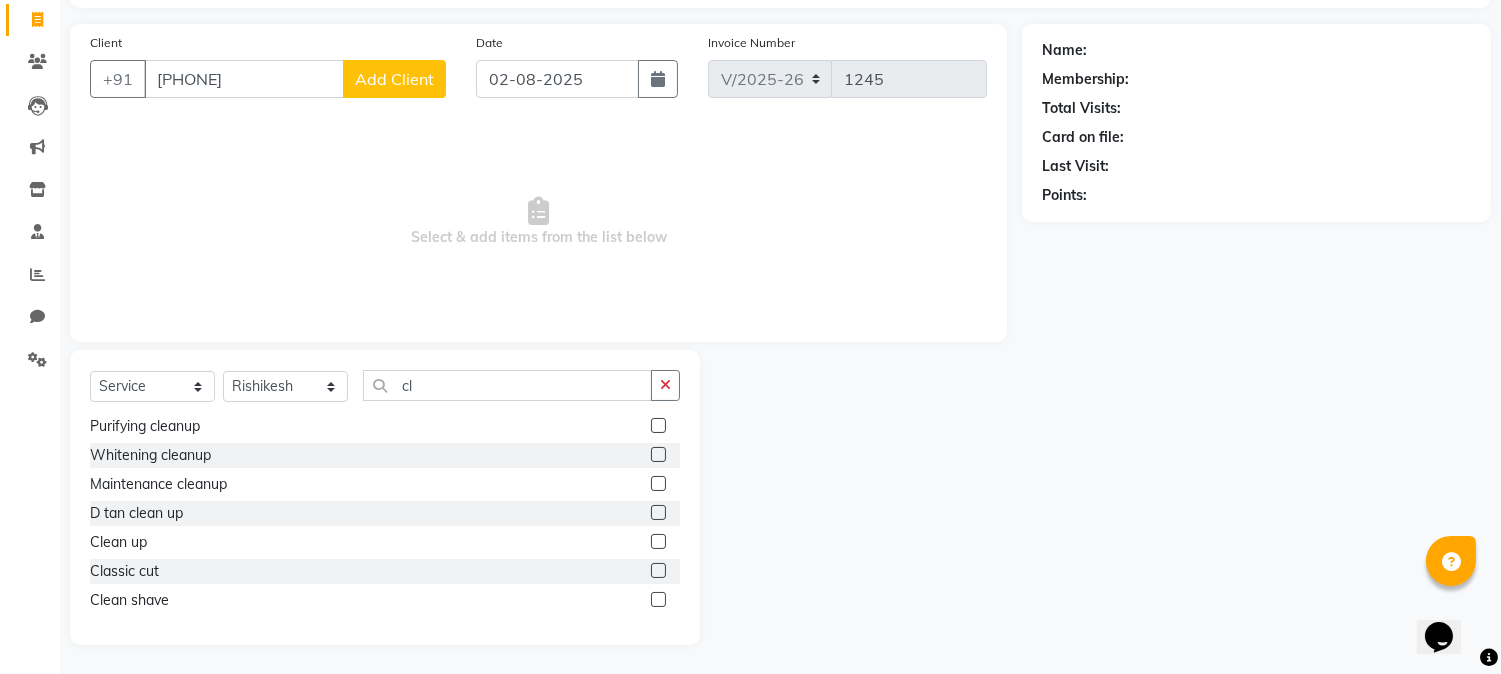 click 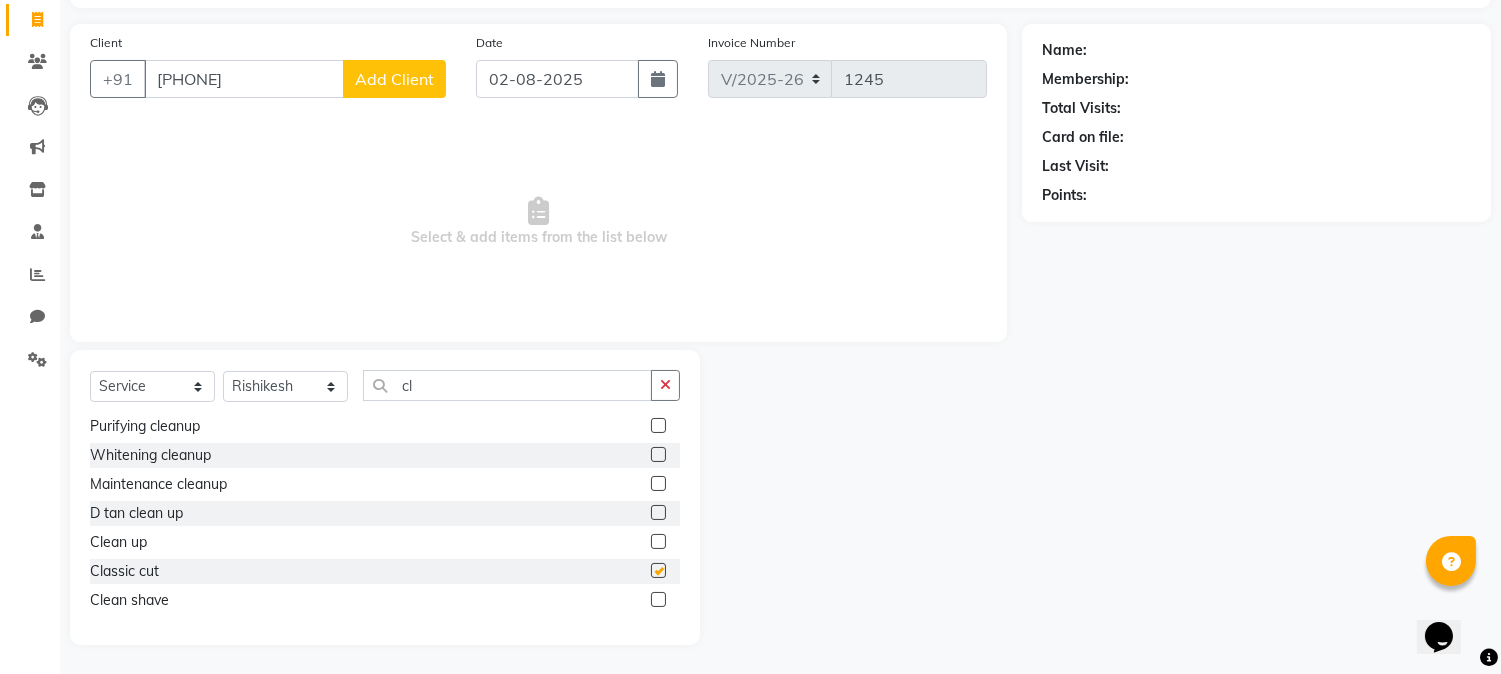 click 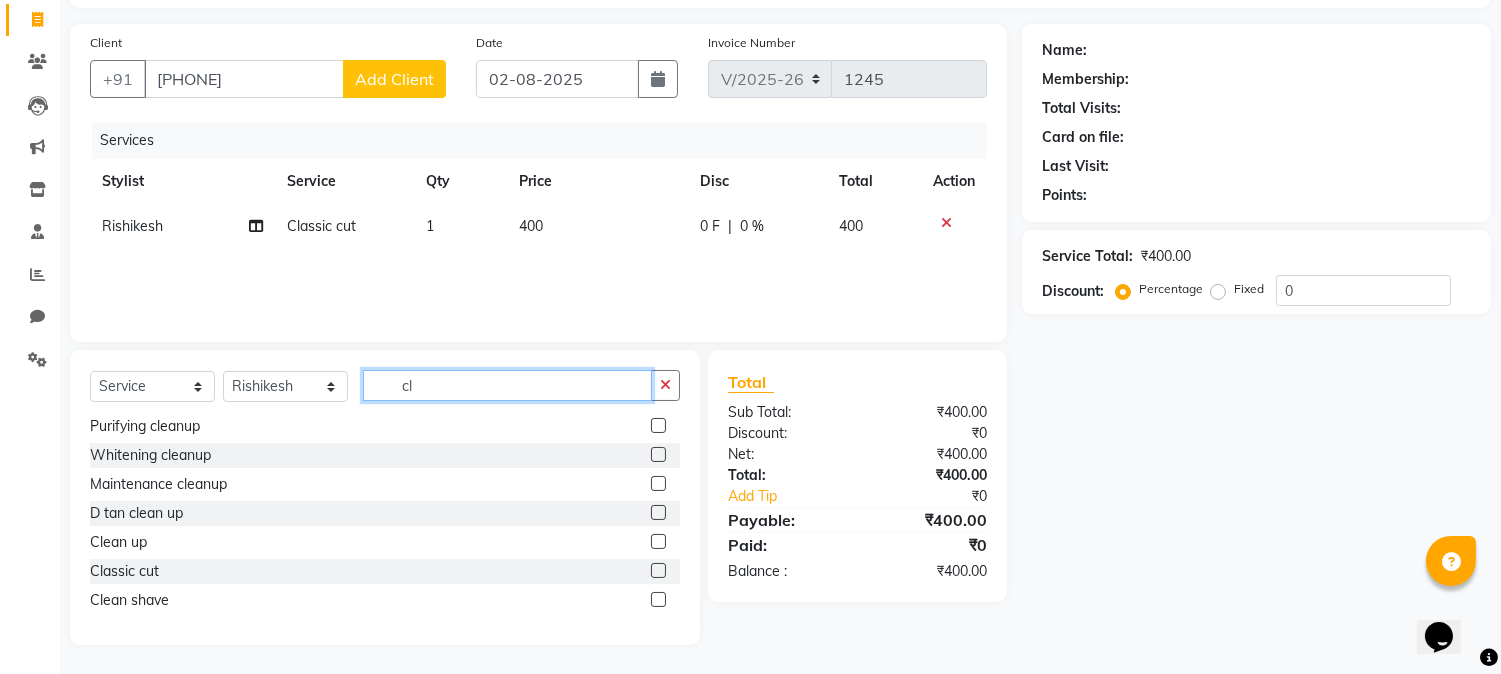 click on "cl" 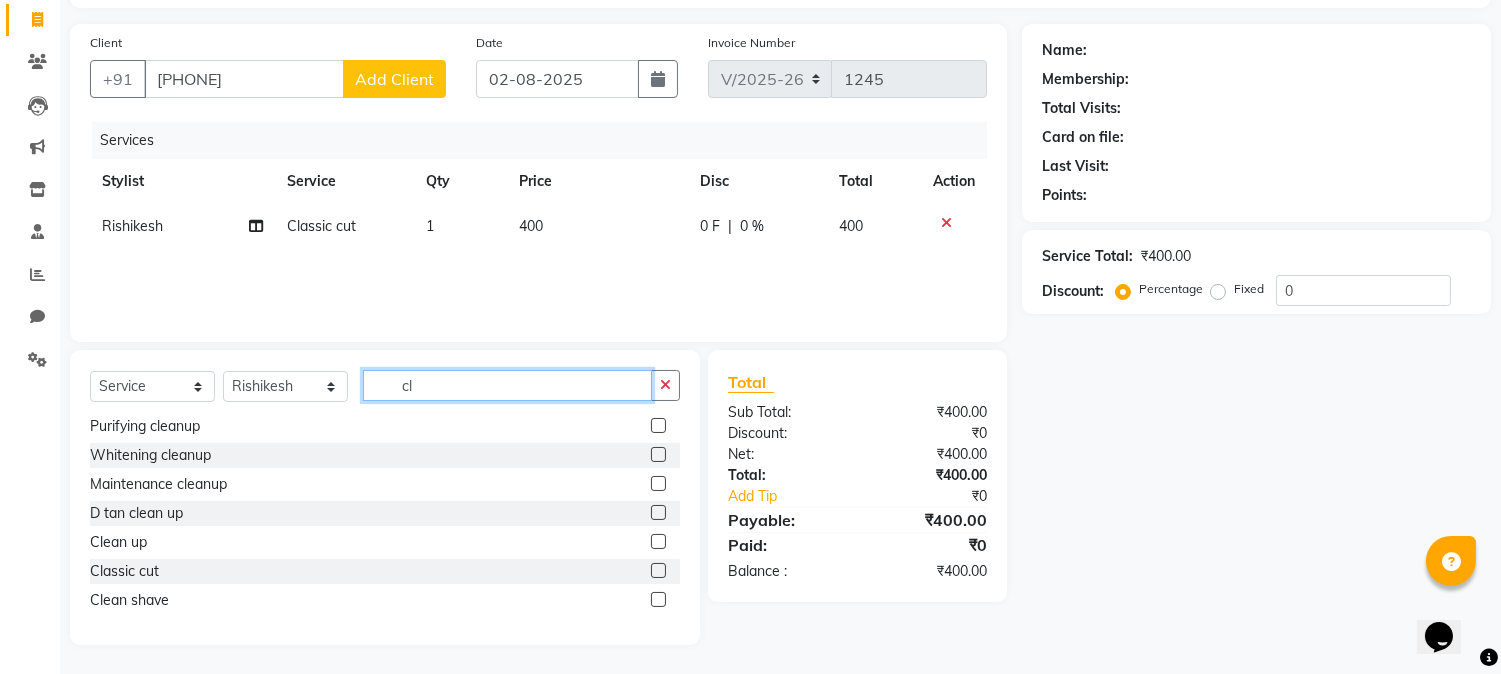 type on "c" 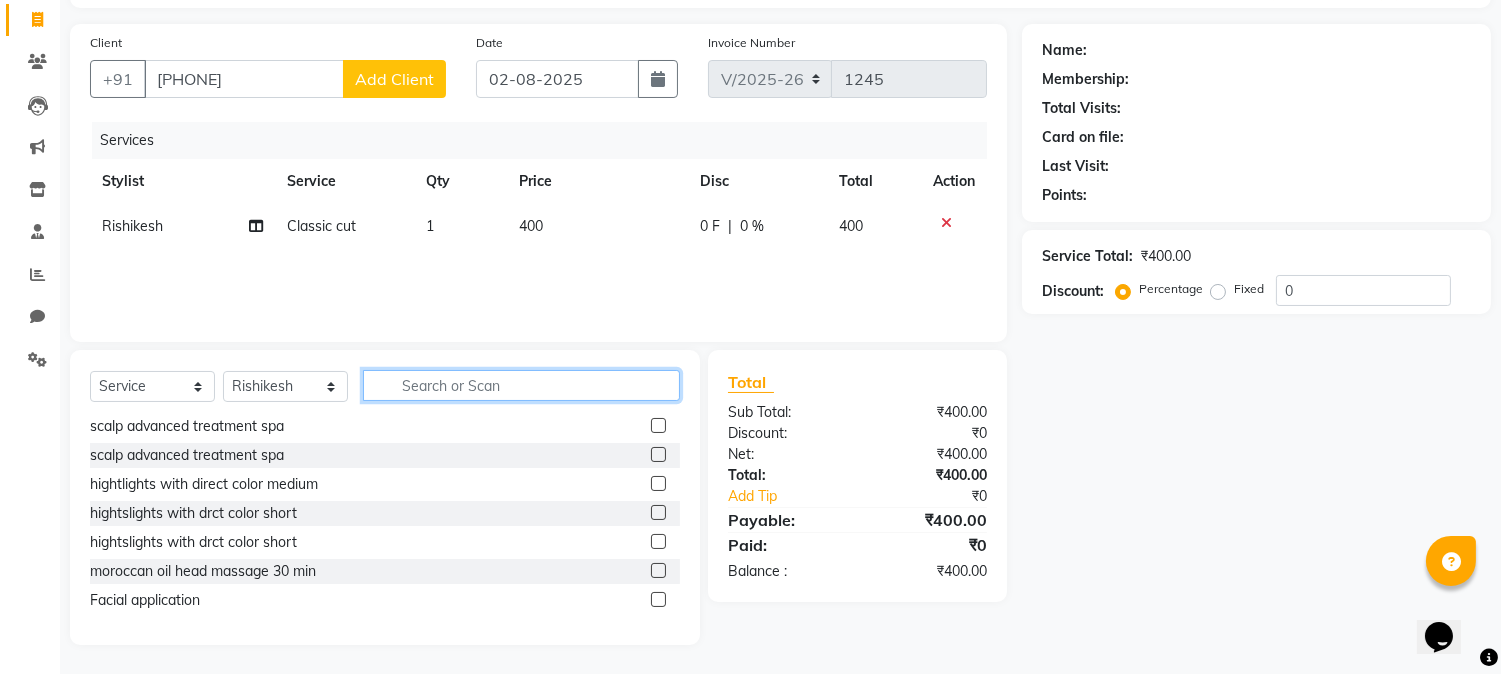 scroll, scrollTop: 234, scrollLeft: 0, axis: vertical 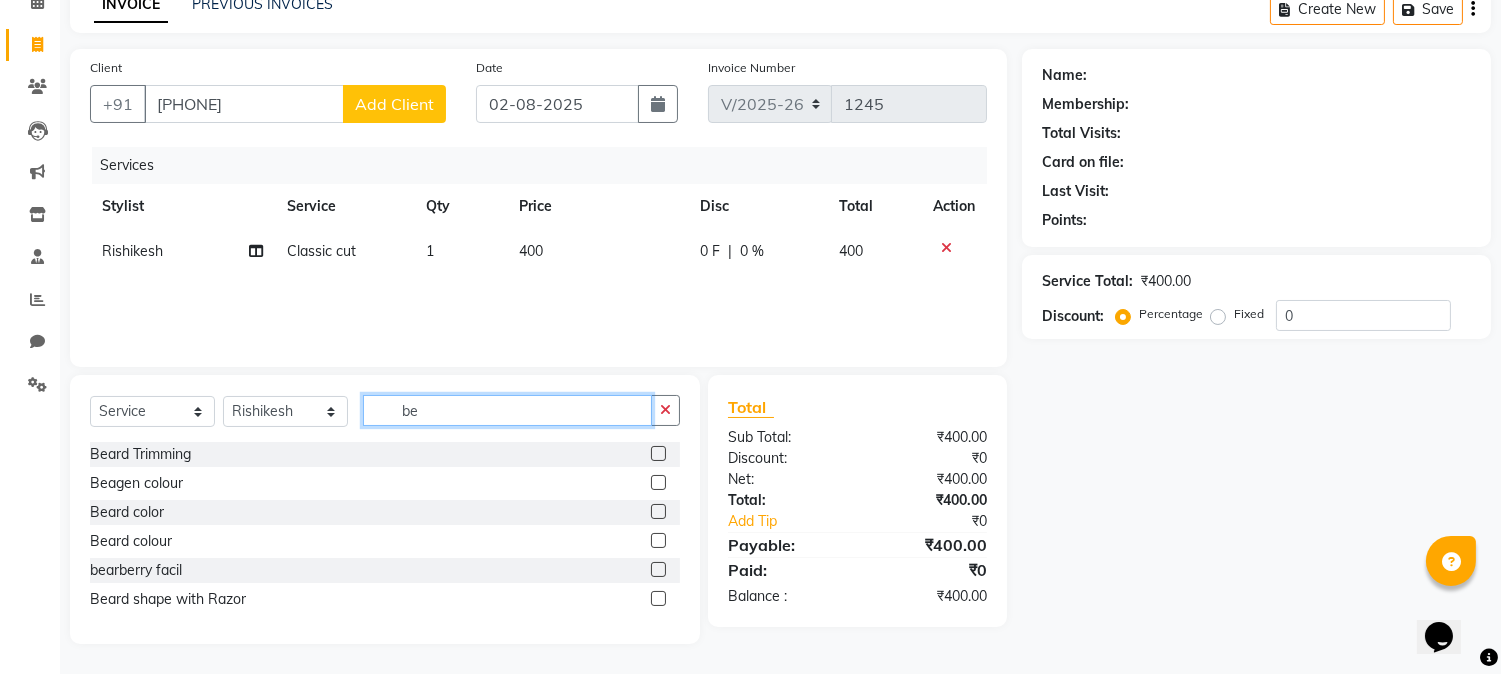 type on "be" 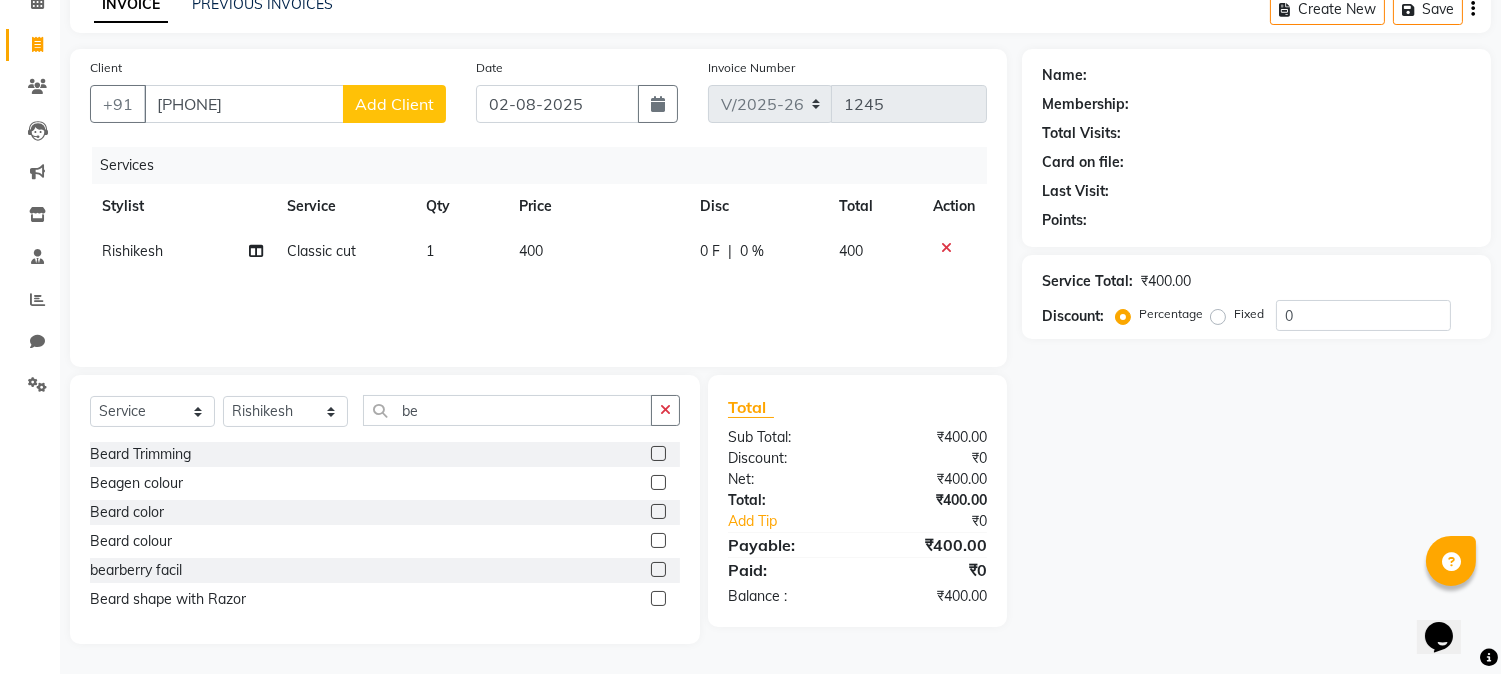 click 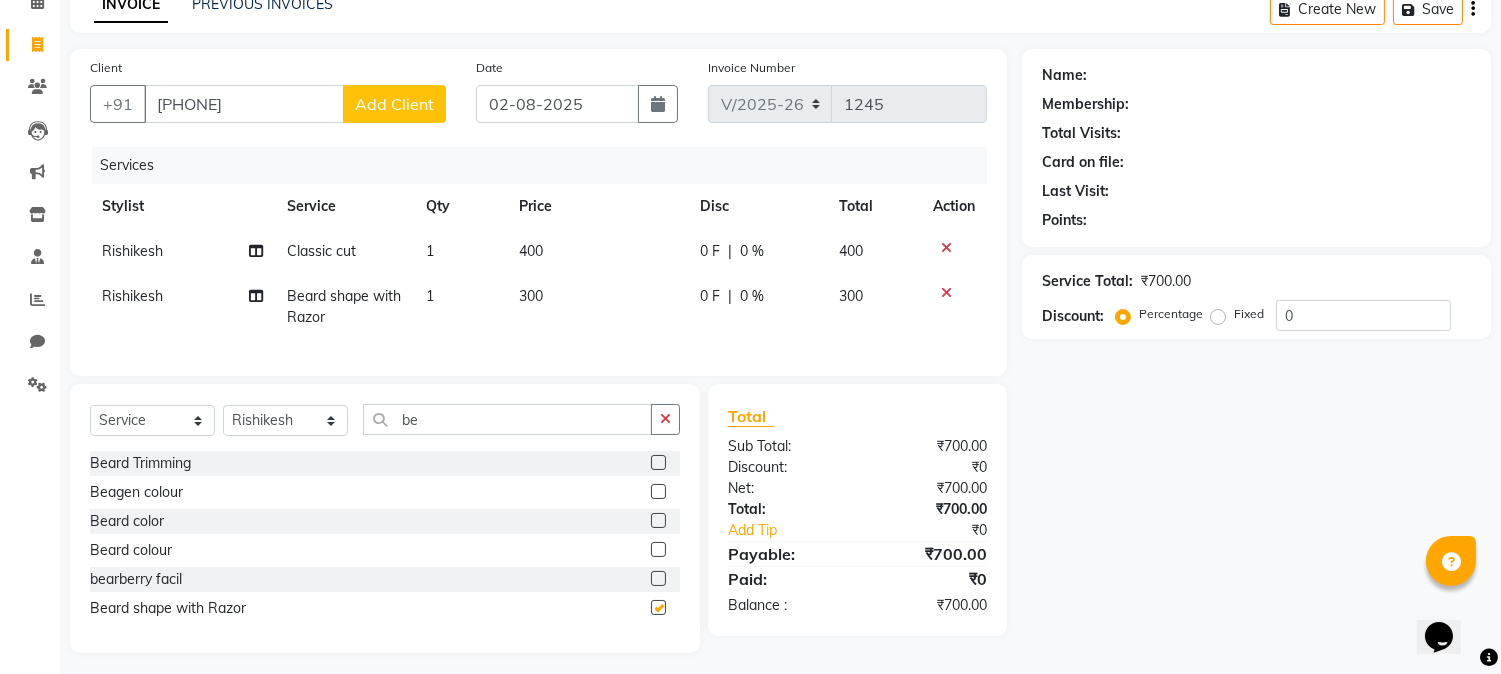 checkbox on "false" 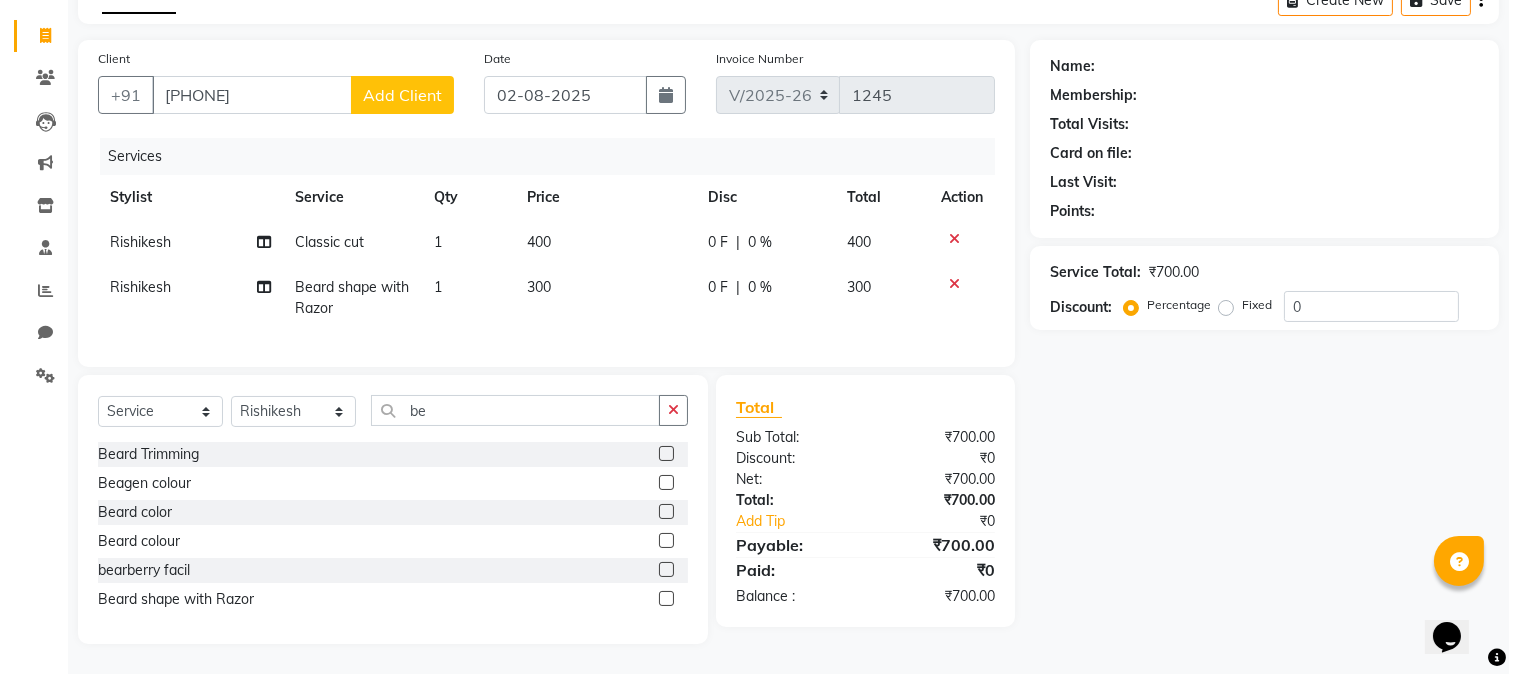 scroll, scrollTop: 126, scrollLeft: 0, axis: vertical 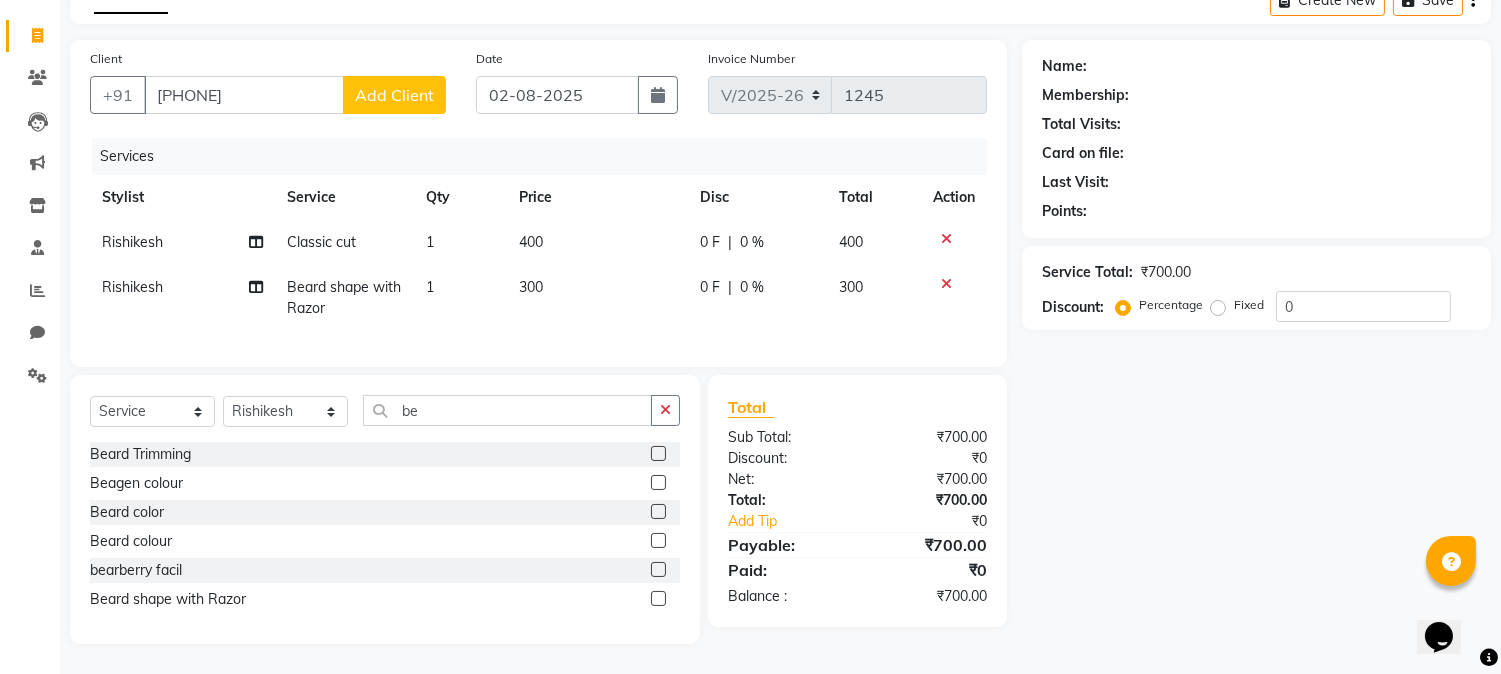 click on "Add Client" 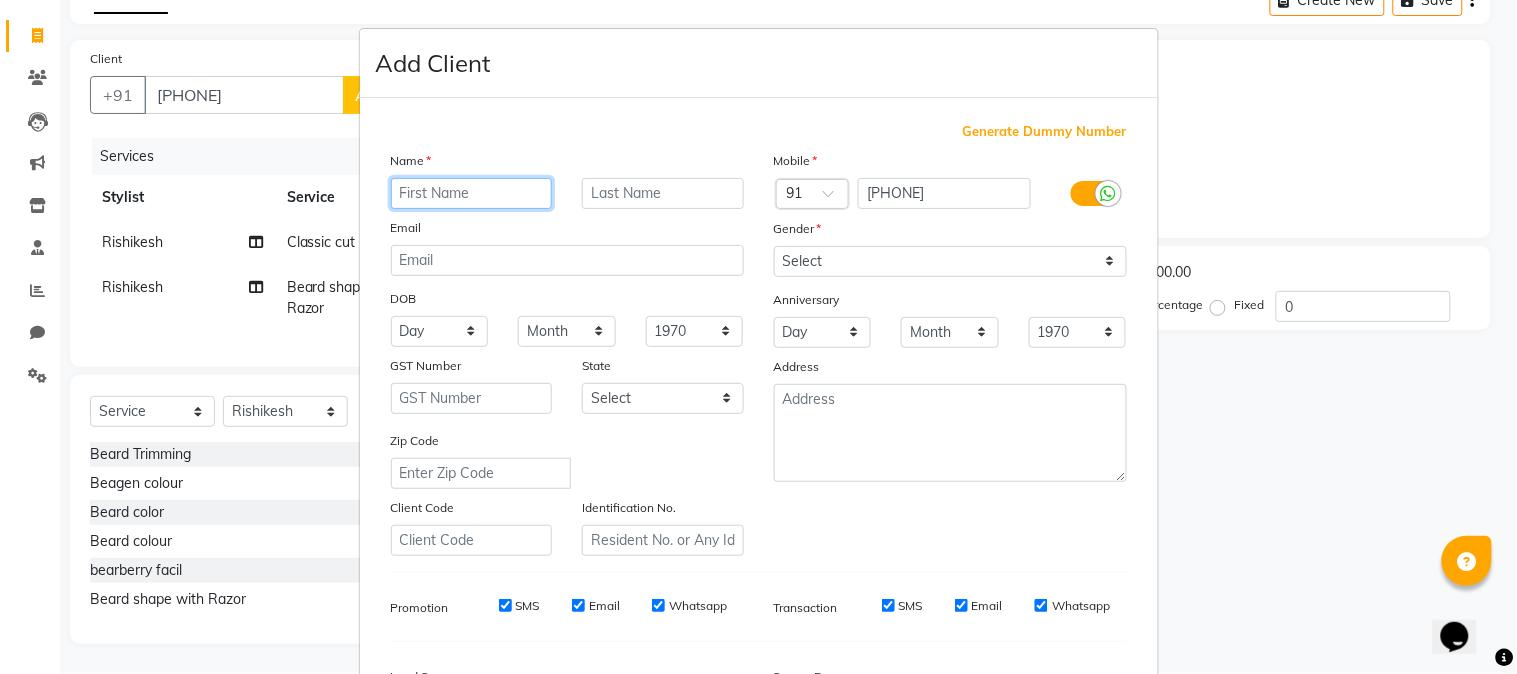 click at bounding box center (472, 193) 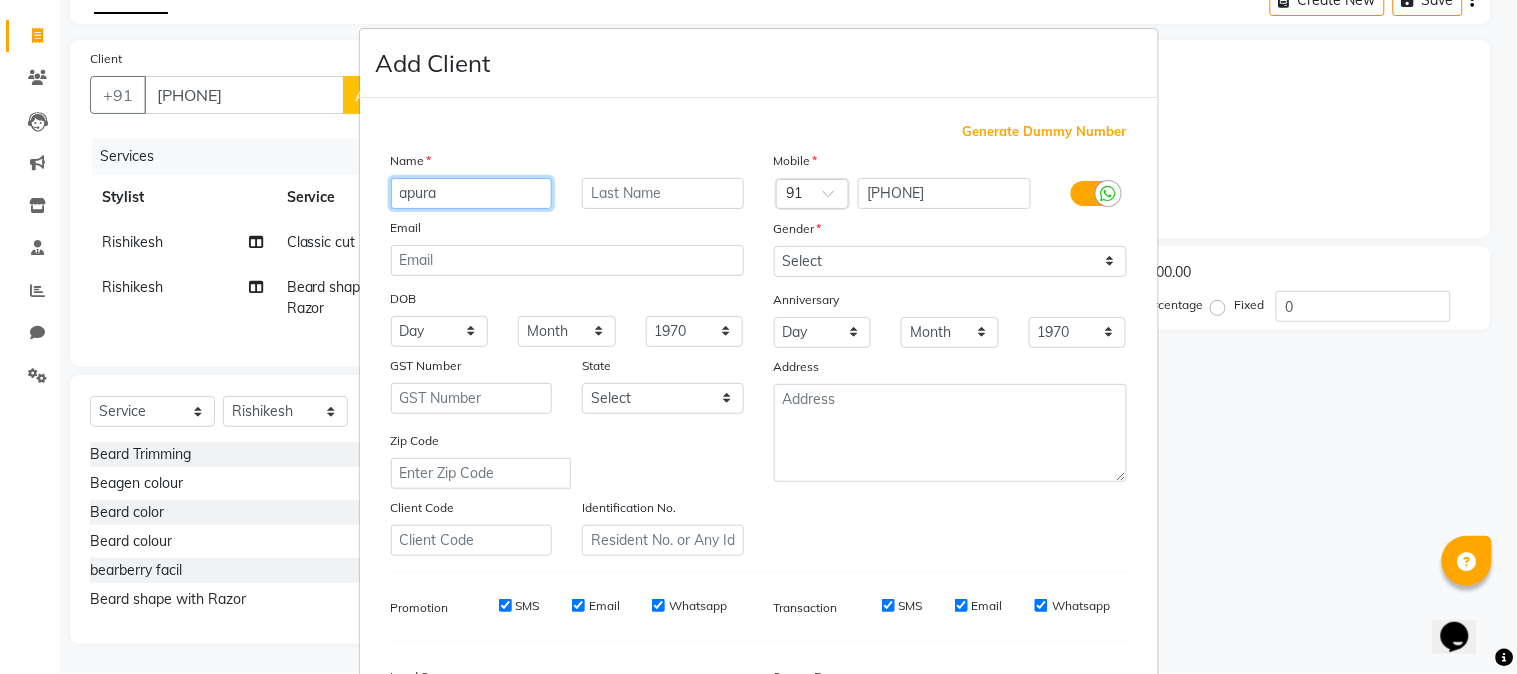 type on "apura" 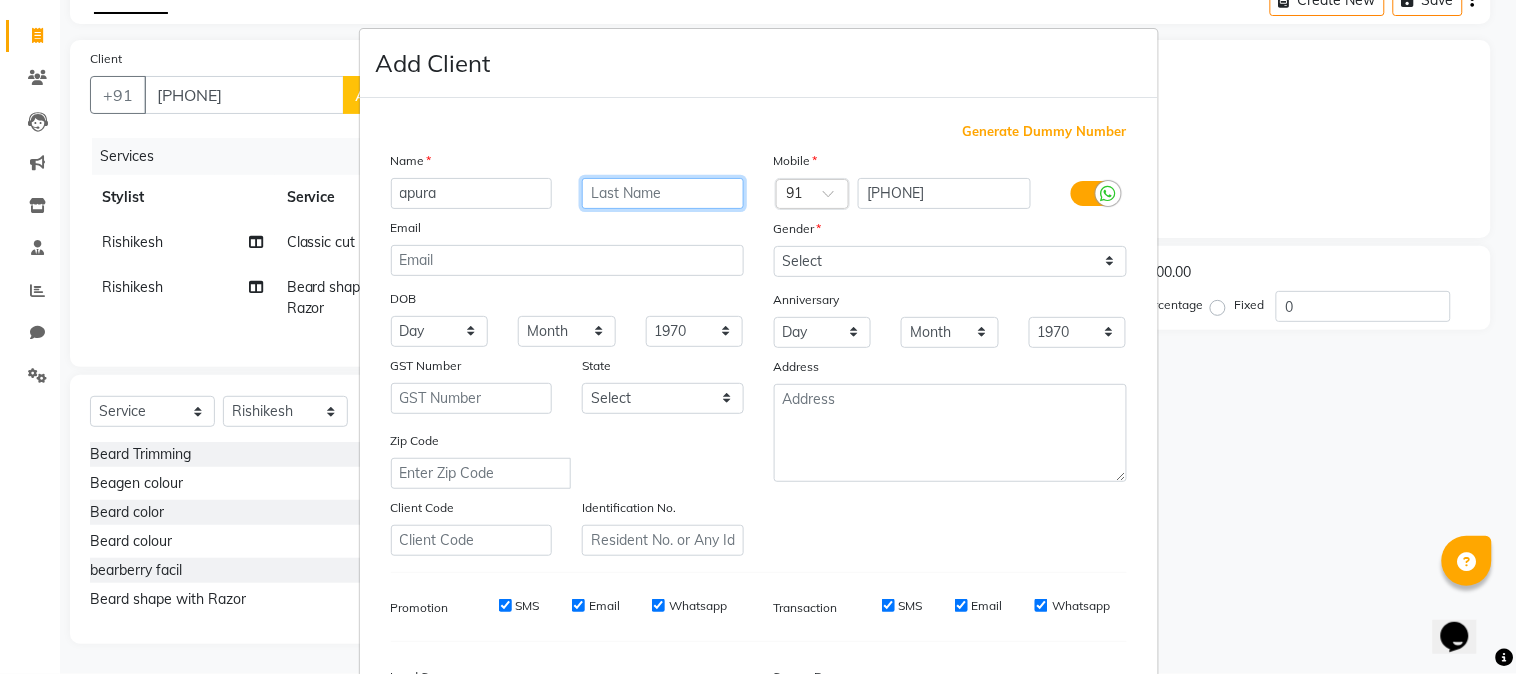 click at bounding box center [663, 193] 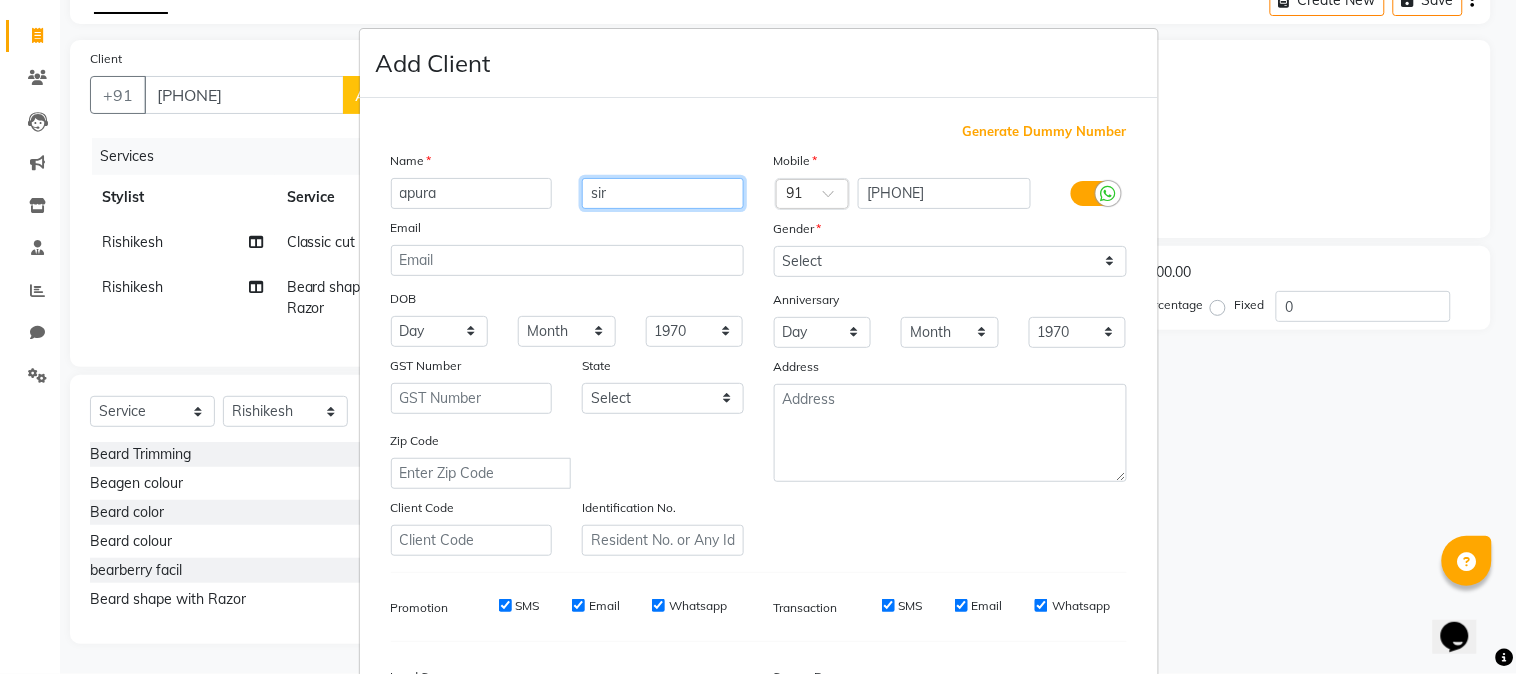 type on "sir" 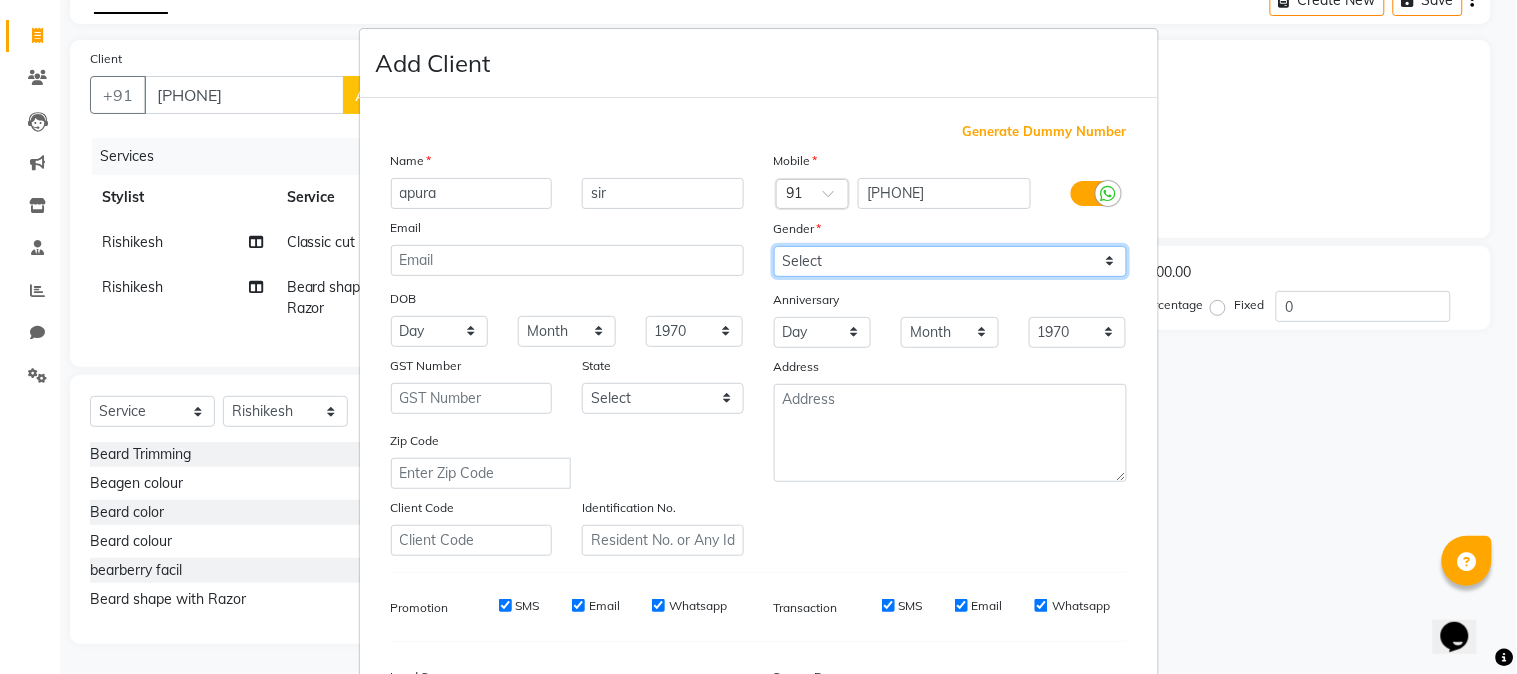 click on "Select Male Female Other Prefer Not To Say" at bounding box center [950, 261] 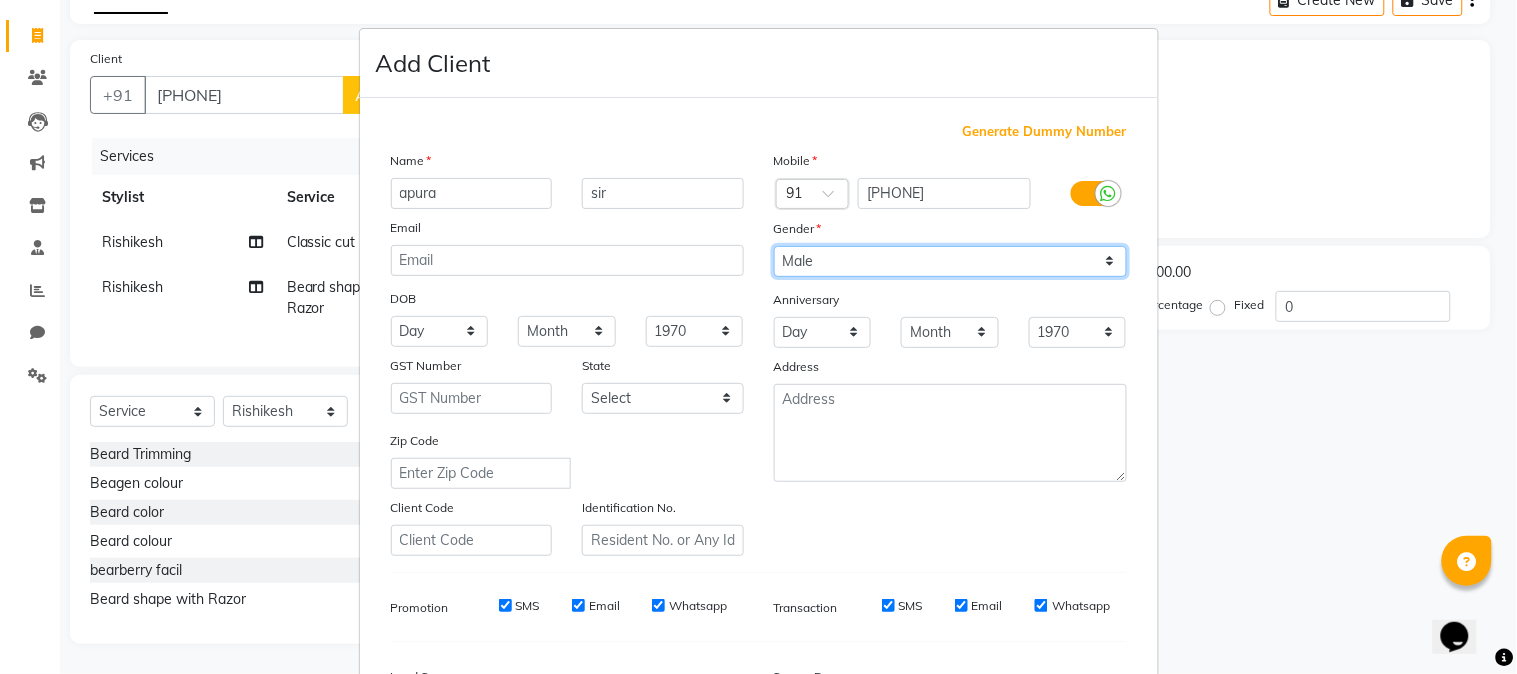 click on "Select Male Female Other Prefer Not To Say" at bounding box center [950, 261] 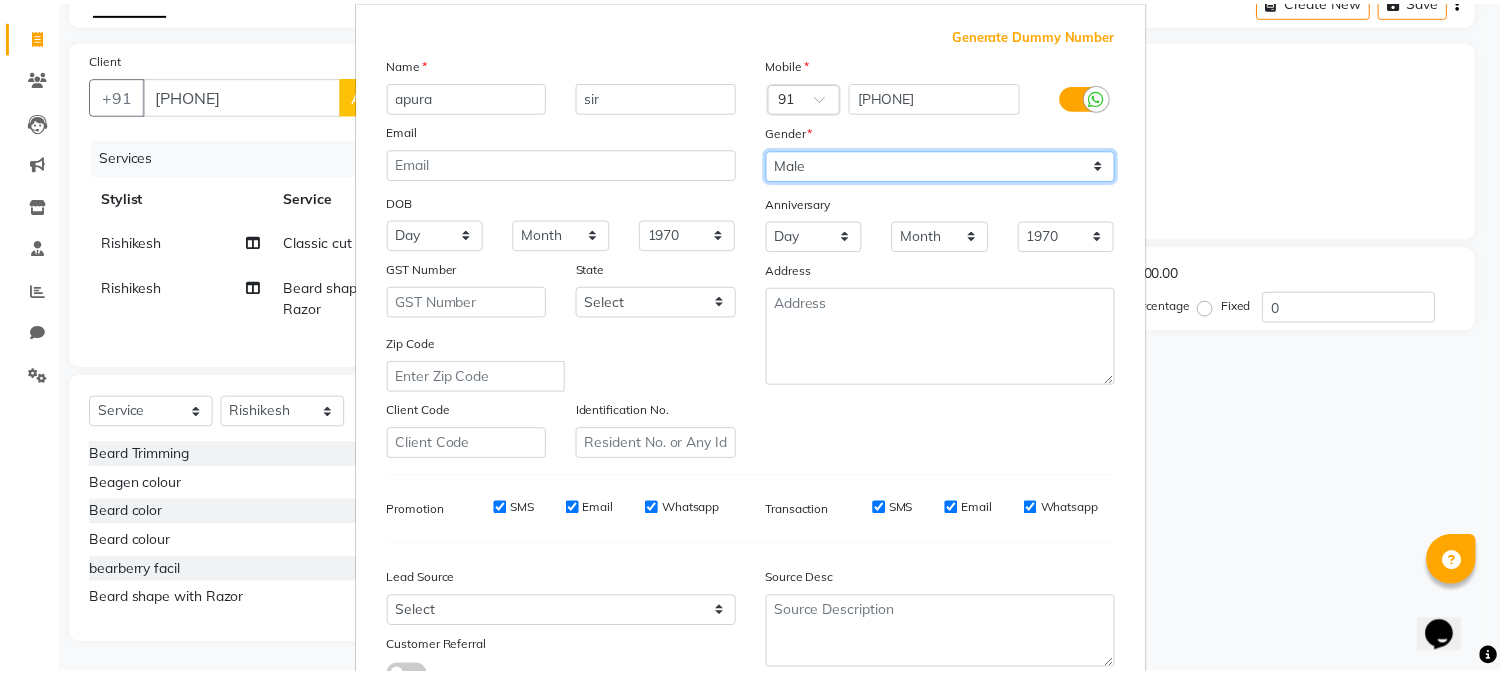 scroll, scrollTop: 250, scrollLeft: 0, axis: vertical 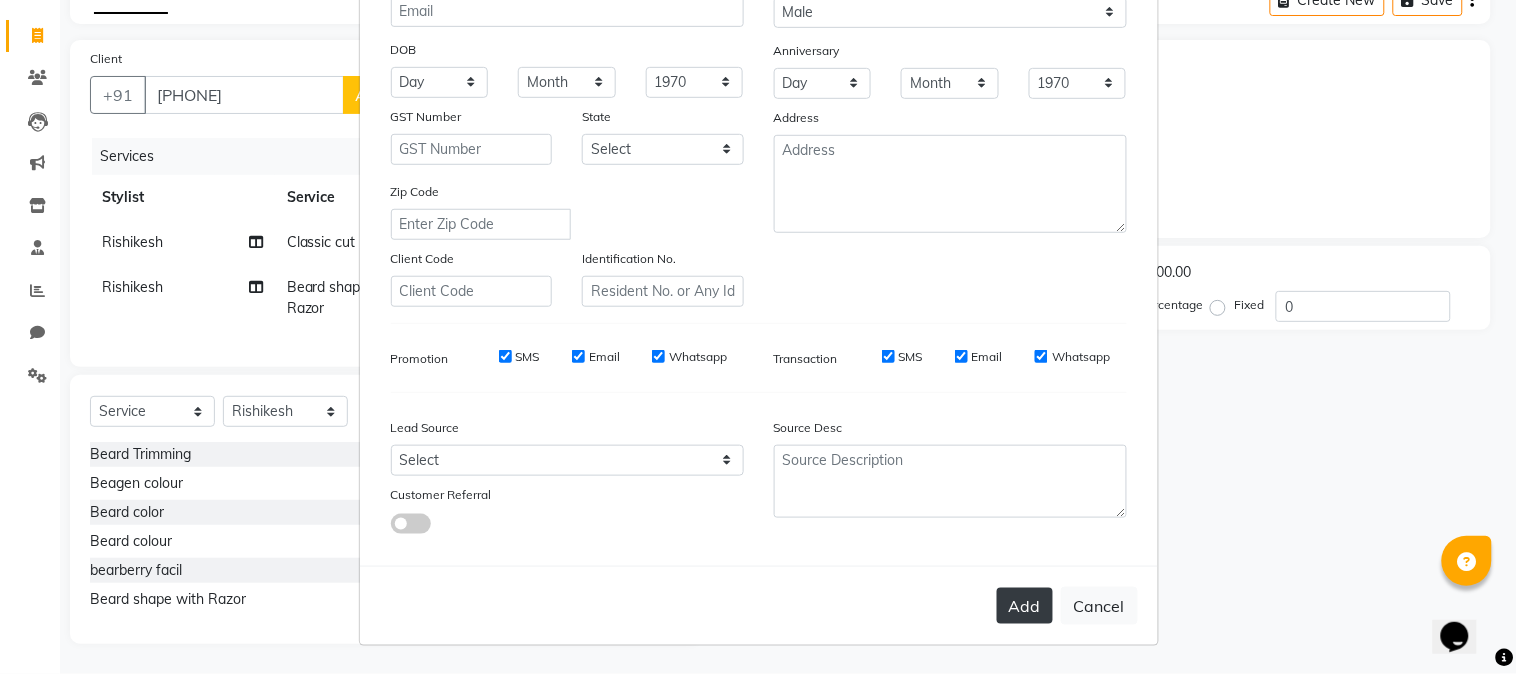click on "Add" at bounding box center (1025, 606) 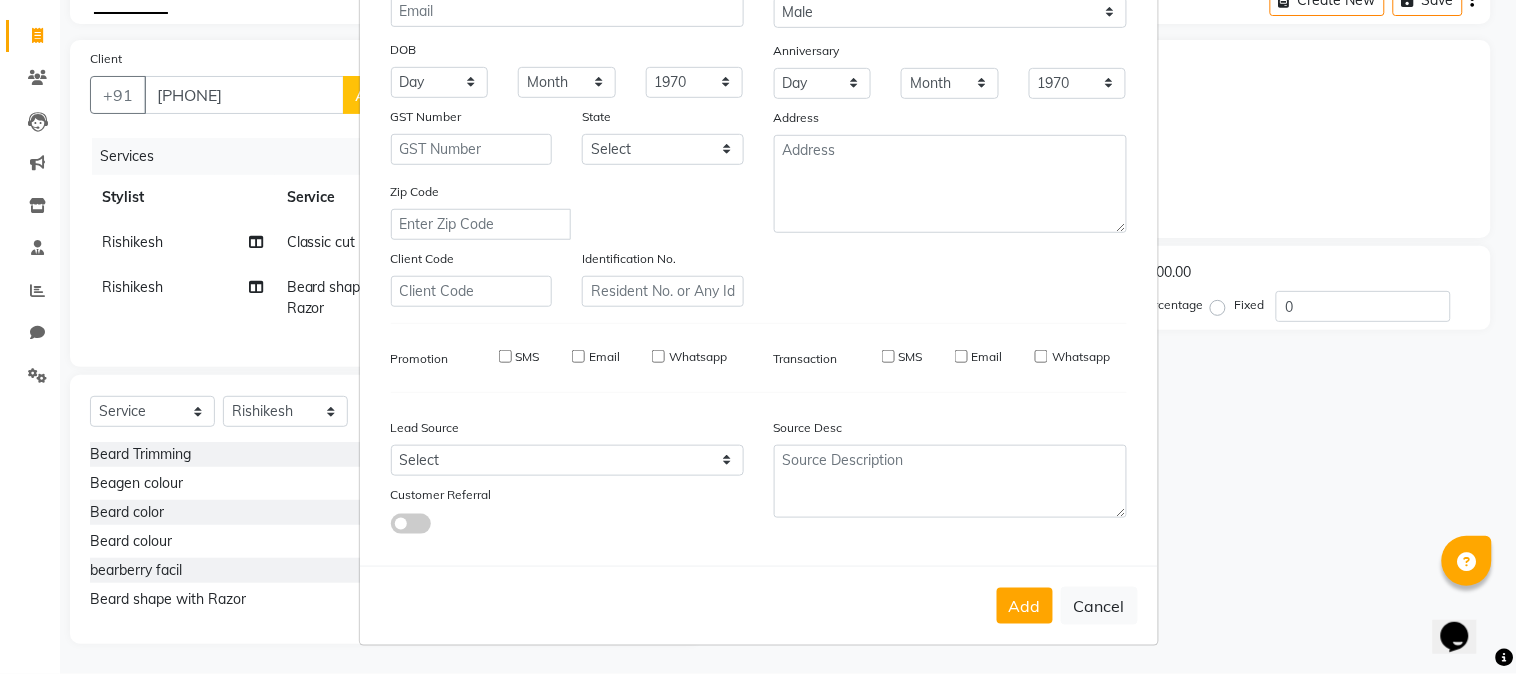 type 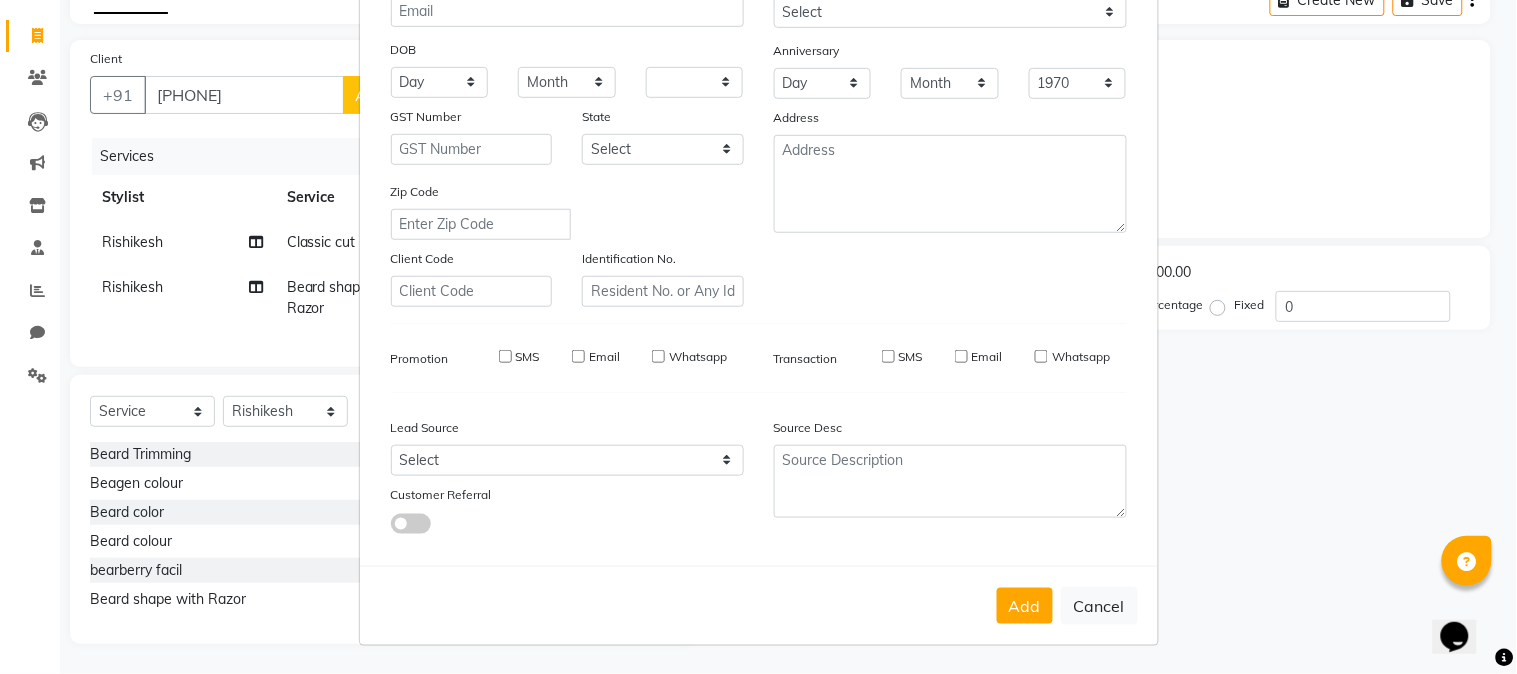 select 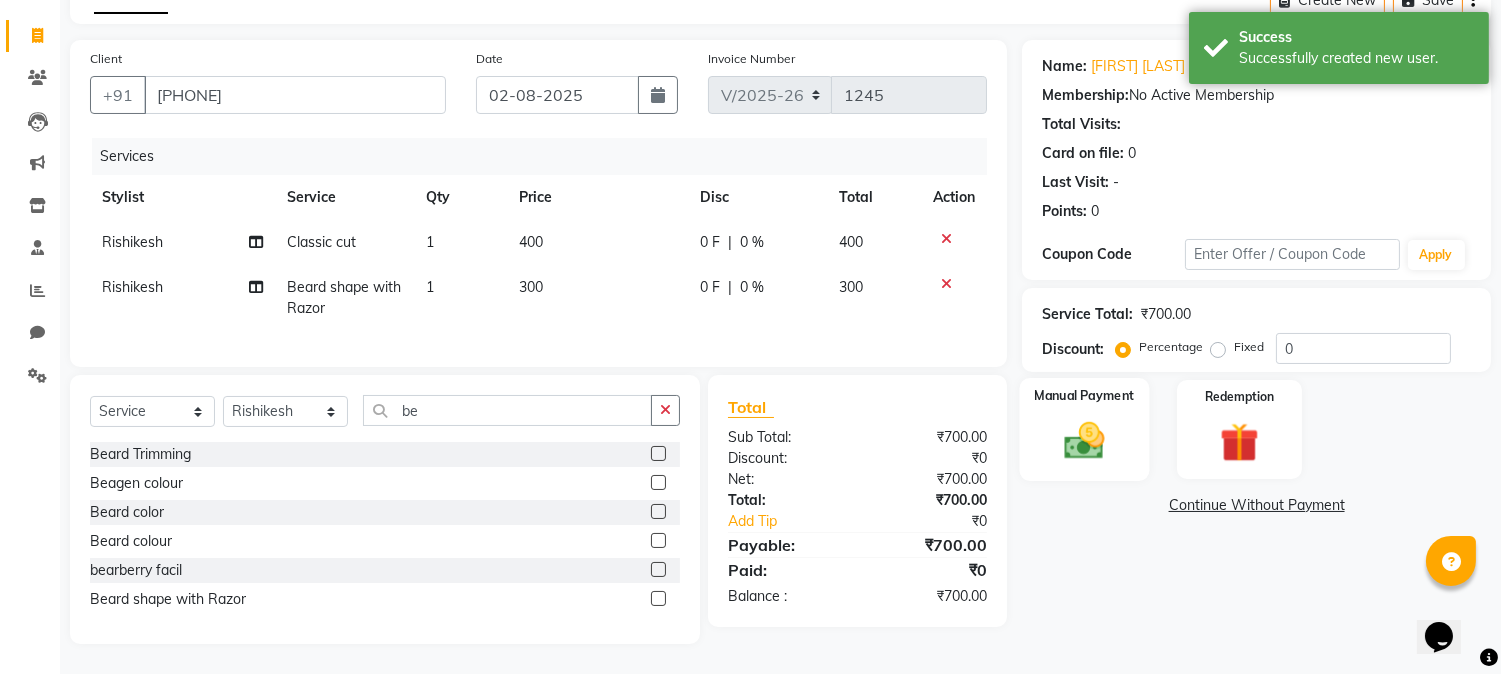 click 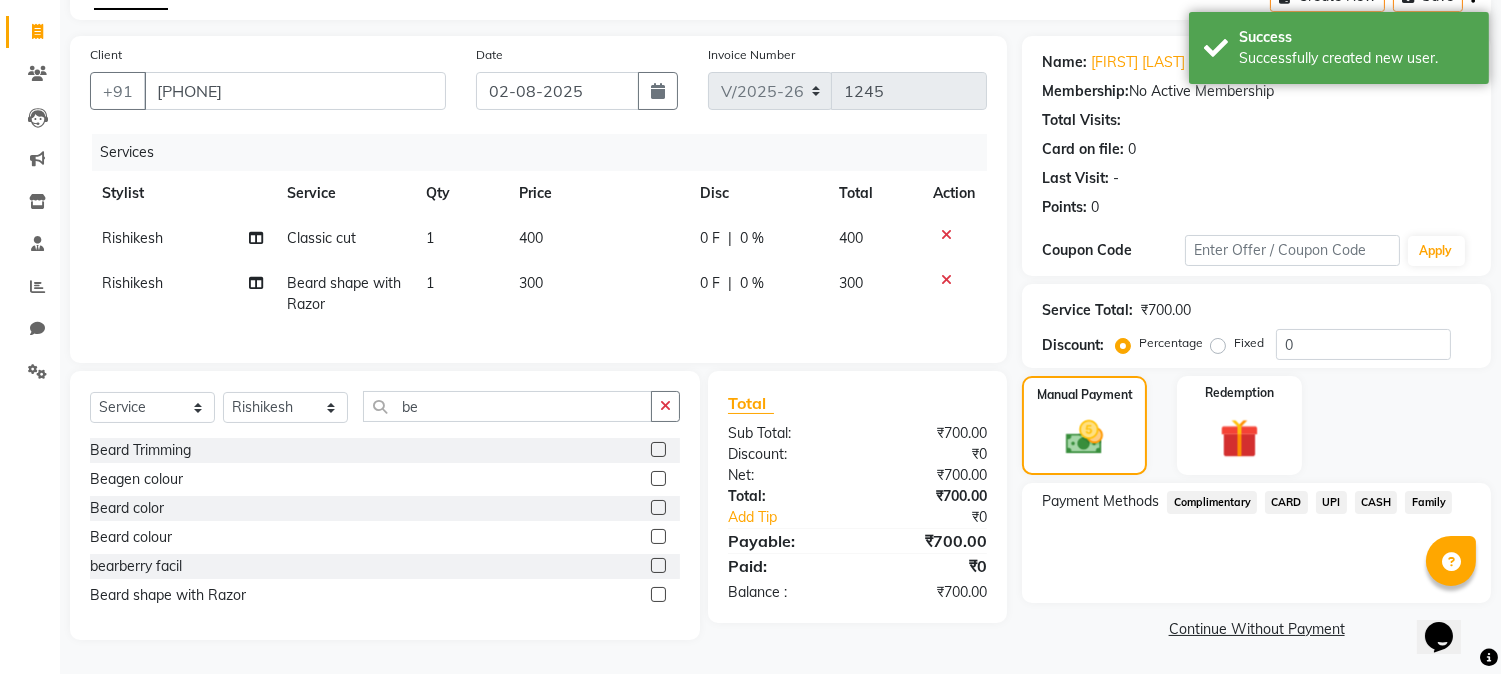 click on "UPI" 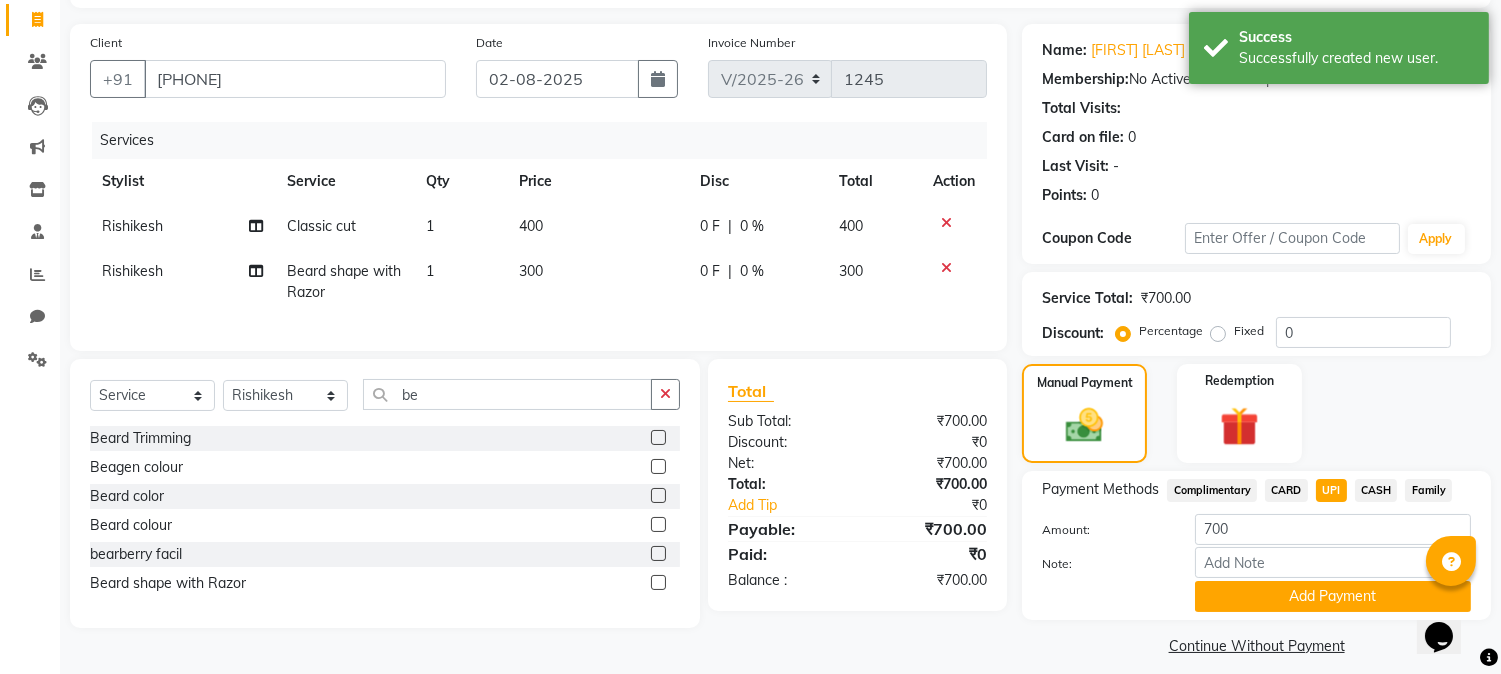 scroll, scrollTop: 142, scrollLeft: 0, axis: vertical 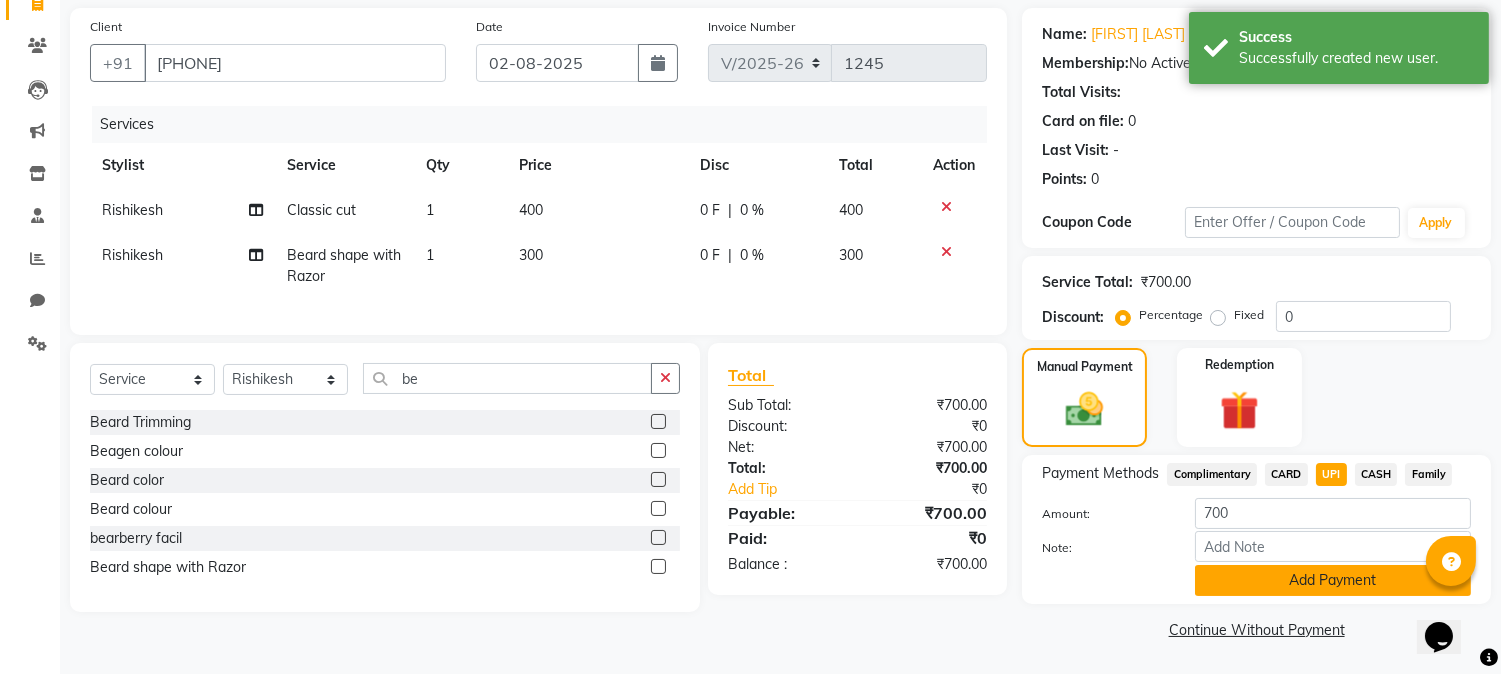 click on "Add Payment" 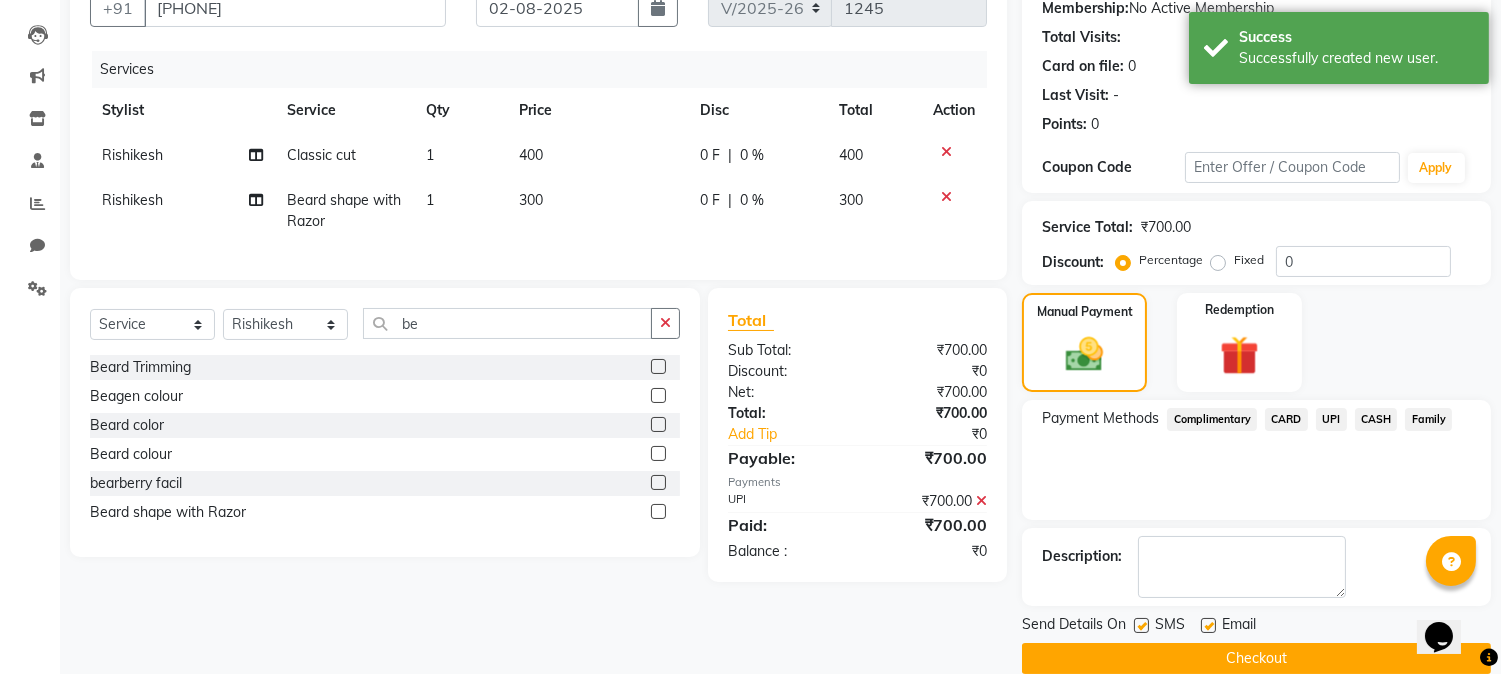 scroll, scrollTop: 225, scrollLeft: 0, axis: vertical 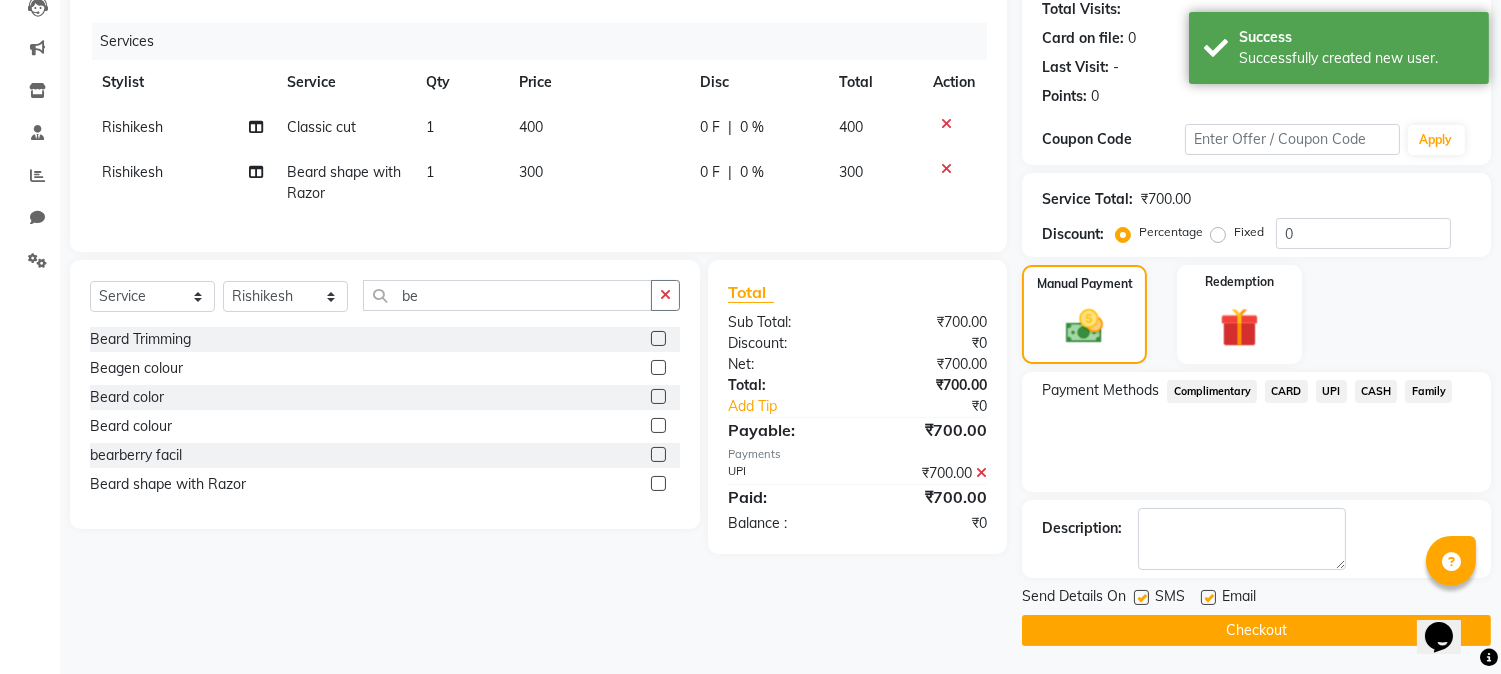 click on "Checkout" 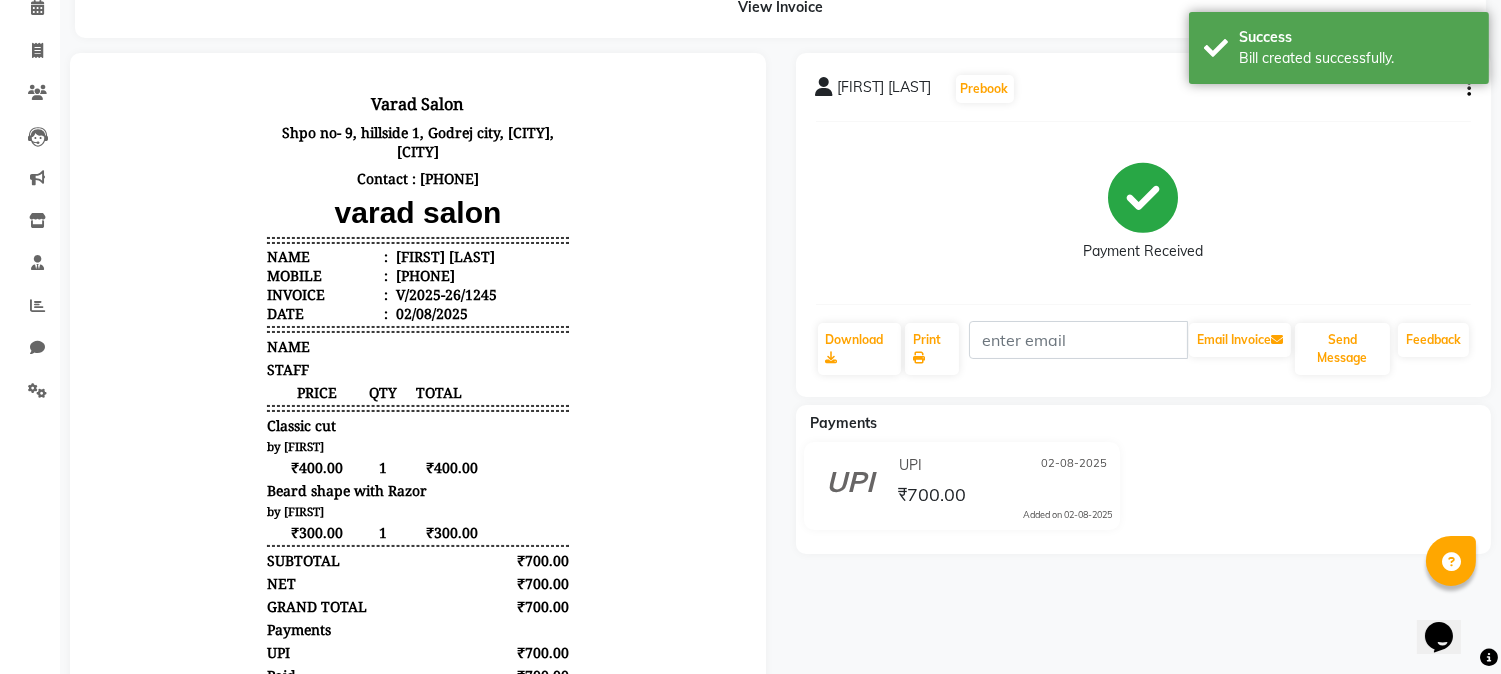scroll, scrollTop: 0, scrollLeft: 0, axis: both 